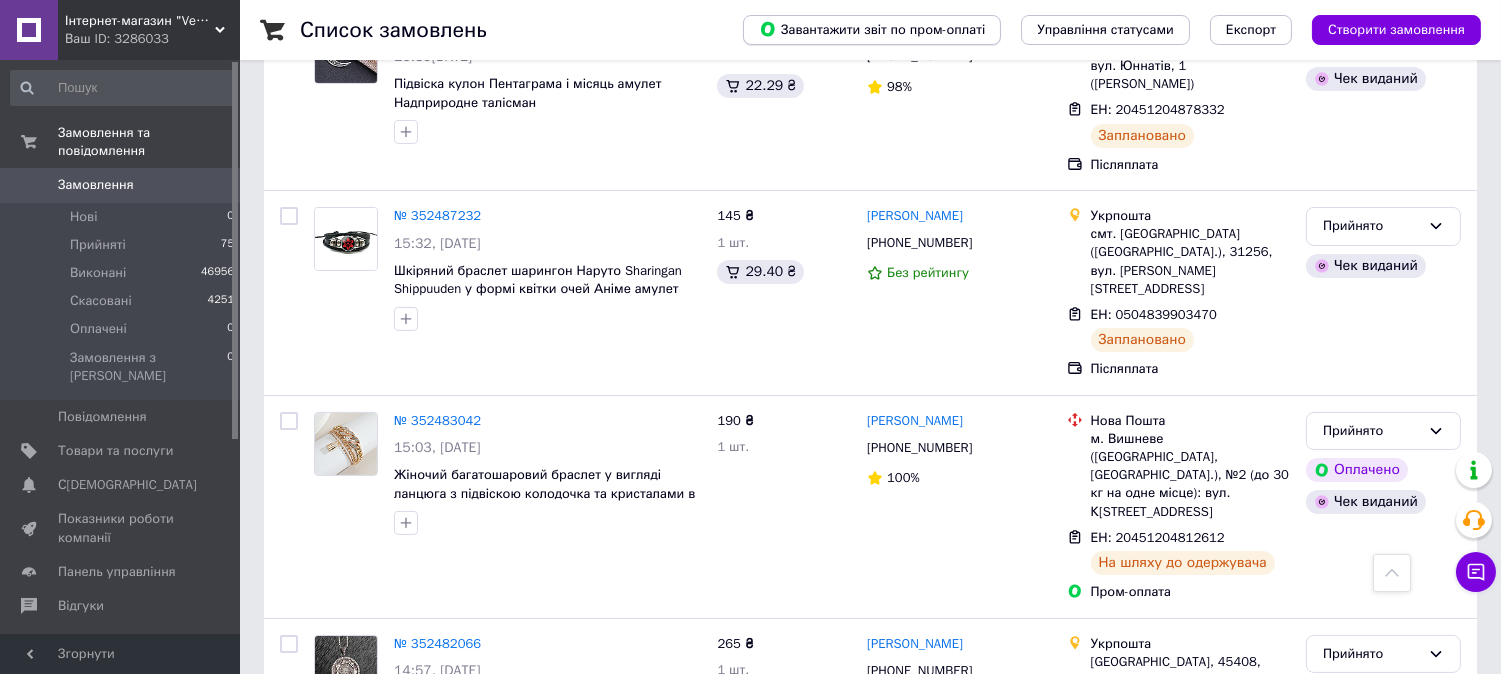scroll, scrollTop: 555, scrollLeft: 0, axis: vertical 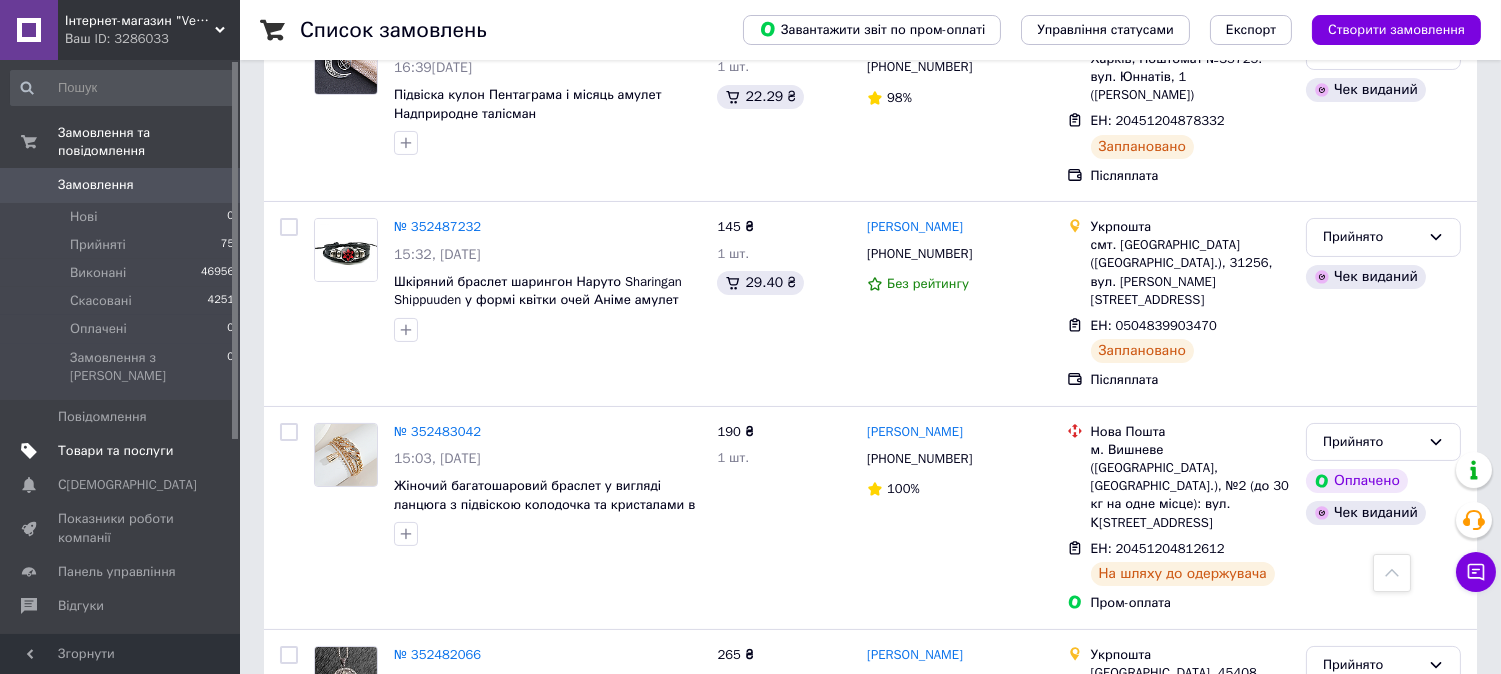 click on "Товари та послуги" at bounding box center (123, 451) 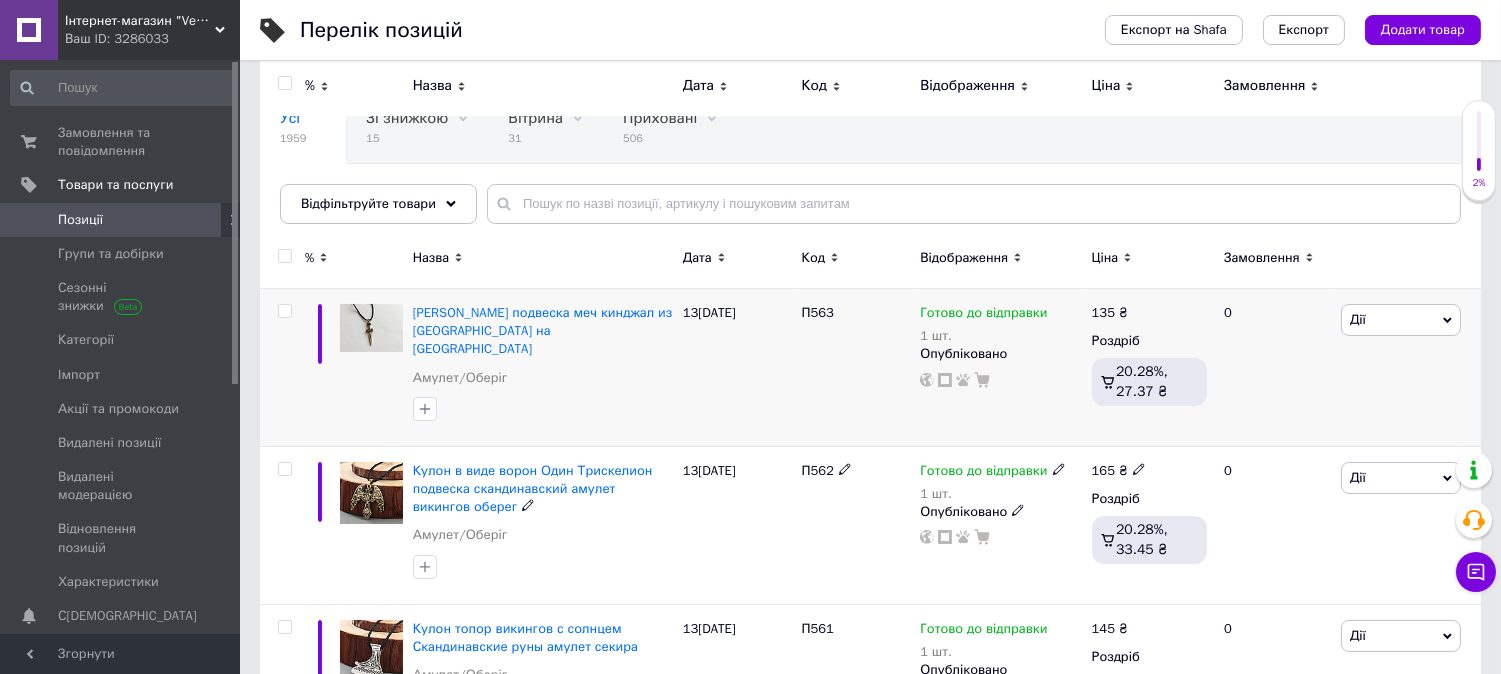 scroll, scrollTop: 0, scrollLeft: 0, axis: both 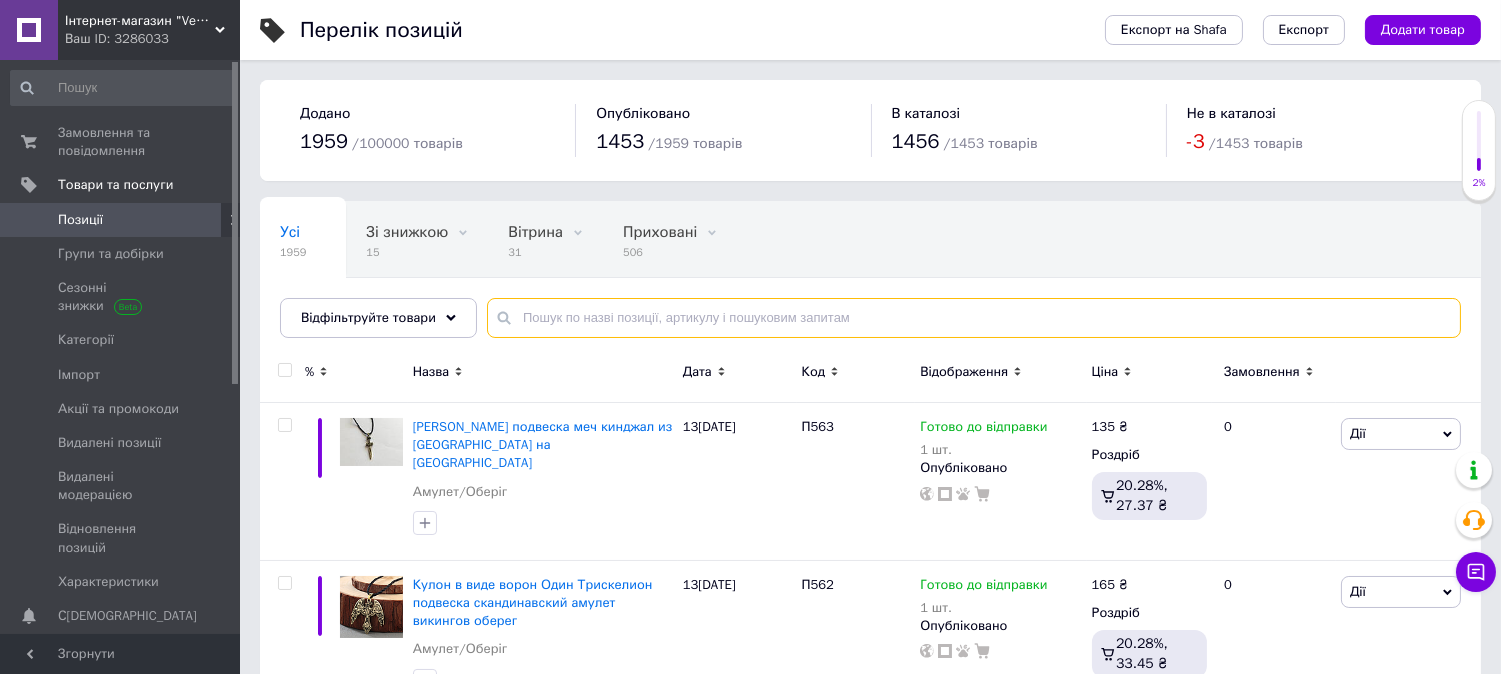 click at bounding box center (974, 318) 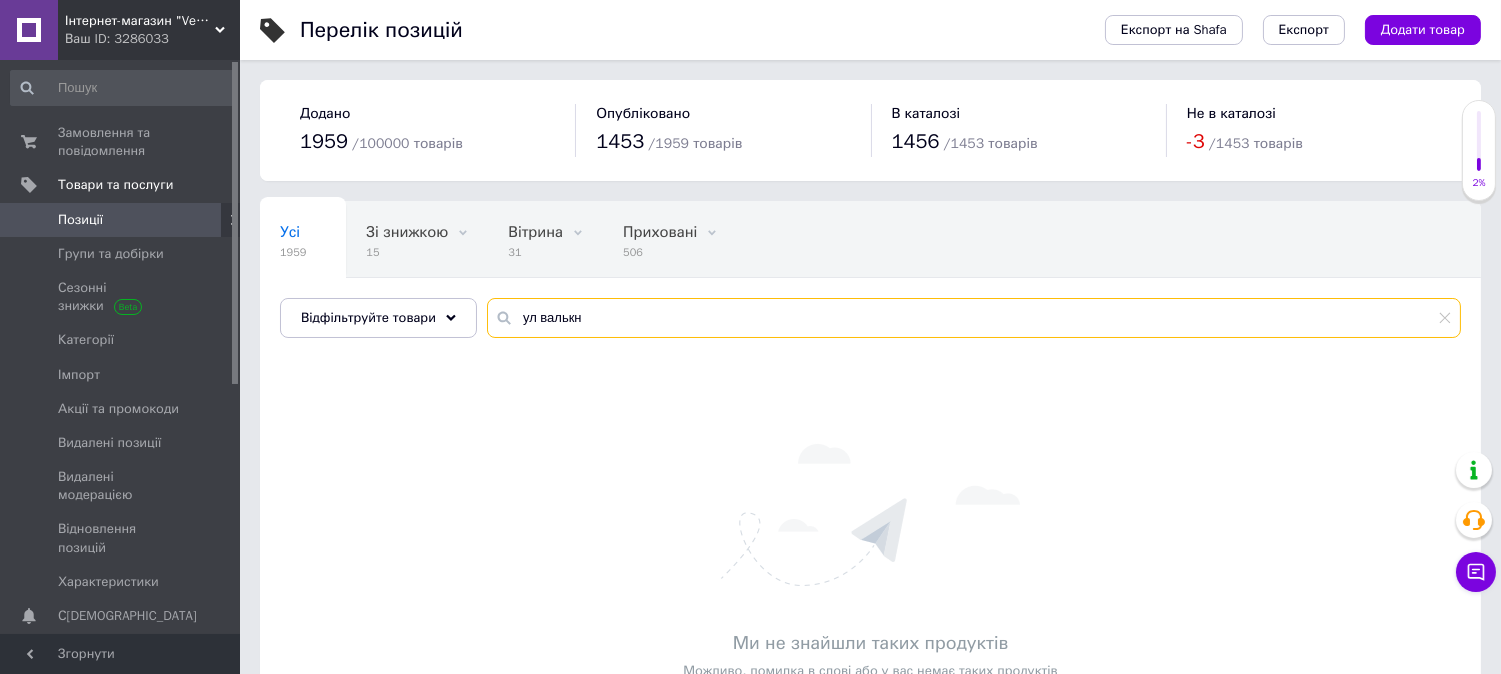 click on "ул валькн" at bounding box center (974, 318) 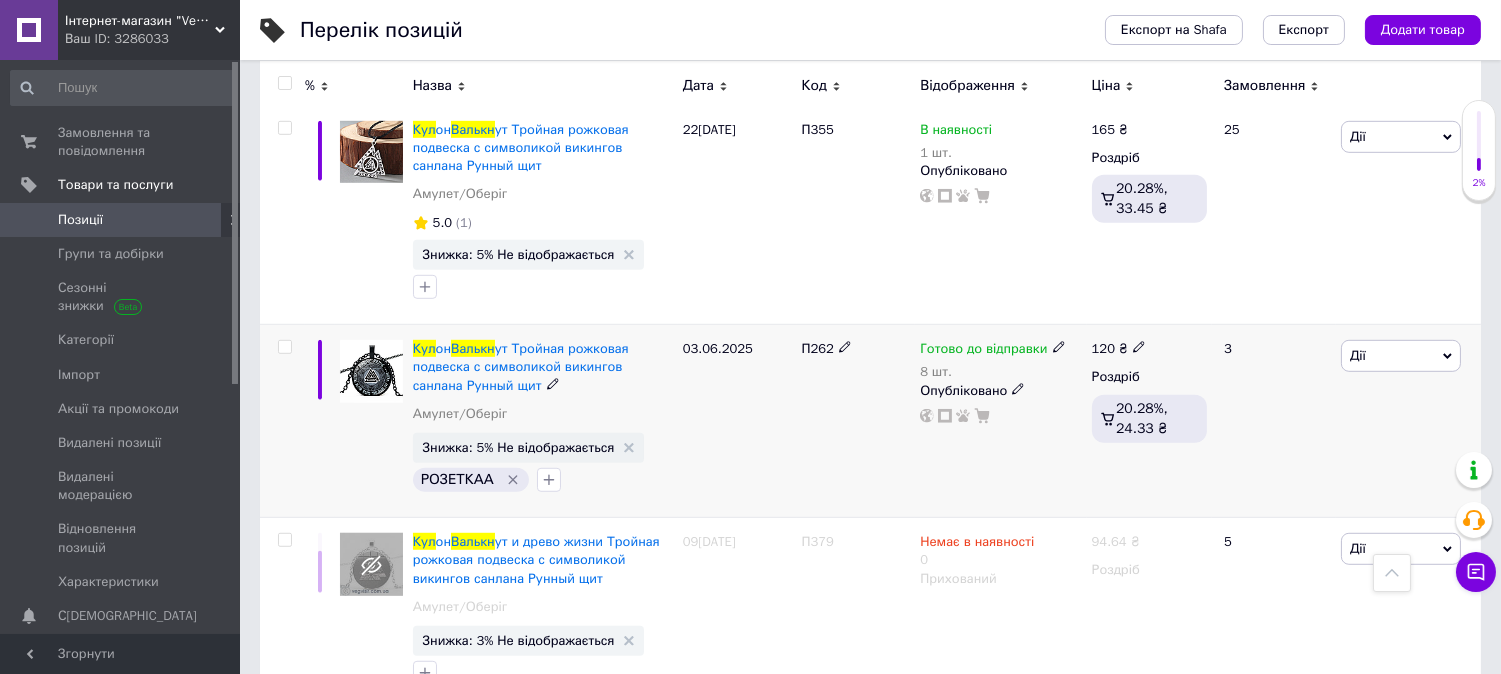 scroll, scrollTop: 2295, scrollLeft: 0, axis: vertical 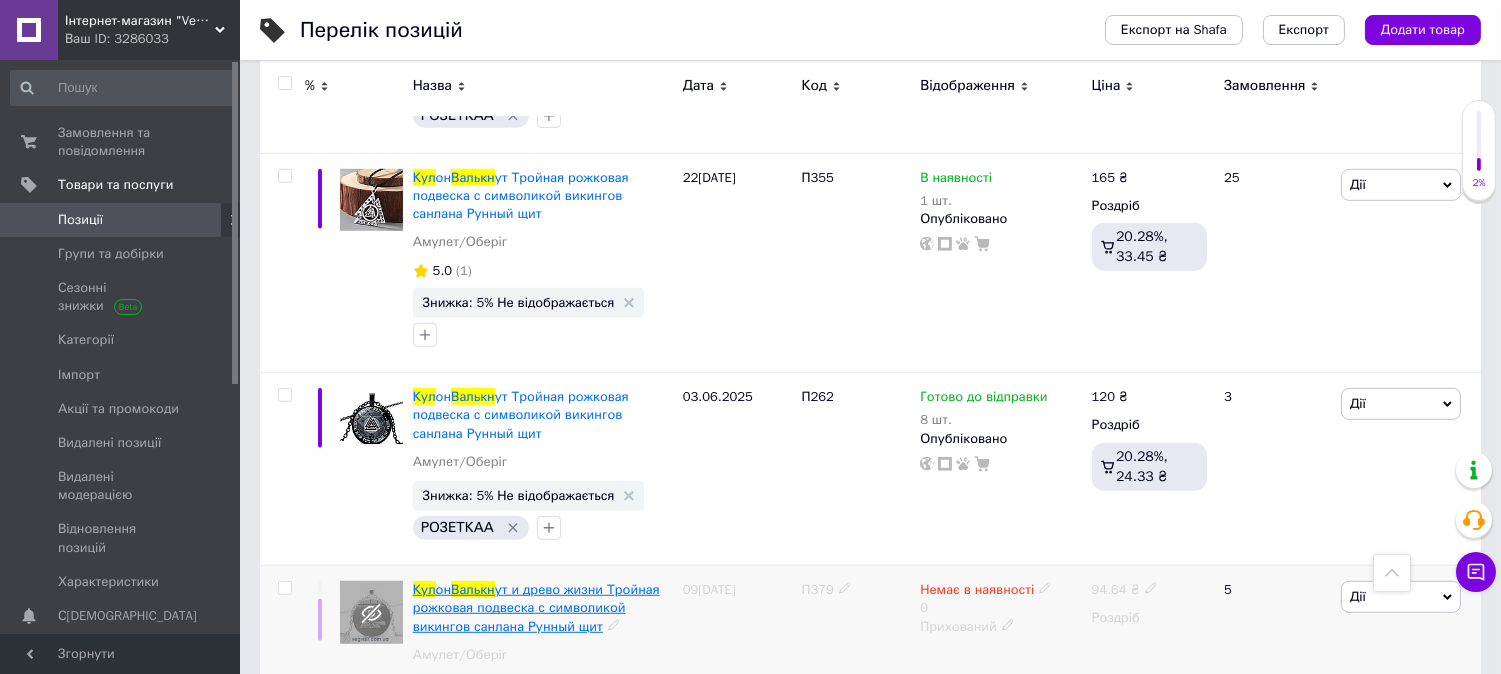 type on "[PERSON_NAME]" 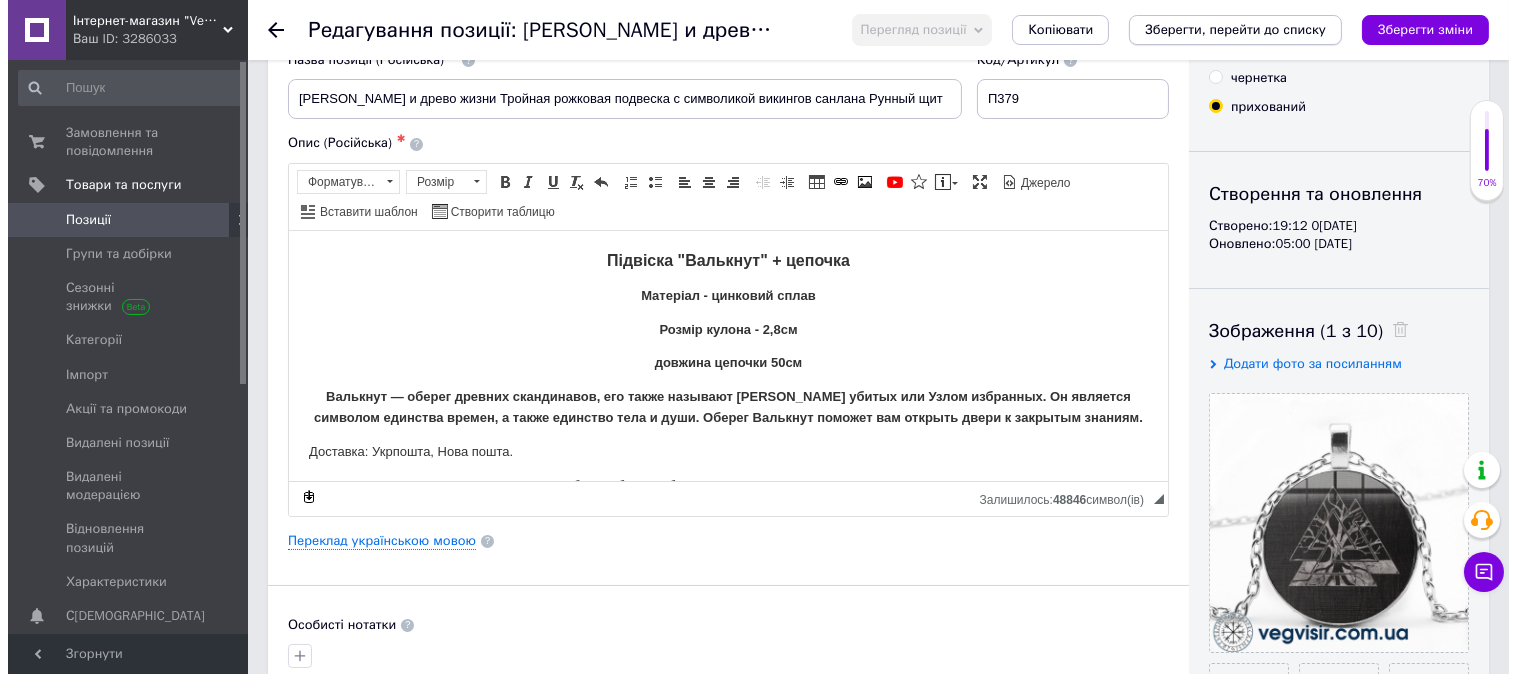 scroll, scrollTop: 222, scrollLeft: 0, axis: vertical 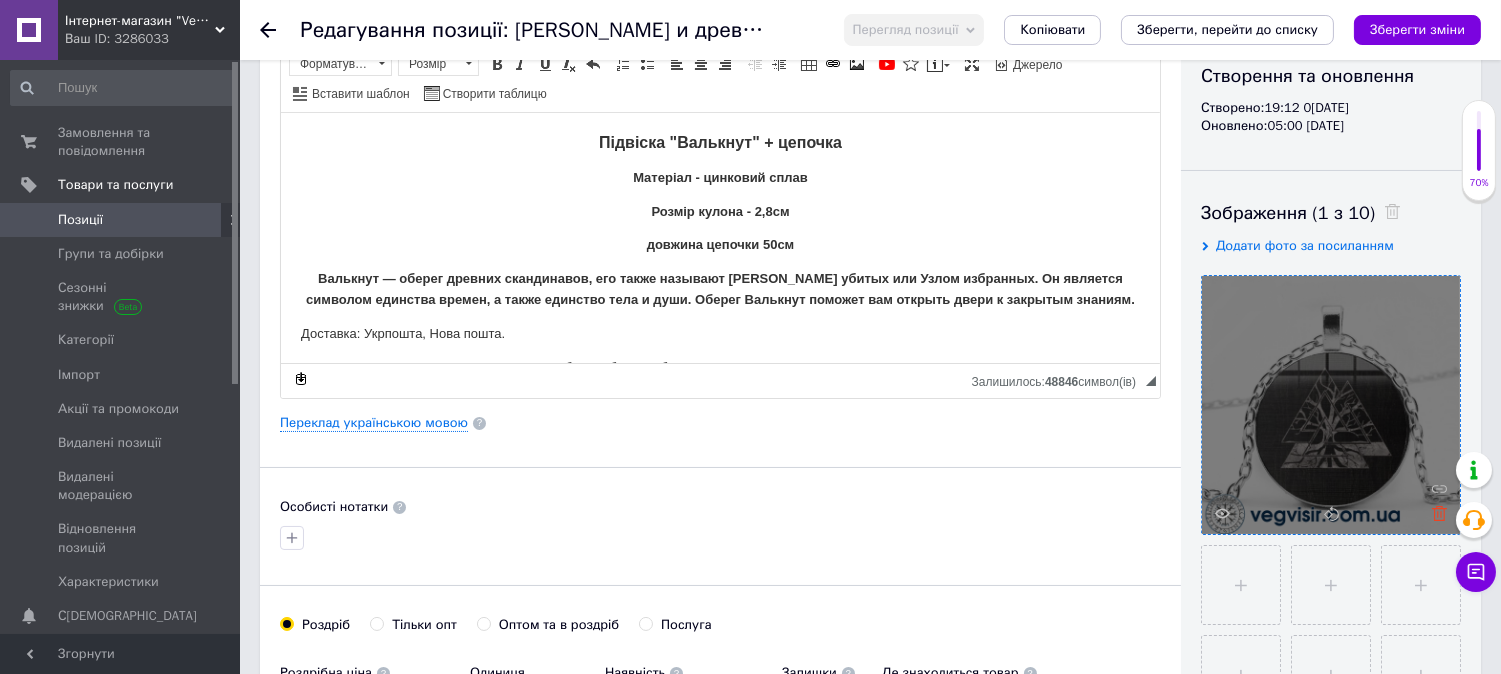 click 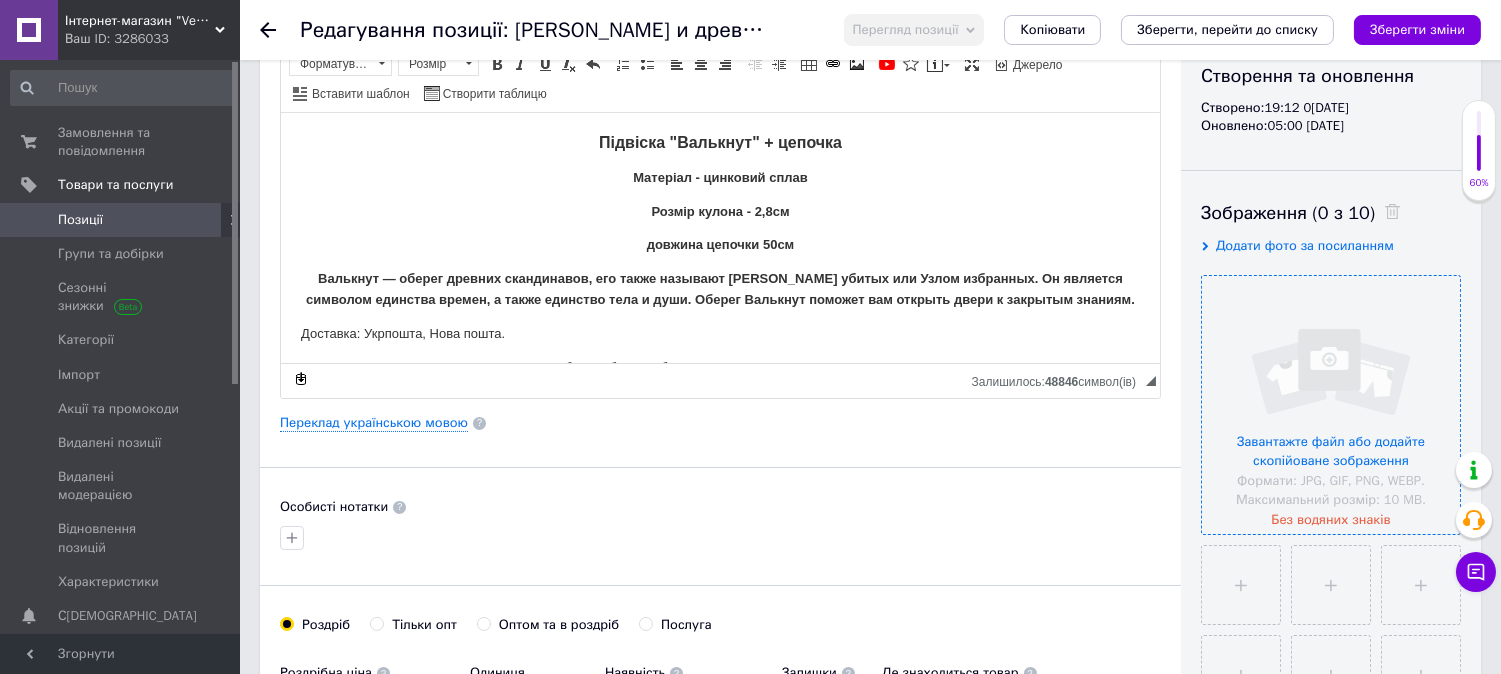click at bounding box center (1331, 405) 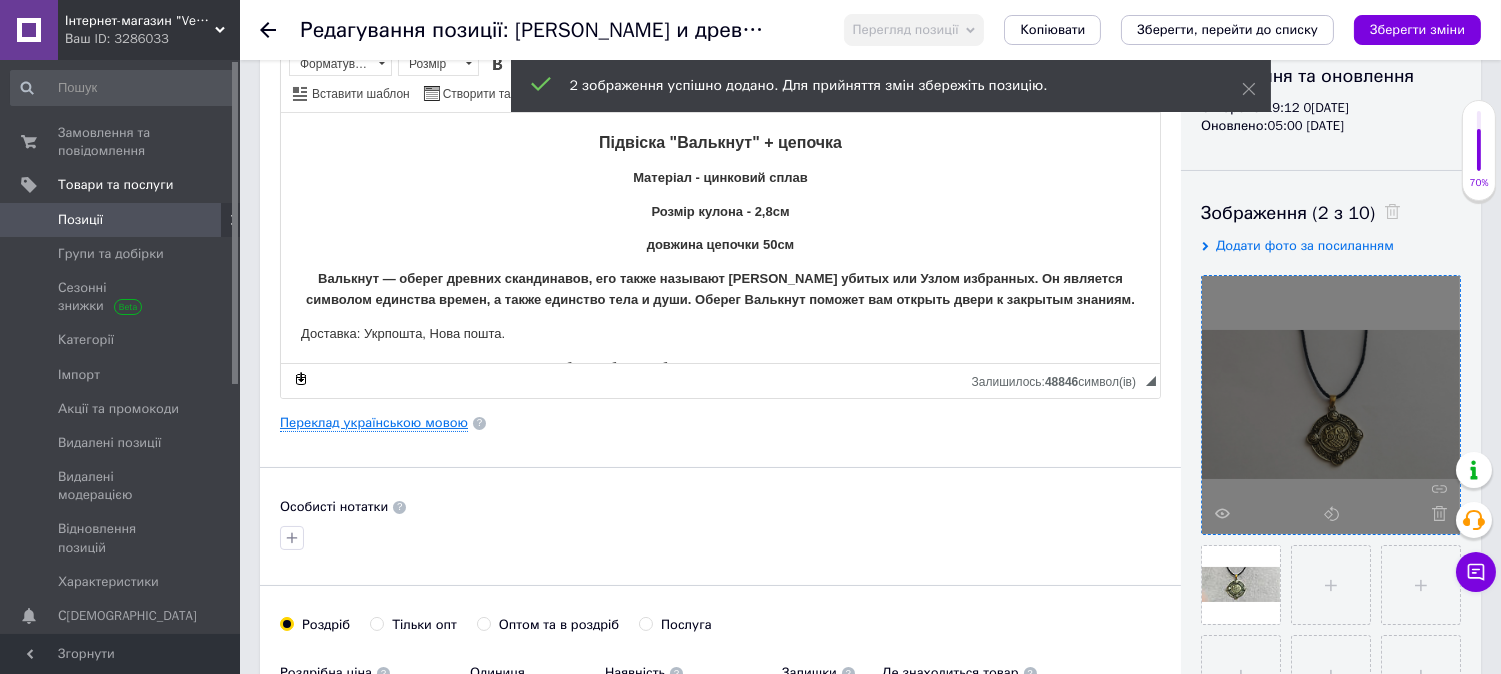 click on "Переклад українською мовою" at bounding box center [374, 423] 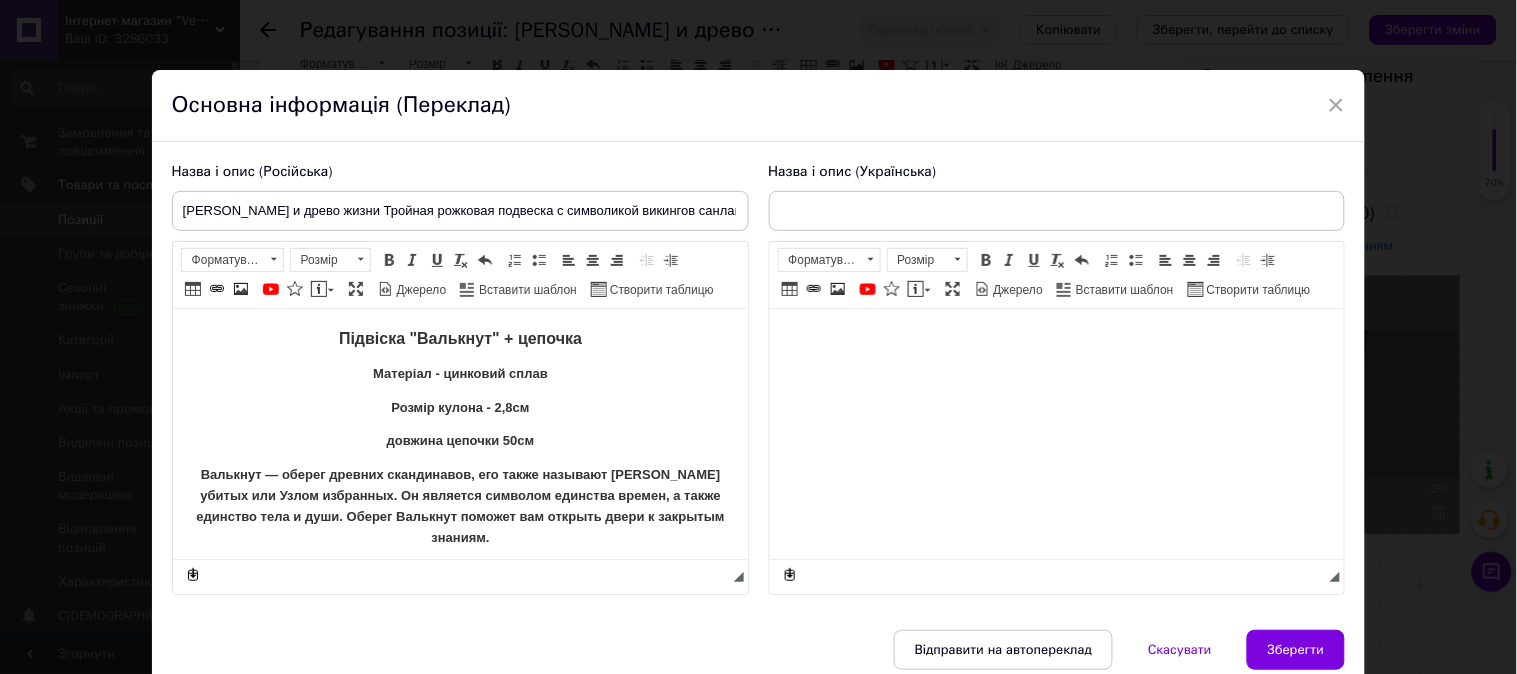 scroll, scrollTop: 0, scrollLeft: 0, axis: both 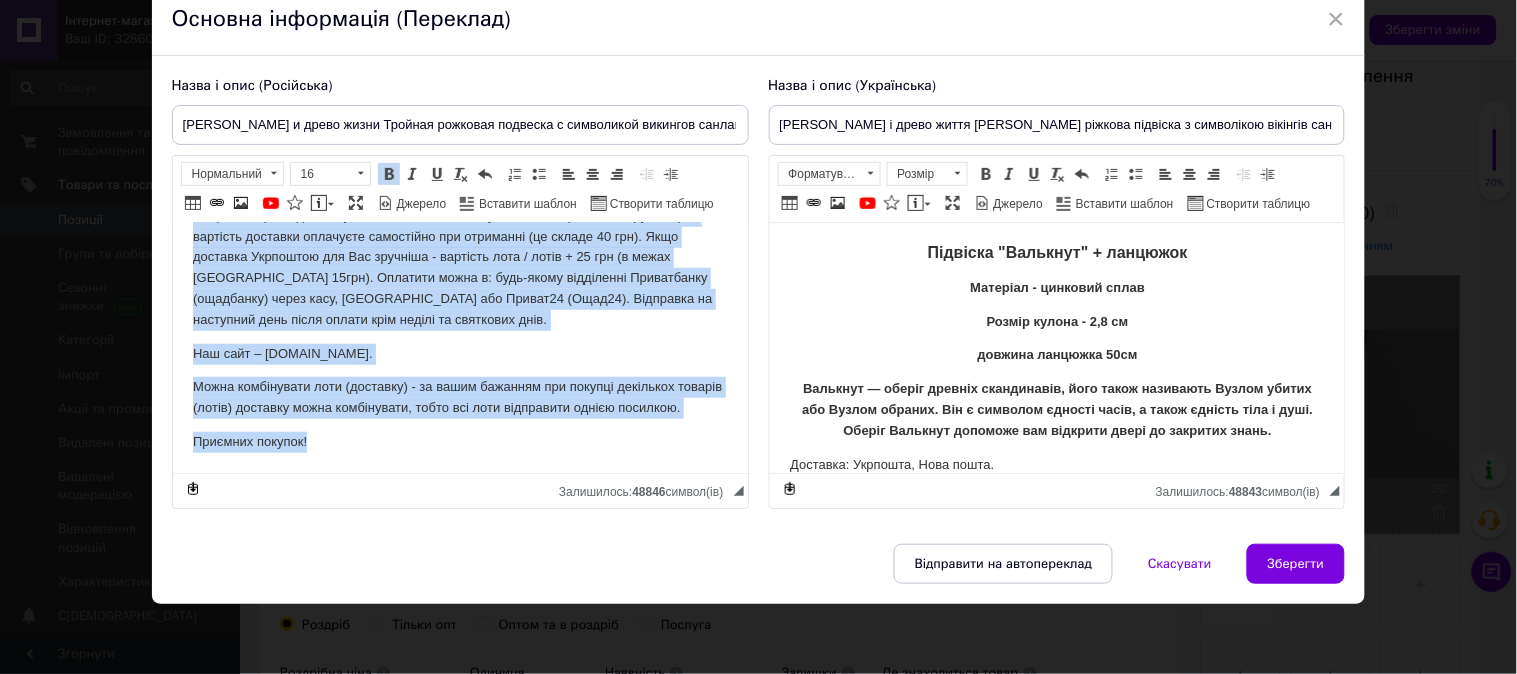 drag, startPoint x: 196, startPoint y: 381, endPoint x: 570, endPoint y: 668, distance: 471.42868 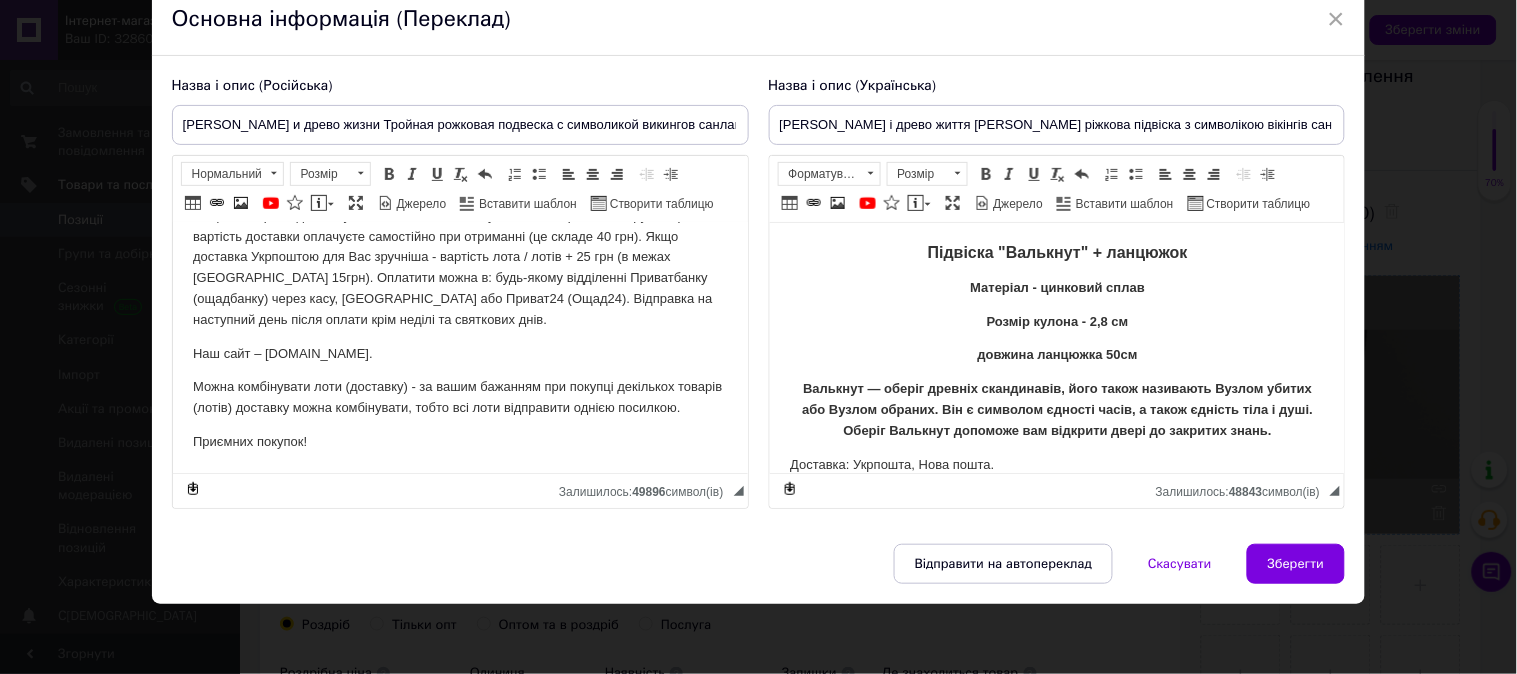 scroll, scrollTop: 0, scrollLeft: 0, axis: both 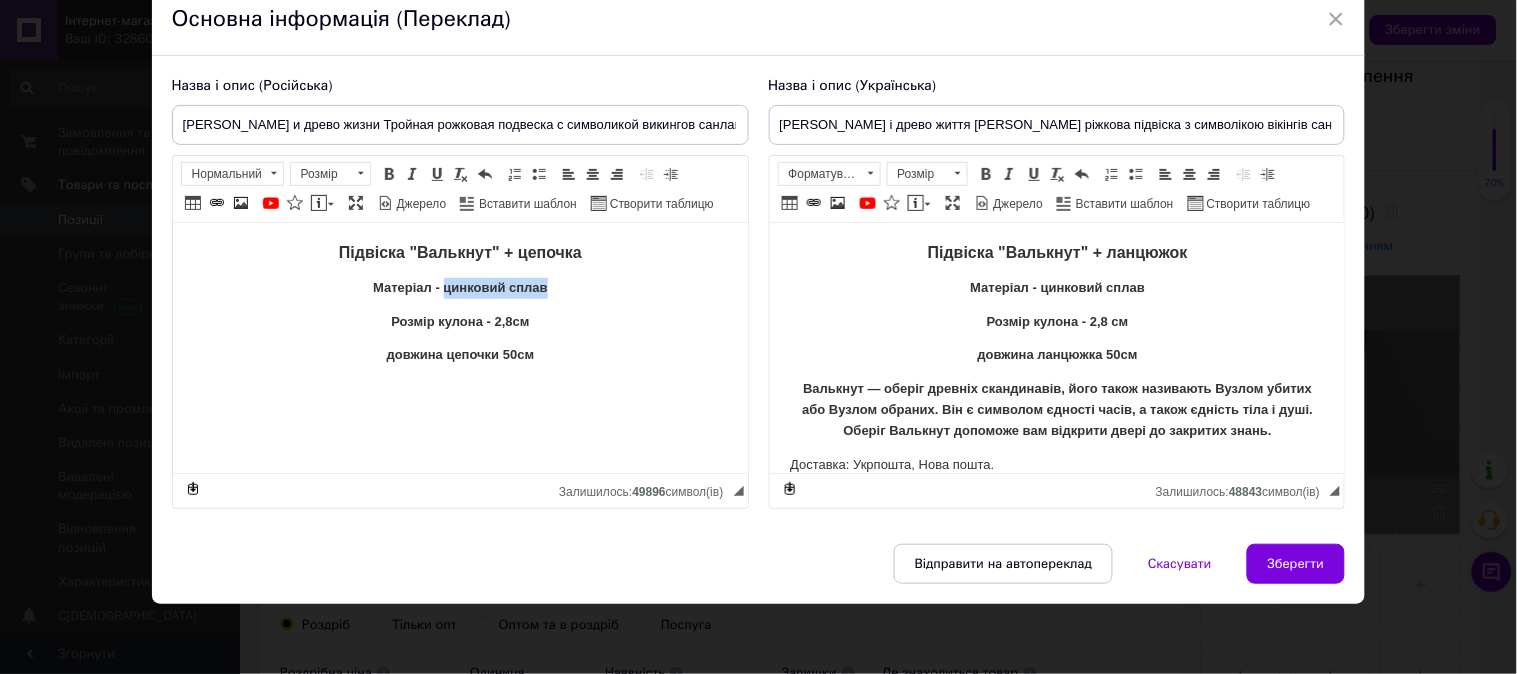 drag, startPoint x: 488, startPoint y: 282, endPoint x: 568, endPoint y: 282, distance: 80 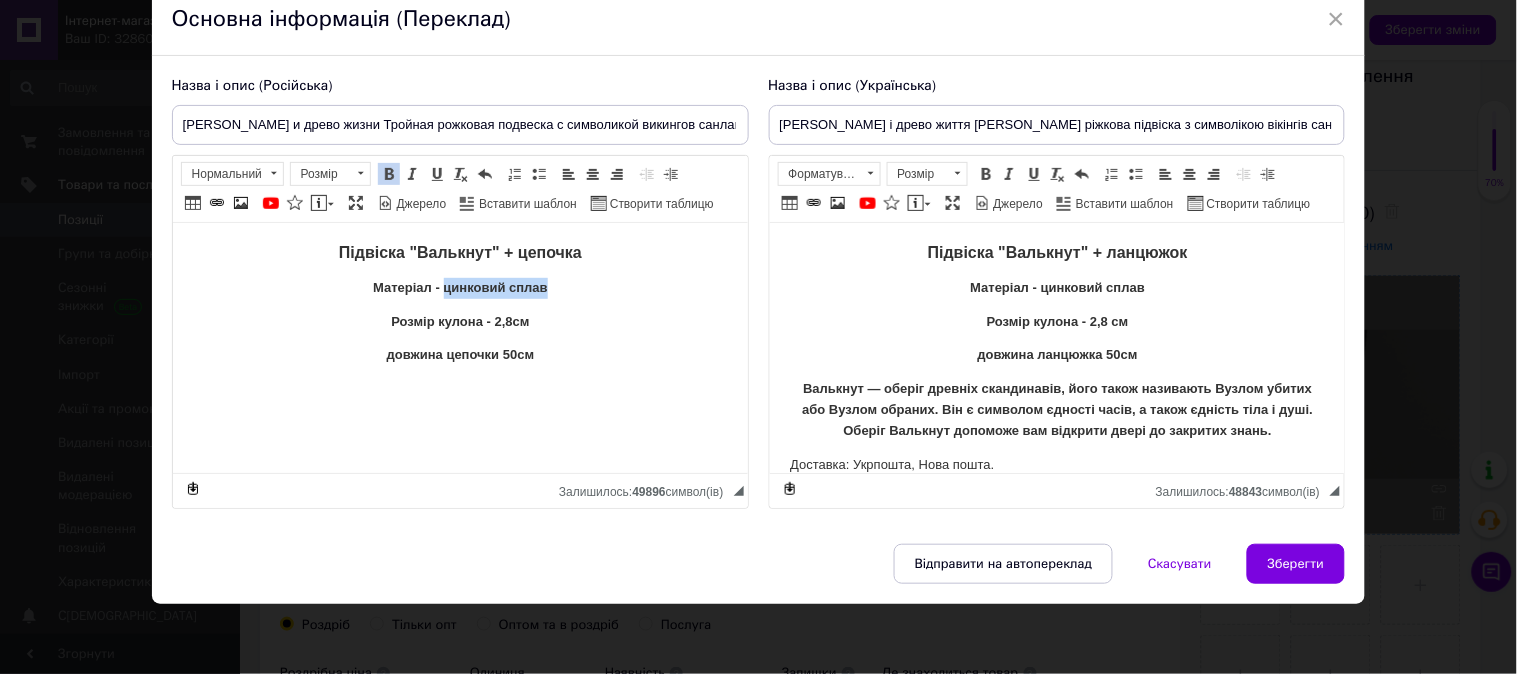 type 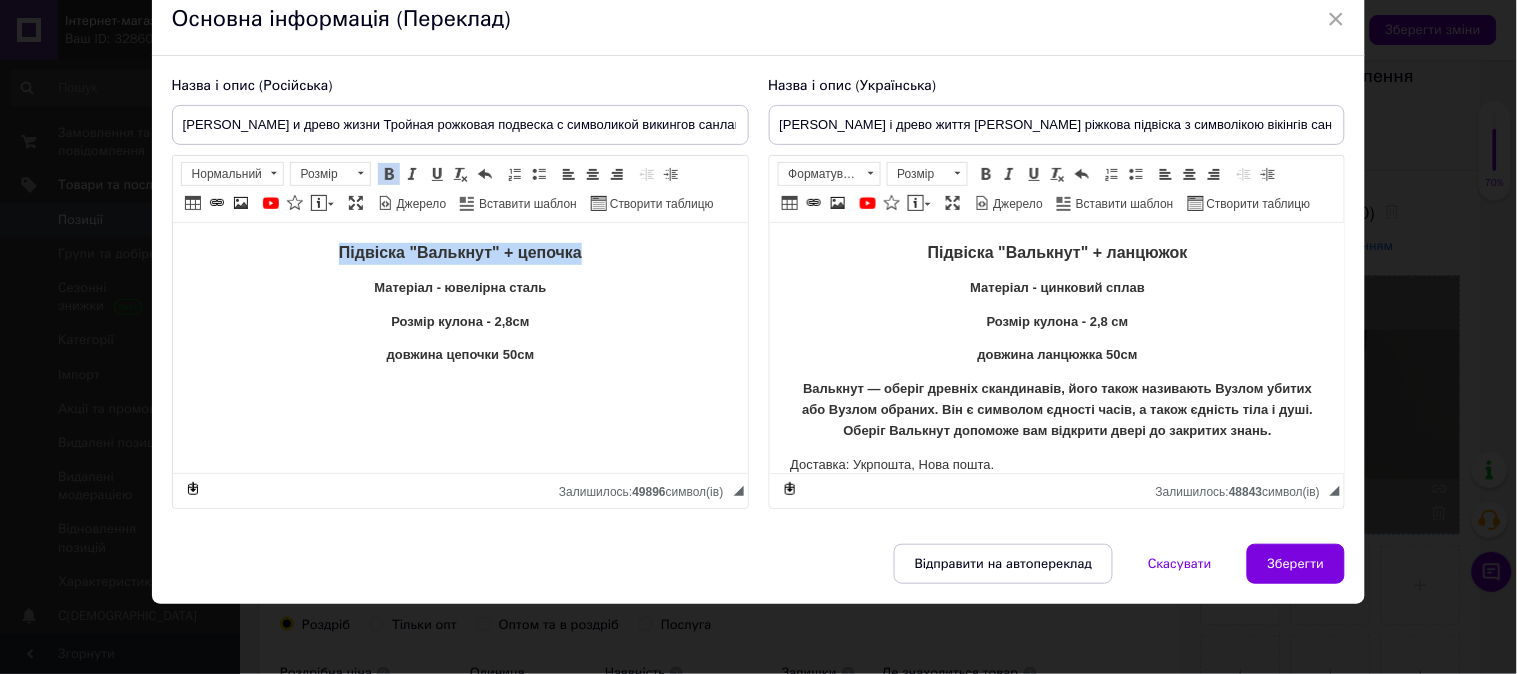 drag, startPoint x: 396, startPoint y: 248, endPoint x: 295, endPoint y: 246, distance: 101.0198 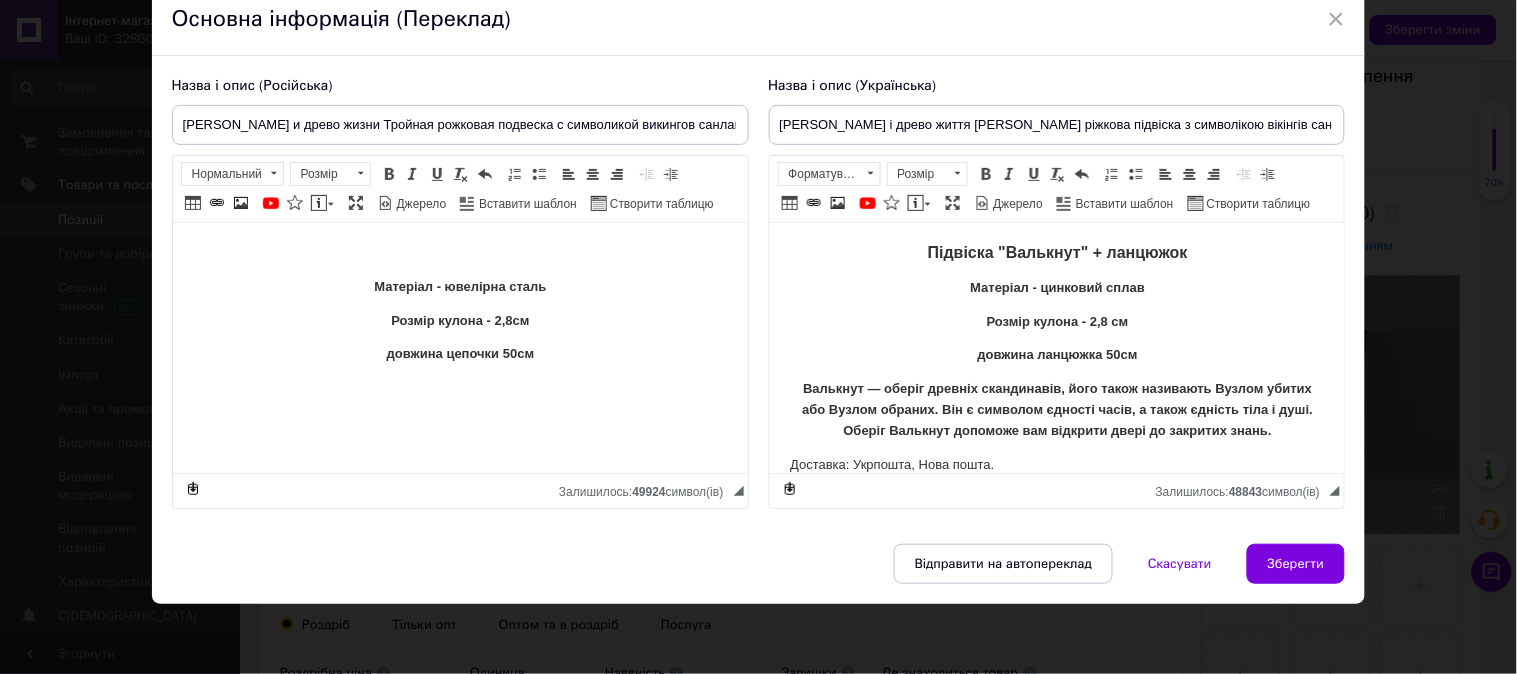 click on "довжина цепочки 50см" at bounding box center (460, 353) 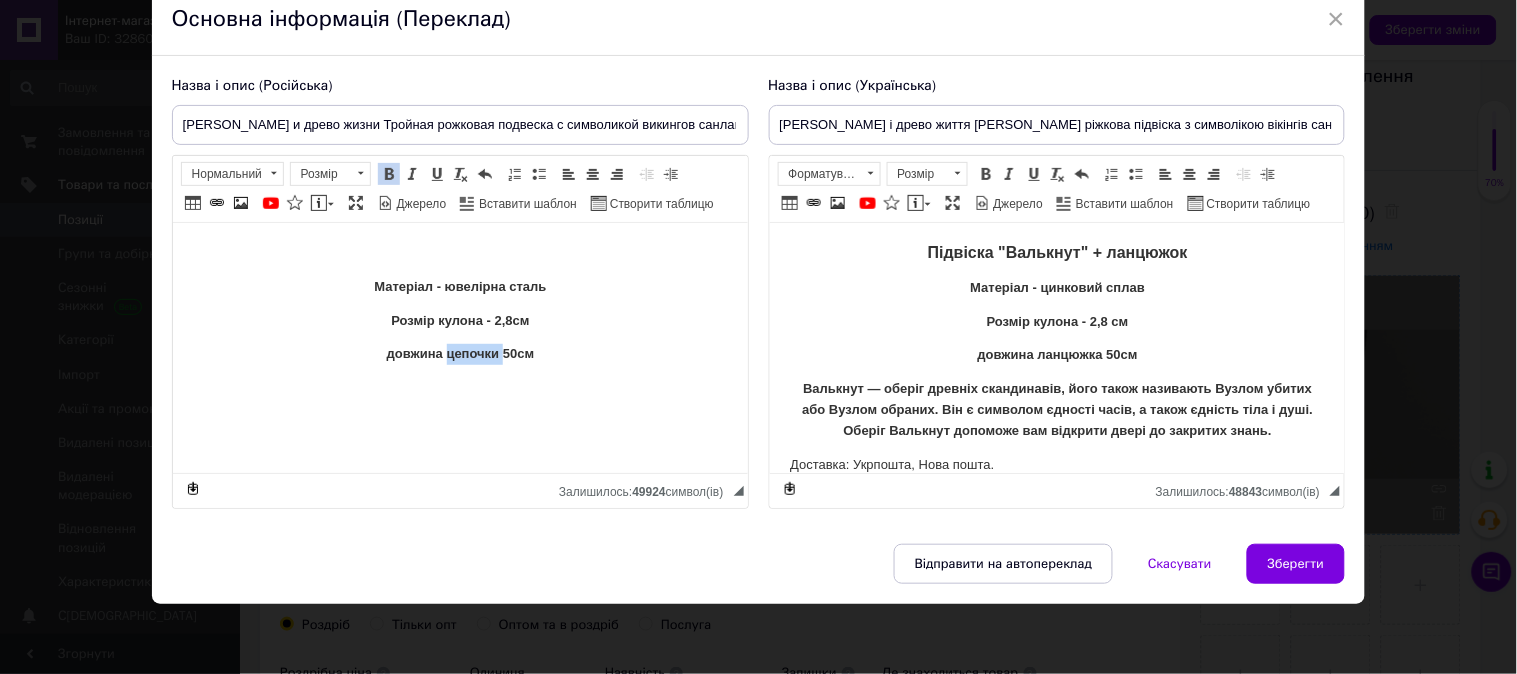 click on "довжина цепочки 50см" at bounding box center (460, 353) 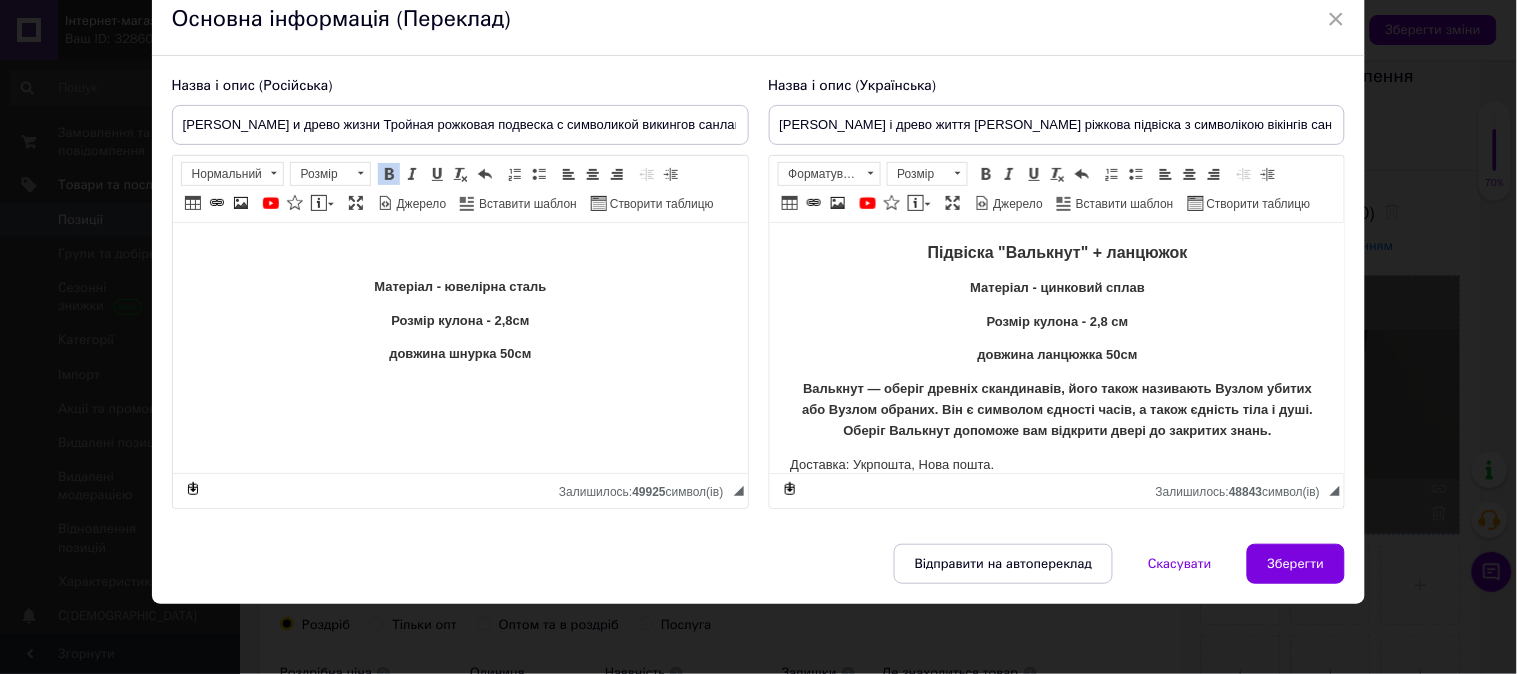 click on "довжина шнурка 50см" at bounding box center (459, 353) 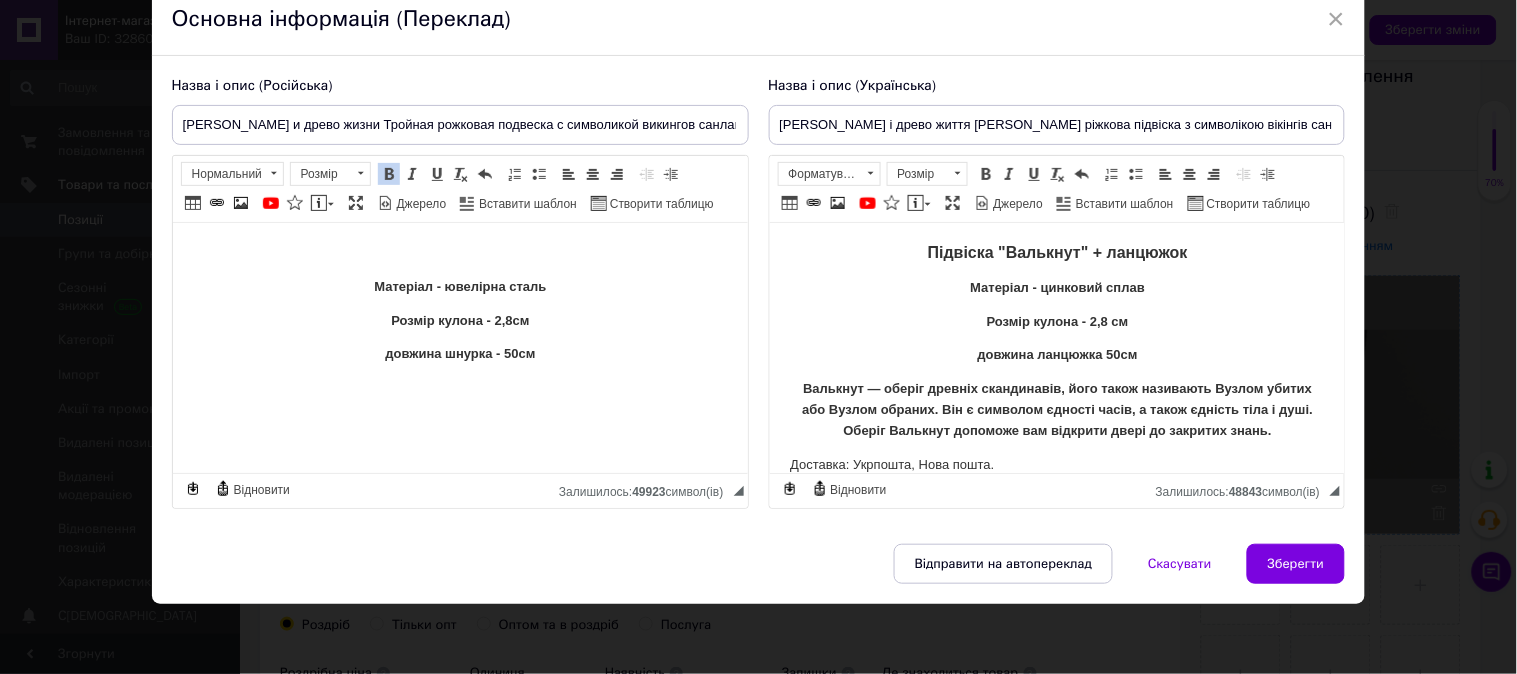 click on "Розмір кулона - 2,8см" at bounding box center (459, 320) 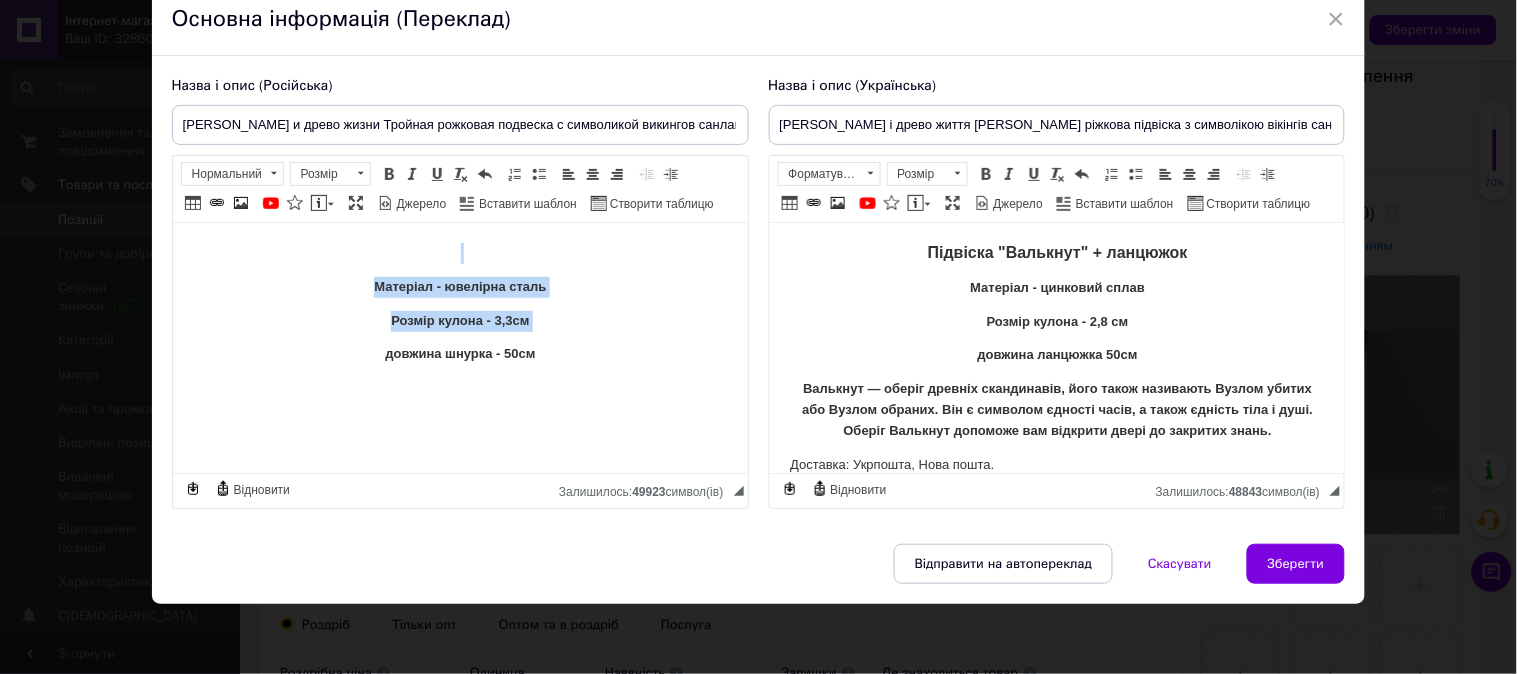 copy on "Матеріал - ювелірна сталь Розмір кулона - 3,3см" 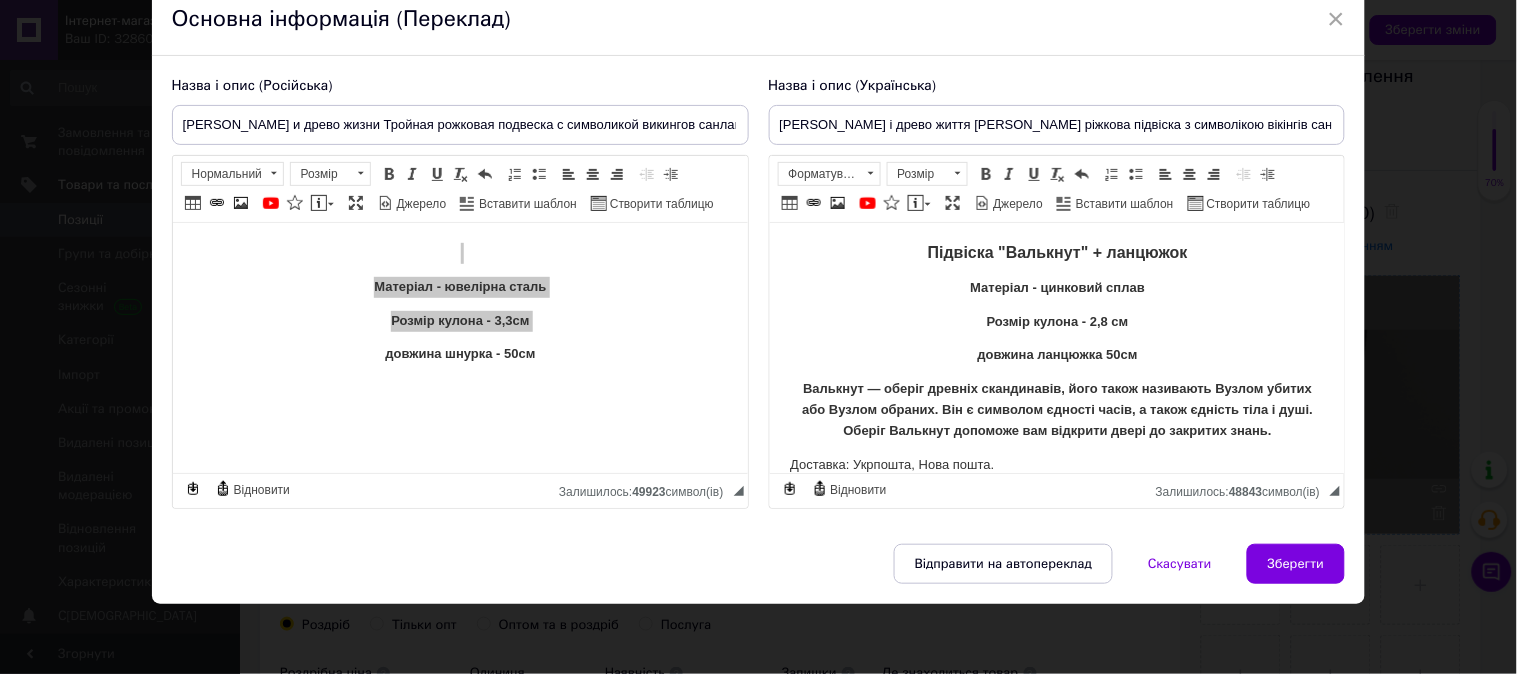 click on "Підвіска "Валькнут" + ланцюжок Матеріал - цинковий сплав Розмір кулона - 2,8 см довжина ланцюжка 50см Валькнут — оберіг древніх скандинавів, його також називають Вузлом убитих або Вузлом обраних. Він є символом єдності часів, а також єдність тіла і душі. Оберіг Валькнут допоможе вам відкрити двері до закритих знань. Доставка: Укрпошта, Нова пошта. Працюємо по передоплаті на картку приватбанку або ощадбанку. Наложеним платижем (післяоплатою) висилаємо тільки за попередньою домовленістю! Наш сайт – [DOMAIN_NAME]. Приємних покупок!" at bounding box center (1056, 516) 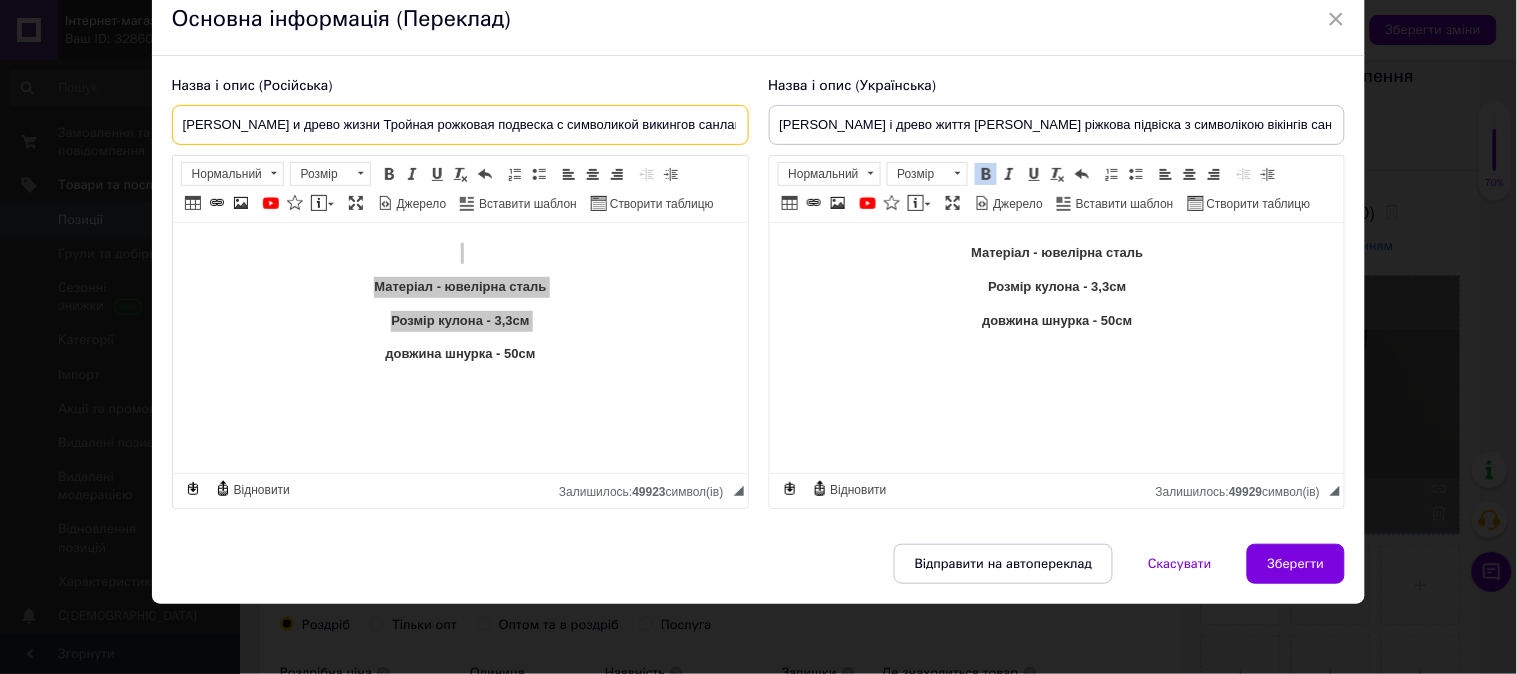 scroll, scrollTop: 0, scrollLeft: 81, axis: horizontal 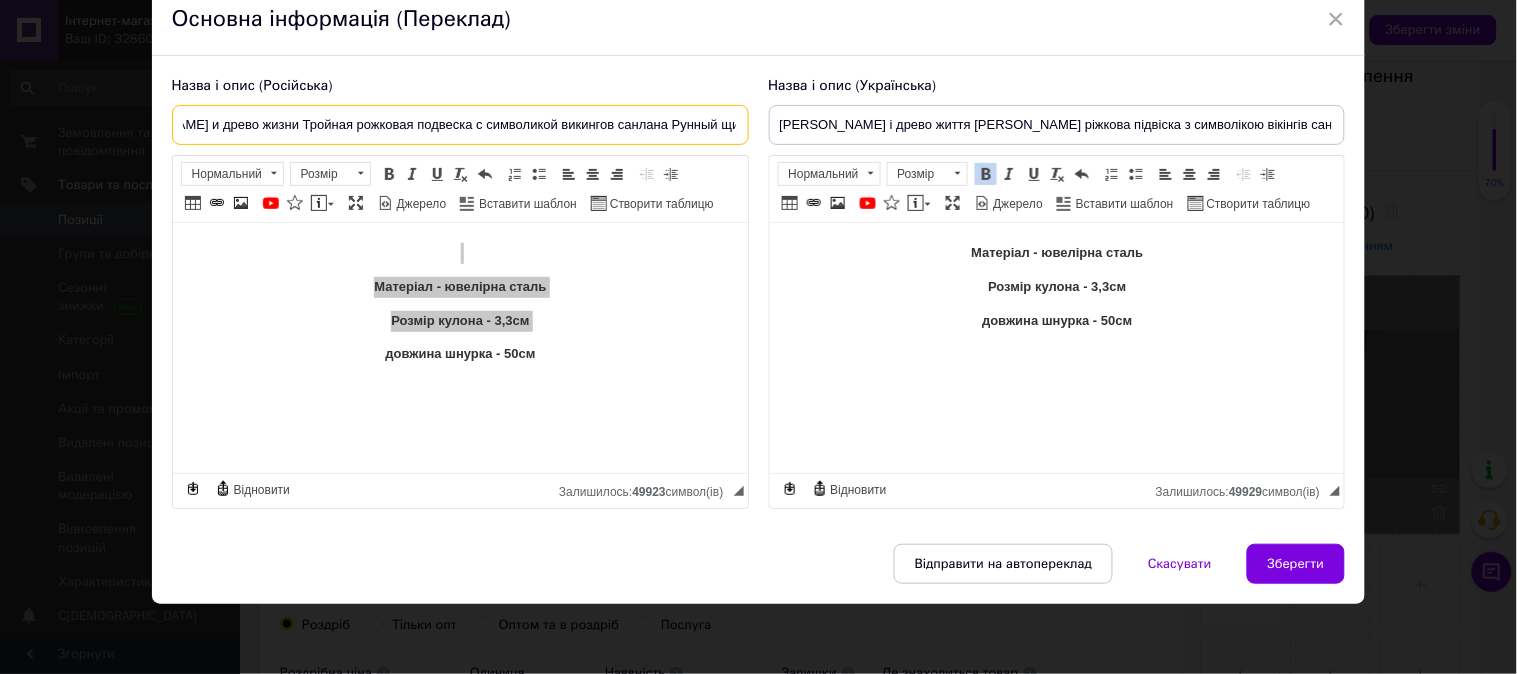 drag, startPoint x: 280, startPoint y: 95, endPoint x: 466, endPoint y: 108, distance: 186.45375 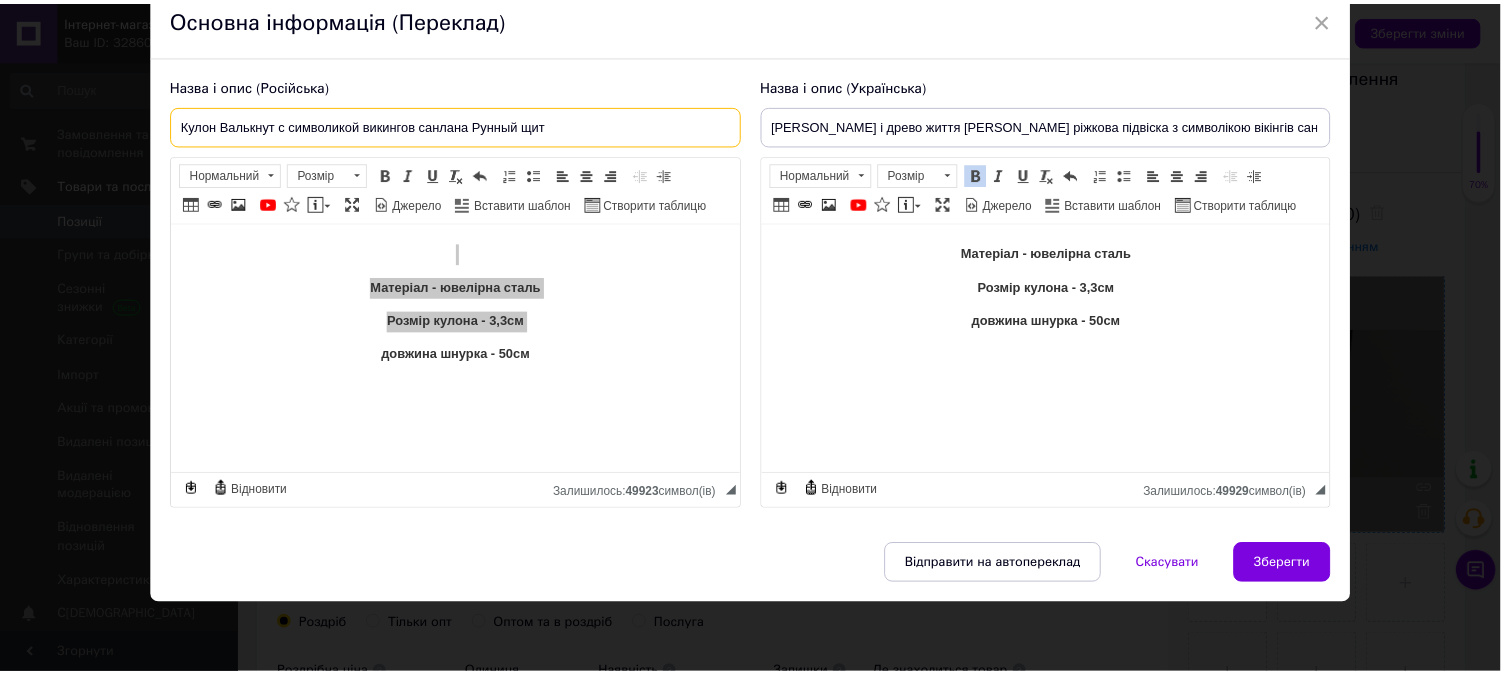 scroll, scrollTop: 0, scrollLeft: 0, axis: both 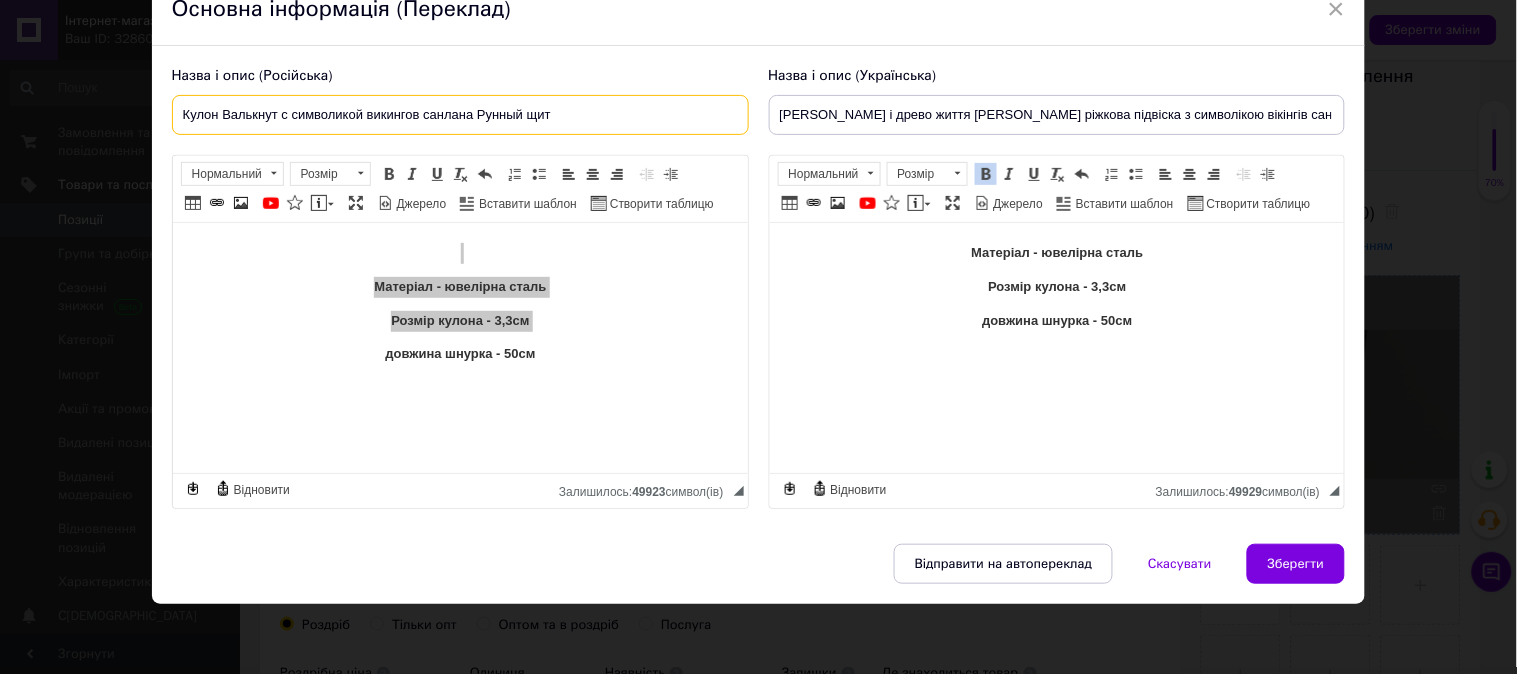 click on "Кулон Валькнут с символикой викингов санлана Рунный щит" at bounding box center [460, 115] 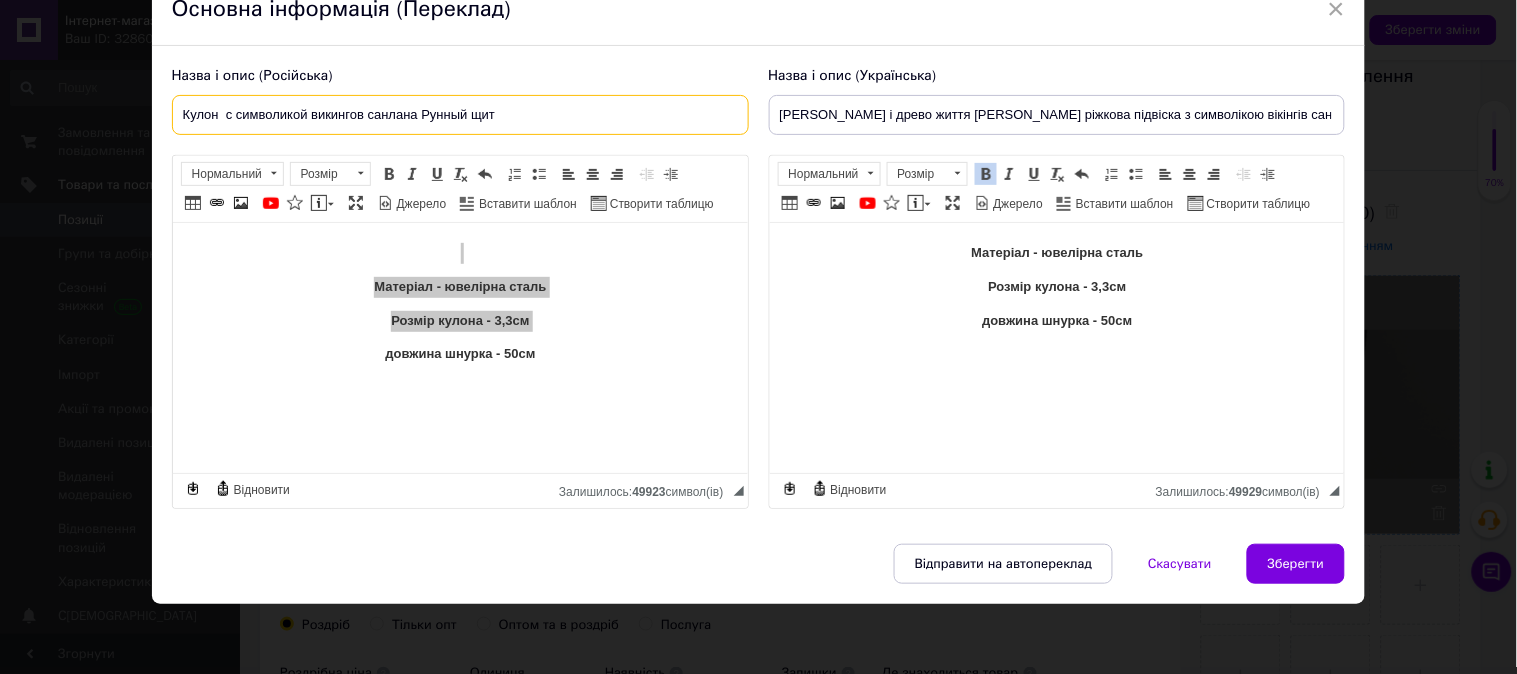 drag, startPoint x: 510, startPoint y: 85, endPoint x: 437, endPoint y: 85, distance: 73 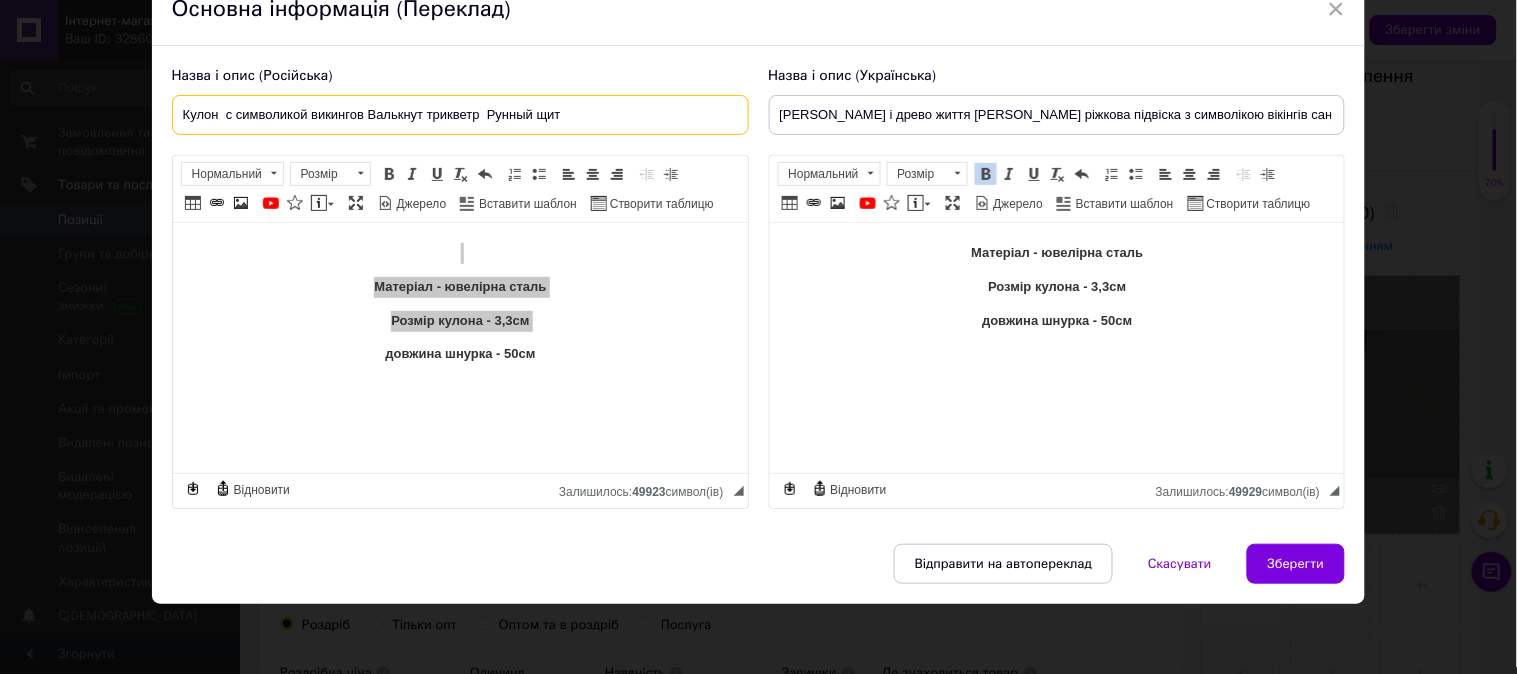 click on "Кулон  с символикой викингов Валькнут трикветр  Рунный щит" at bounding box center (460, 115) 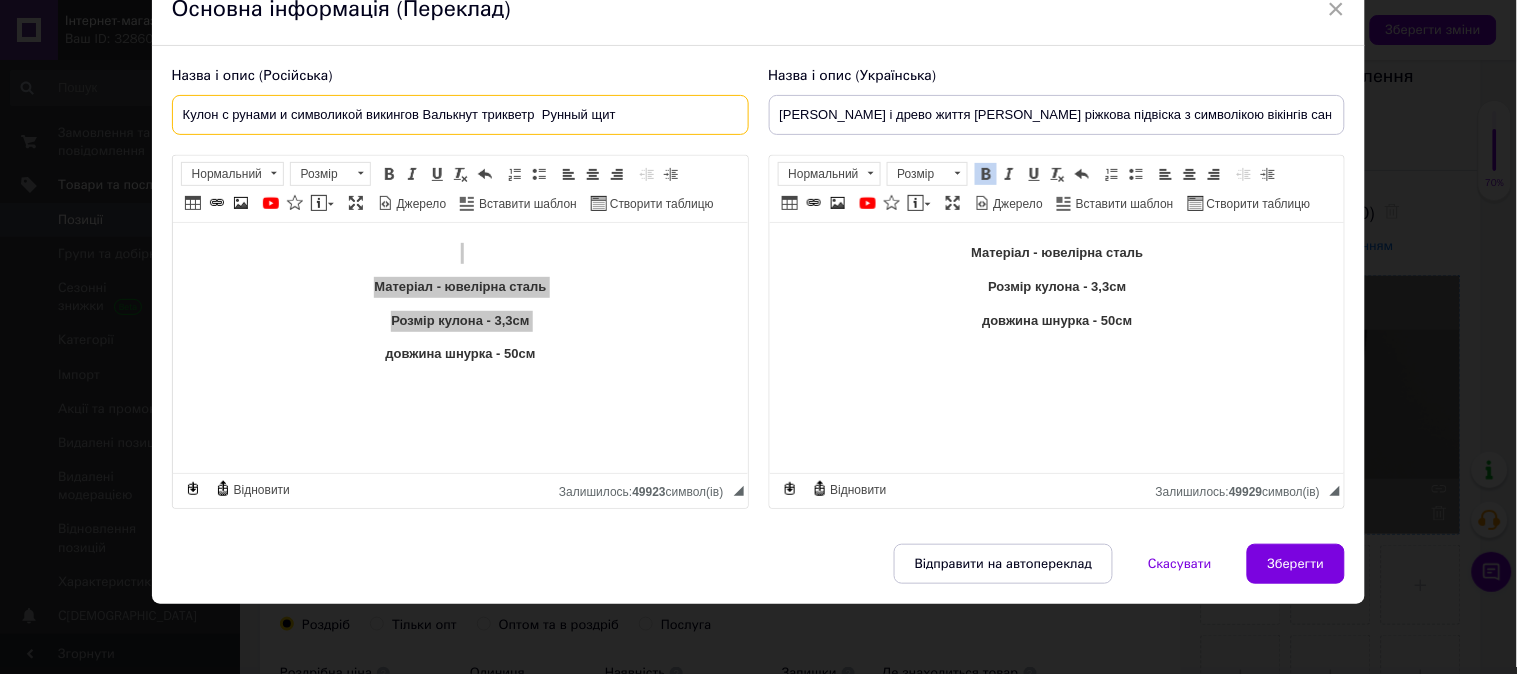 type on "Кулон с рунами и символикой викингов Валькнут трикветр  Рунный щит" 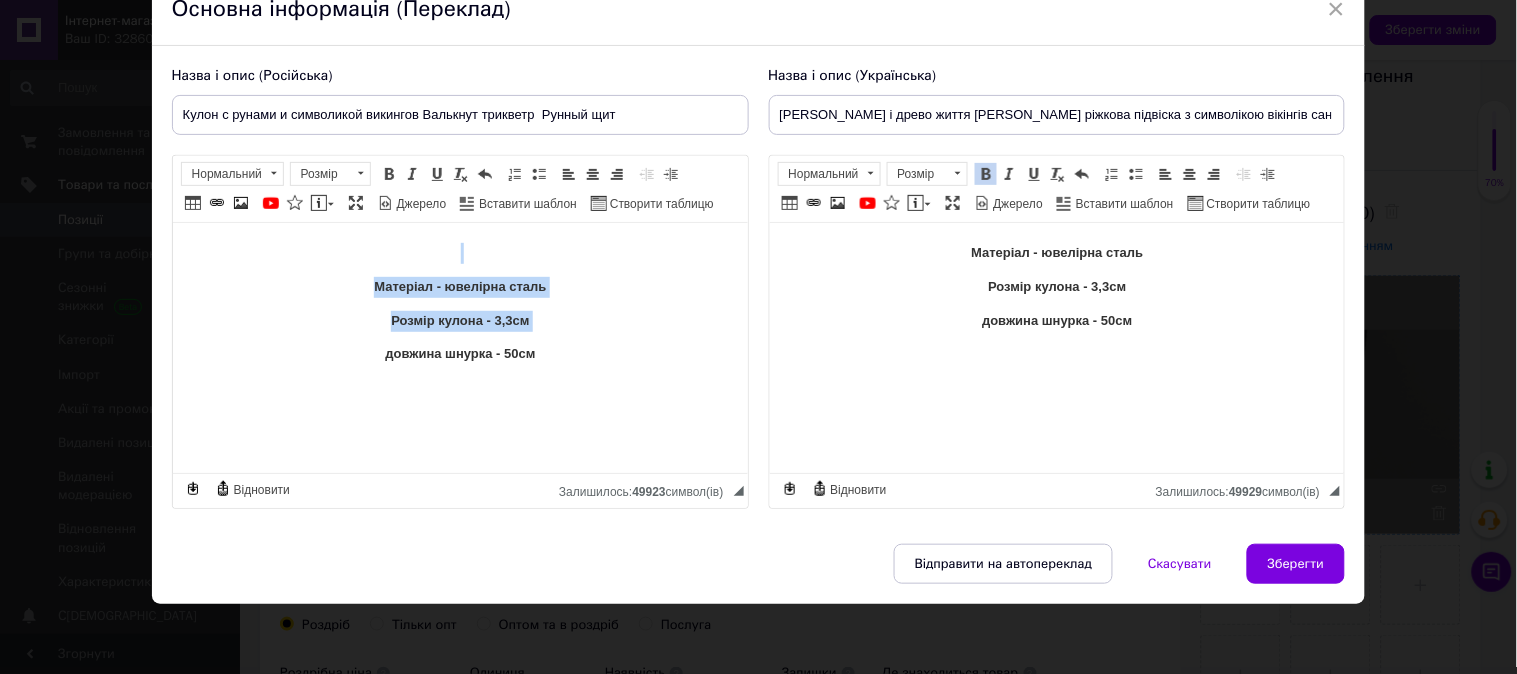 click on "Розмір кулона - 3,3см" at bounding box center (459, 321) 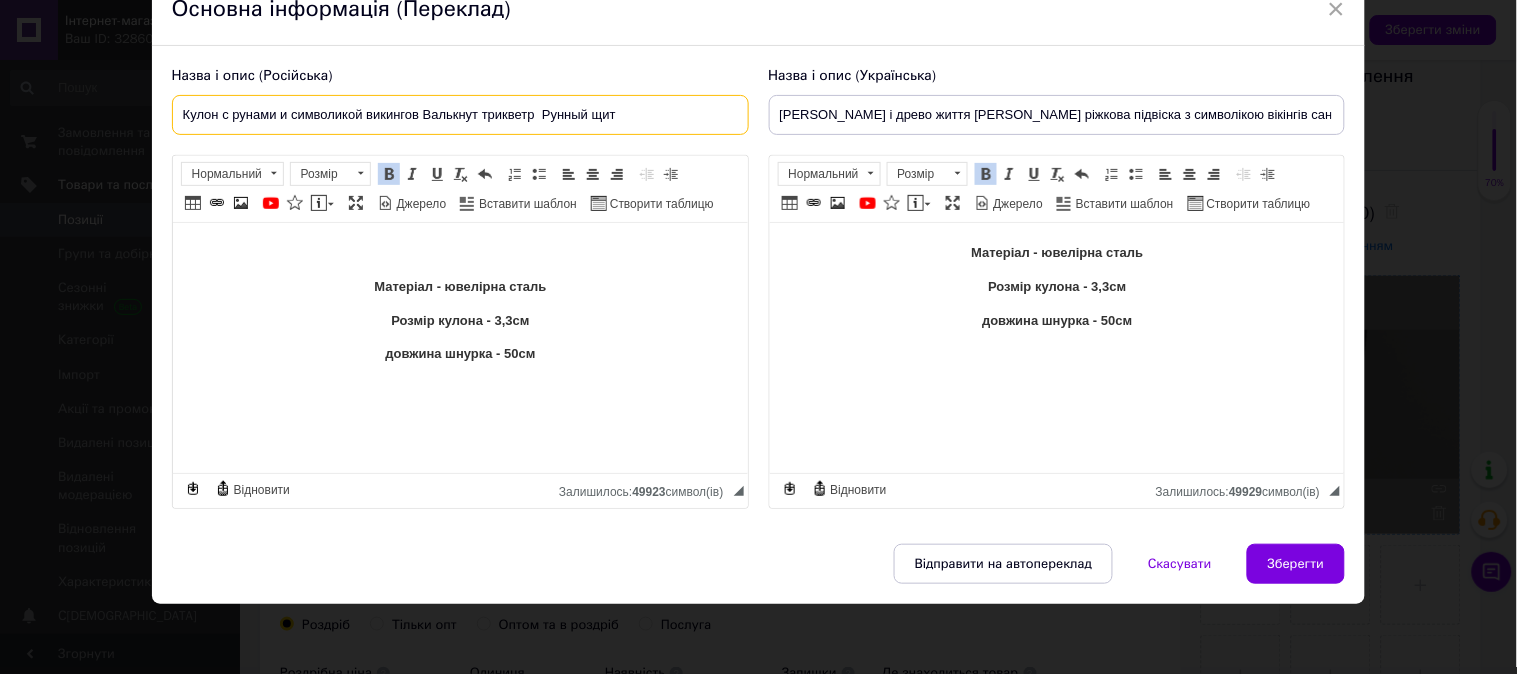 click on "Кулон с рунами и символикой викингов Валькнут трикветр  Рунный щит" at bounding box center (460, 115) 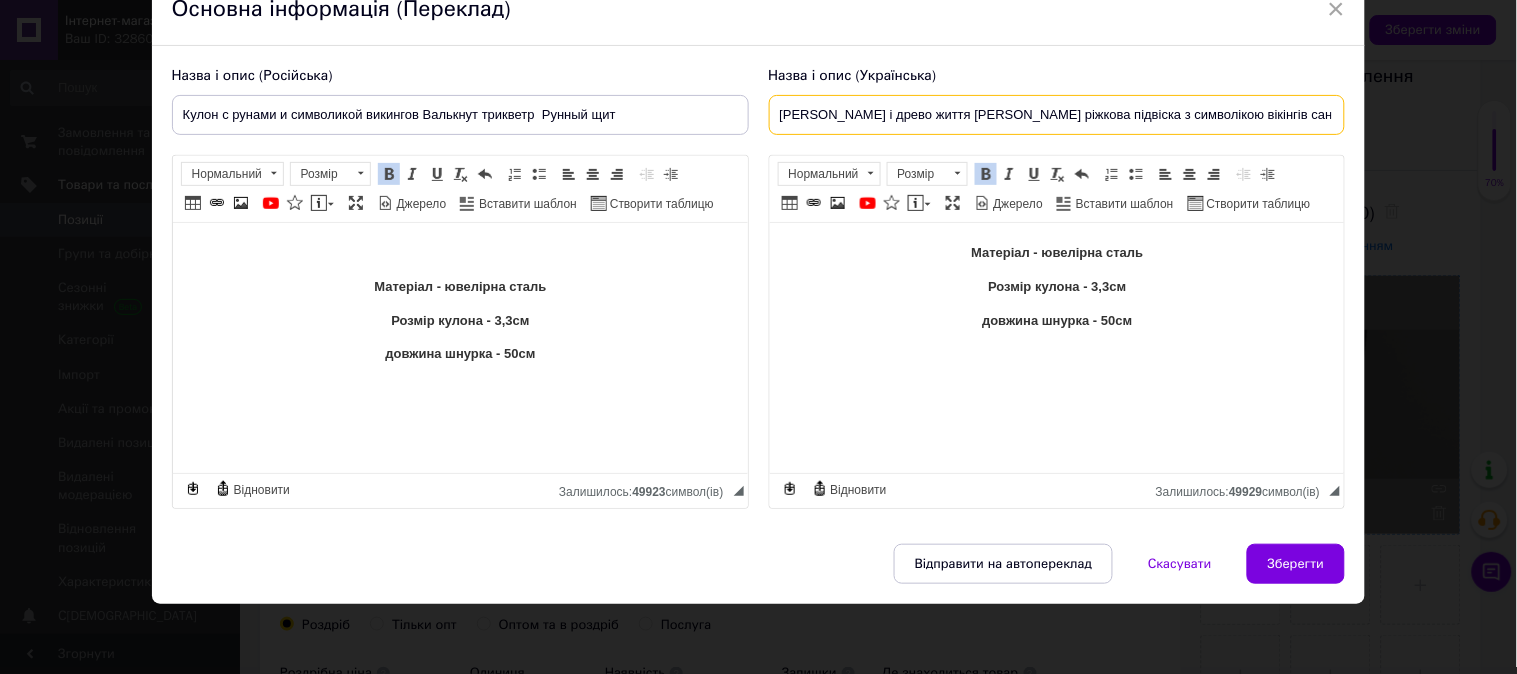 click on "[PERSON_NAME] і древо життя [PERSON_NAME] ріжкова підвіска з символікою вікінгів санлана Рунный щит" at bounding box center [1057, 115] 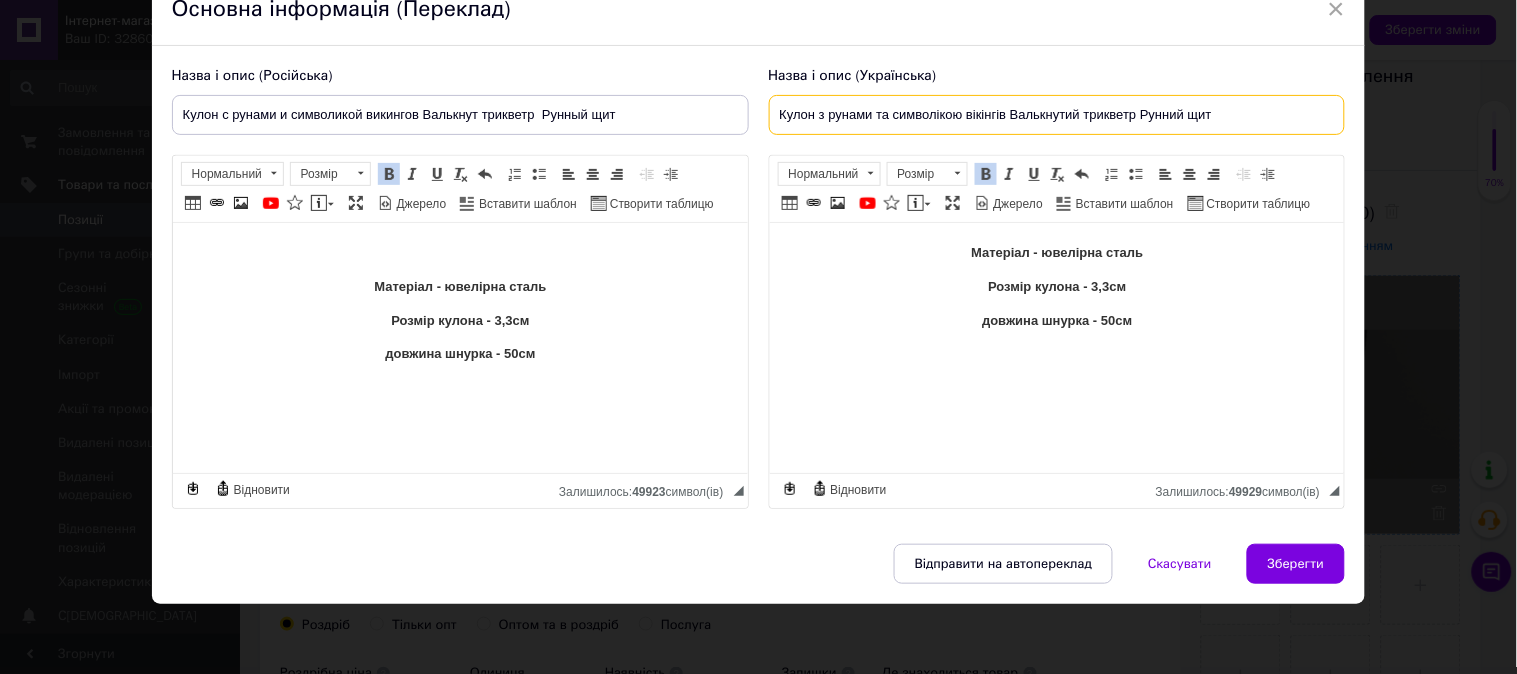 click on "Кулон з рунами та символікою вікінгів Валькнутий трикветр Рунний щит" at bounding box center (1057, 115) 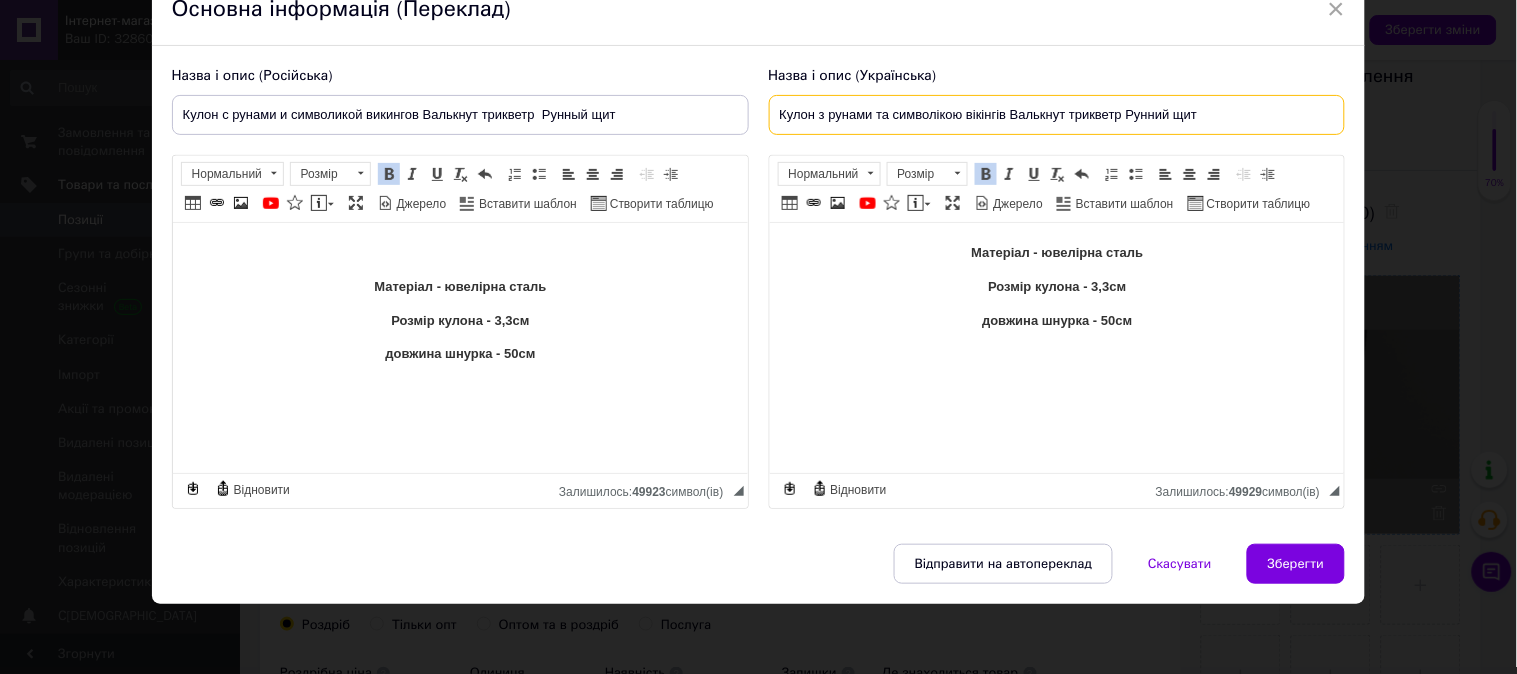 click on "Кулон з рунами та символікою вікінгів Валькнут трикветр Рунний щит" at bounding box center [1057, 115] 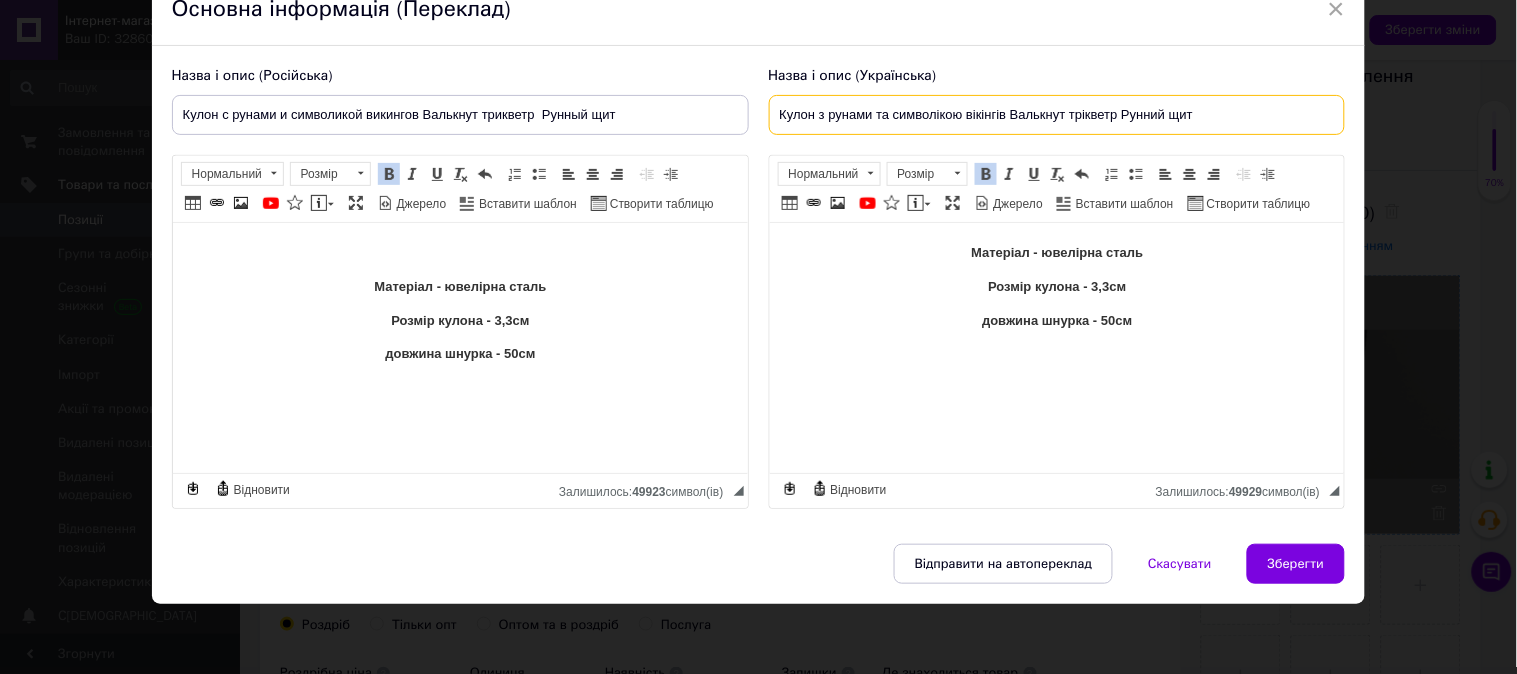 type on "Кулон з рунами та символікою вікінгів Валькнут трікветр Рунний щит" 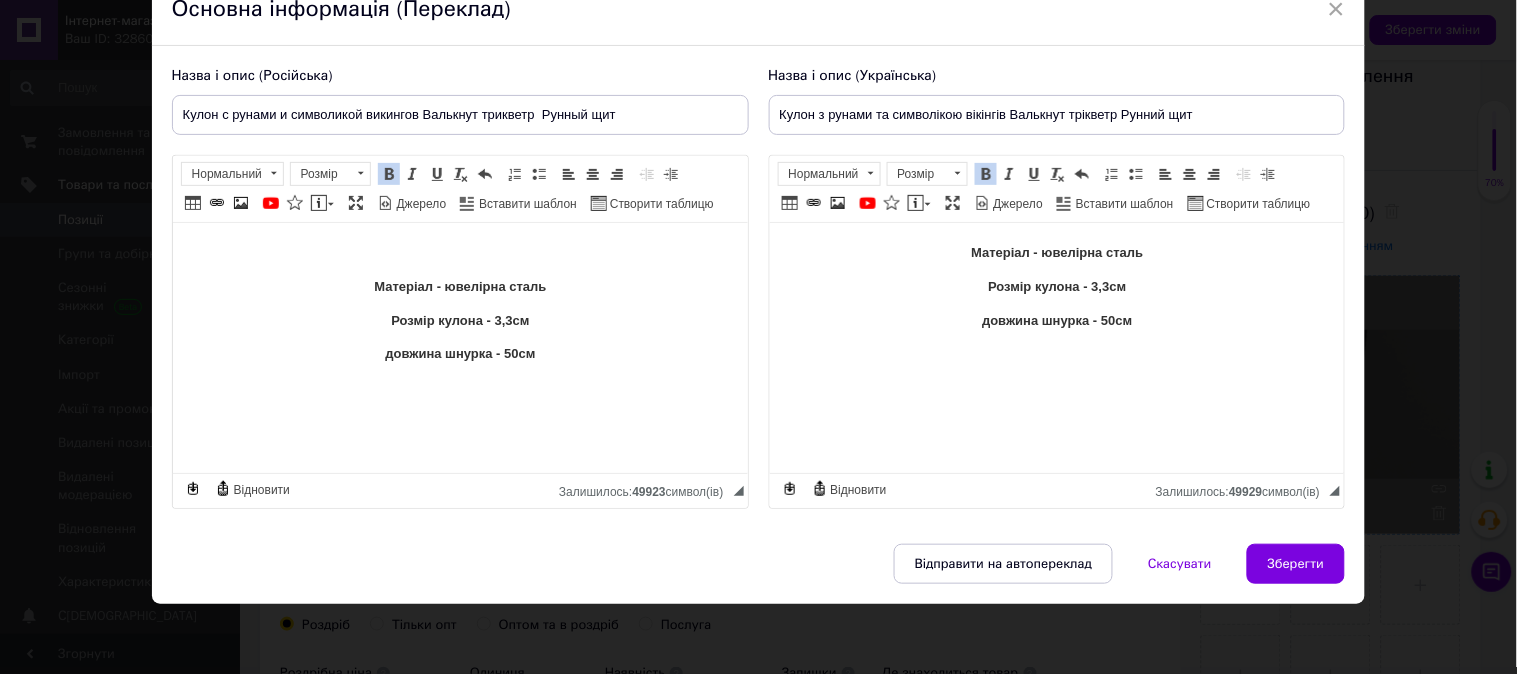 click on "Матеріал - ювелірна сталь Розмір кулона - 3,3см довжина шнурка - 50см" at bounding box center [1056, 287] 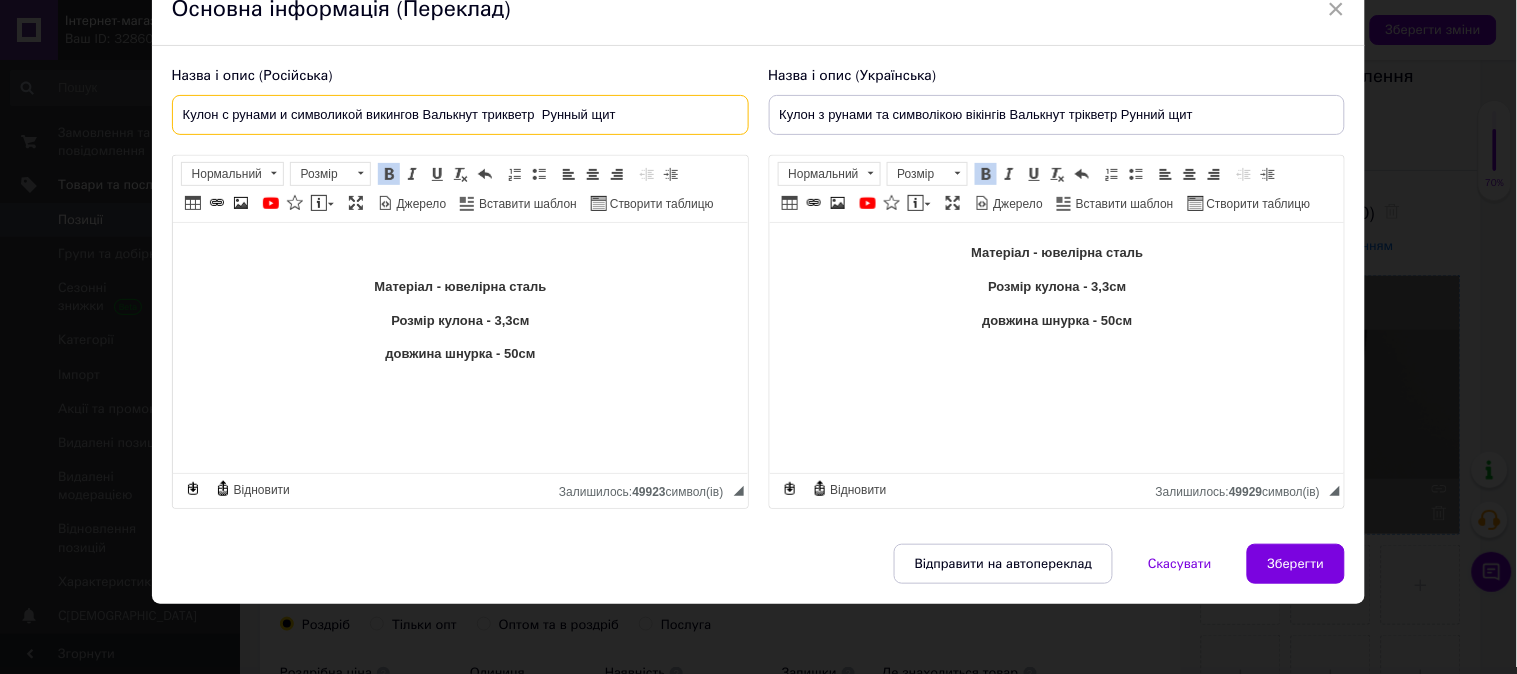 click on "Кулон с рунами и символикой викингов Валькнут трикветр  Рунный щит" at bounding box center [460, 115] 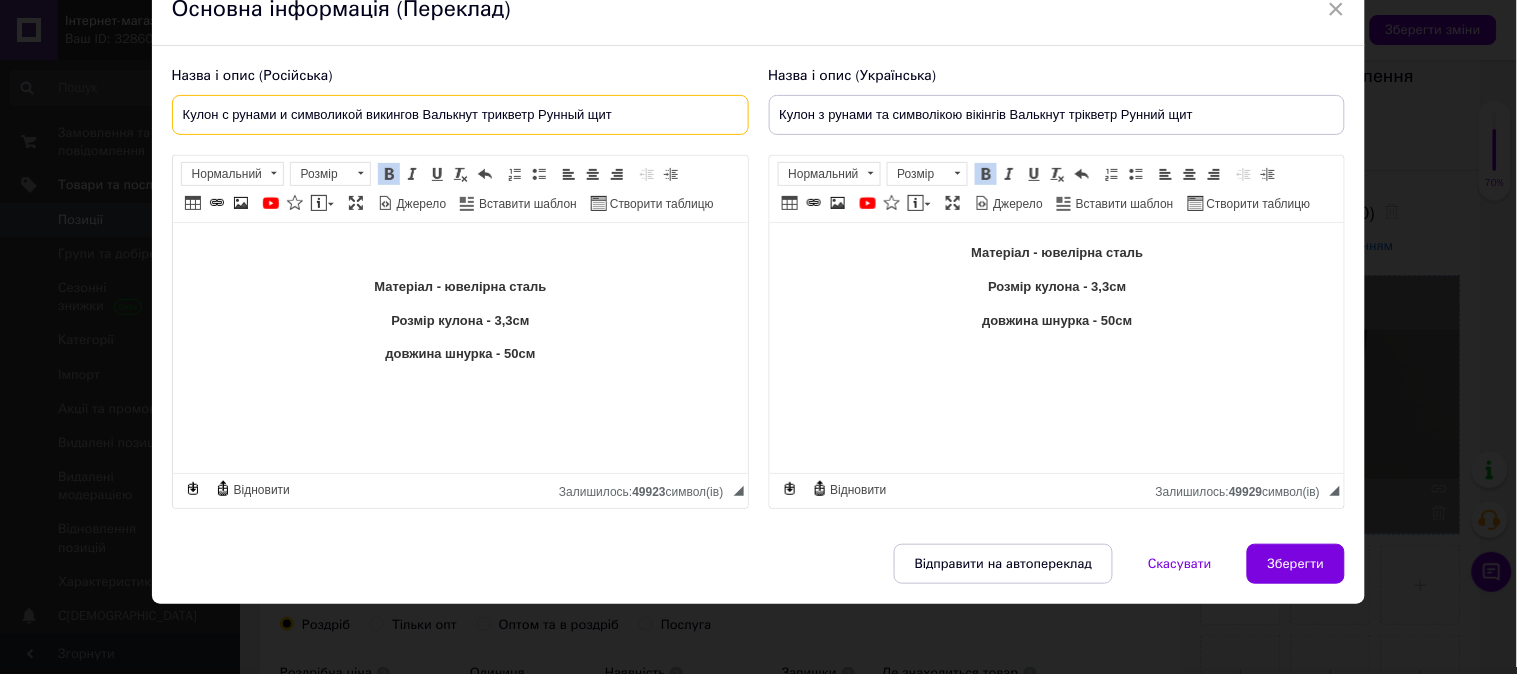 type on "Кулон с рунами и символикой викингов Валькнут трикветр Рунный щит" 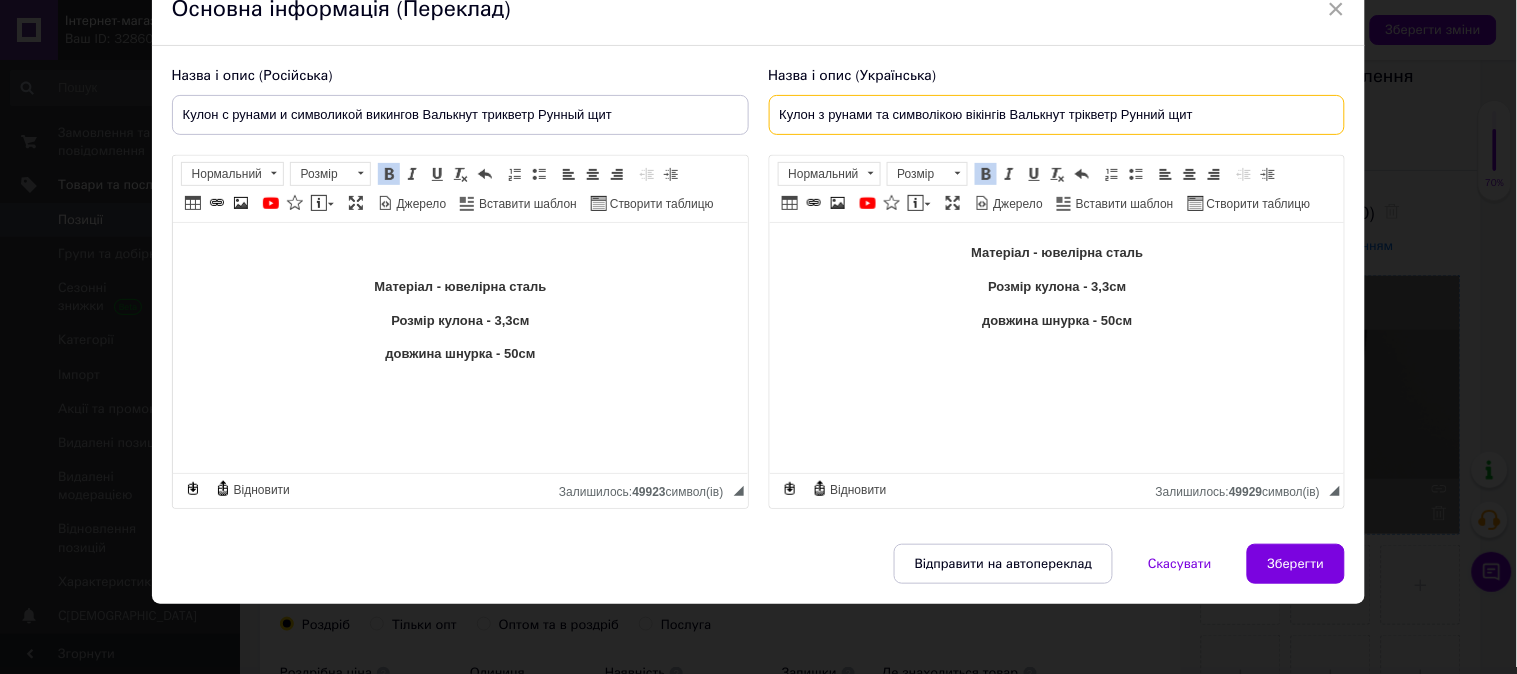 click on "Кулон з рунами та символікою вікінгів Валькнут трікветр Рунний щит" at bounding box center [1057, 115] 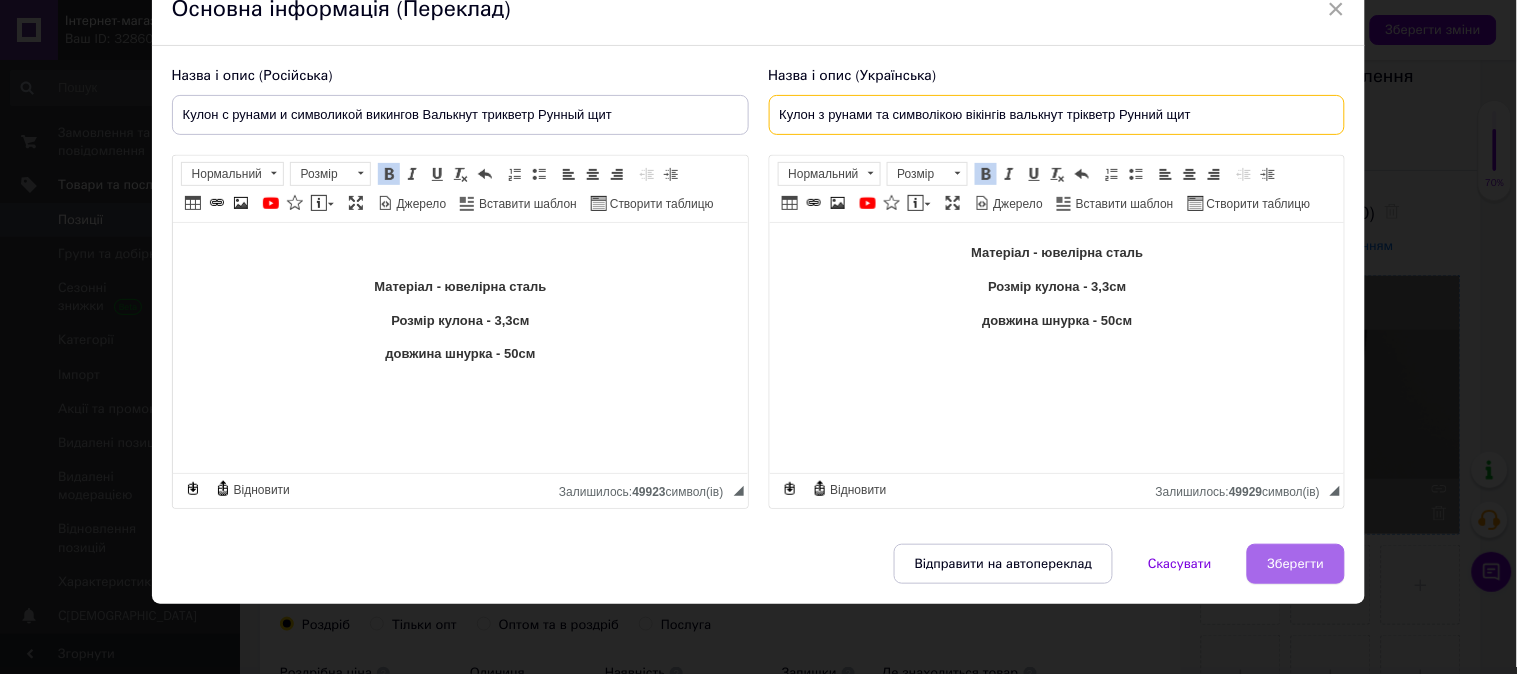 type on "Кулон з рунами та символікою вікінгів валькнут трікветр Рунний щит" 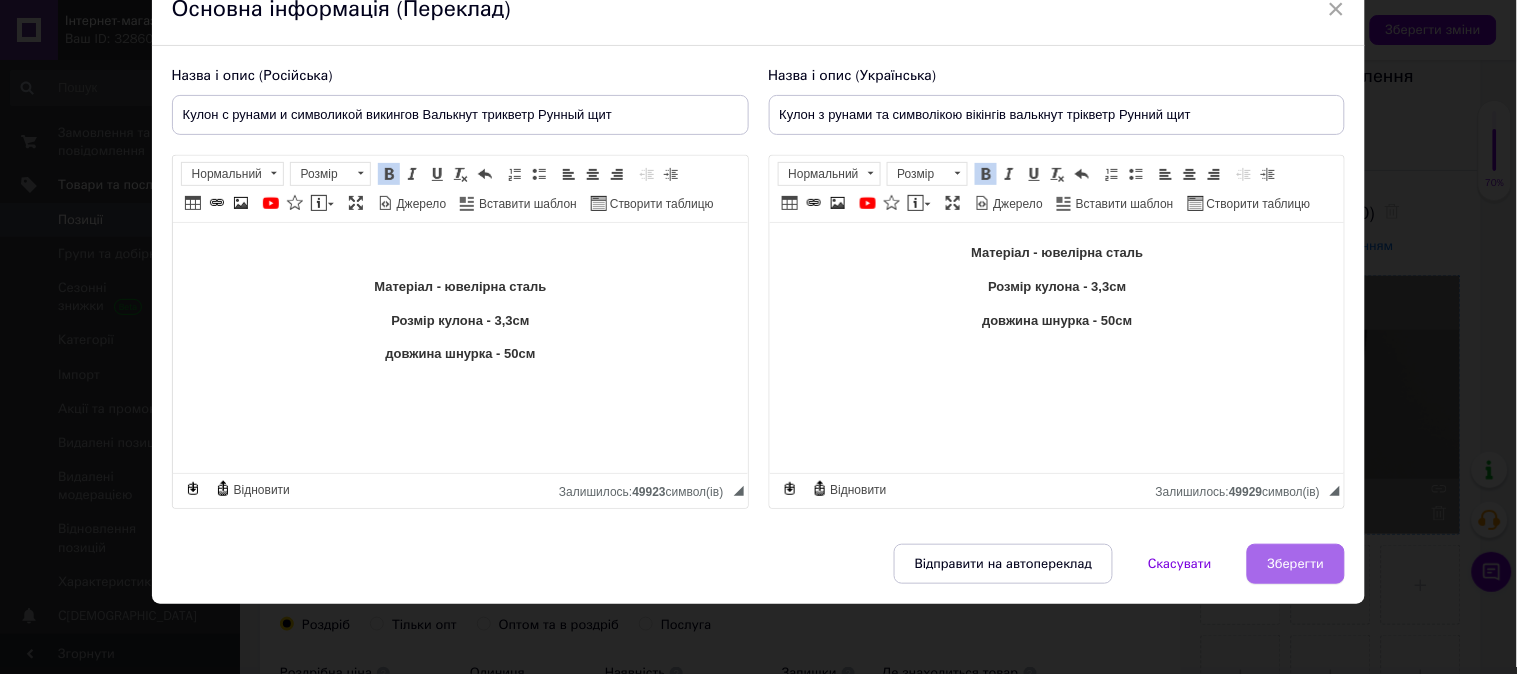 click on "Зберегти" at bounding box center [1296, 564] 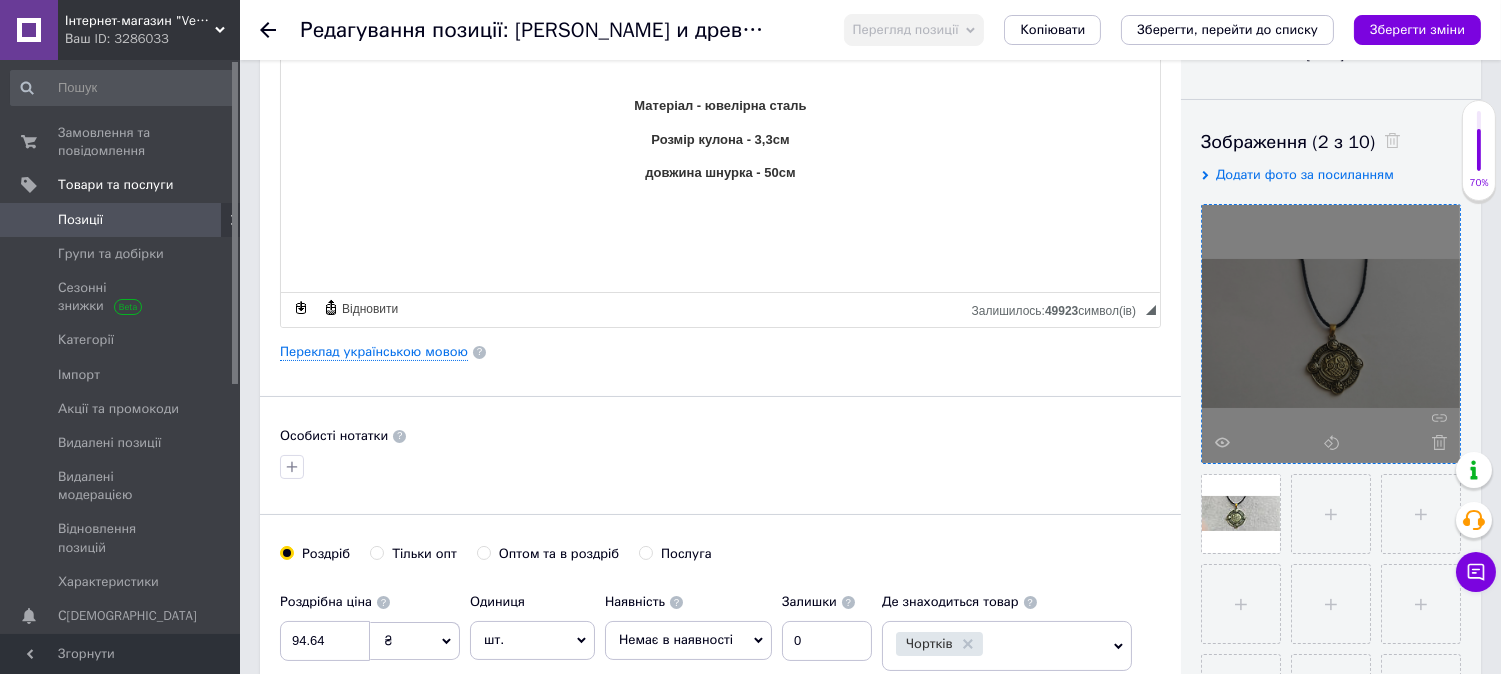 scroll, scrollTop: 555, scrollLeft: 0, axis: vertical 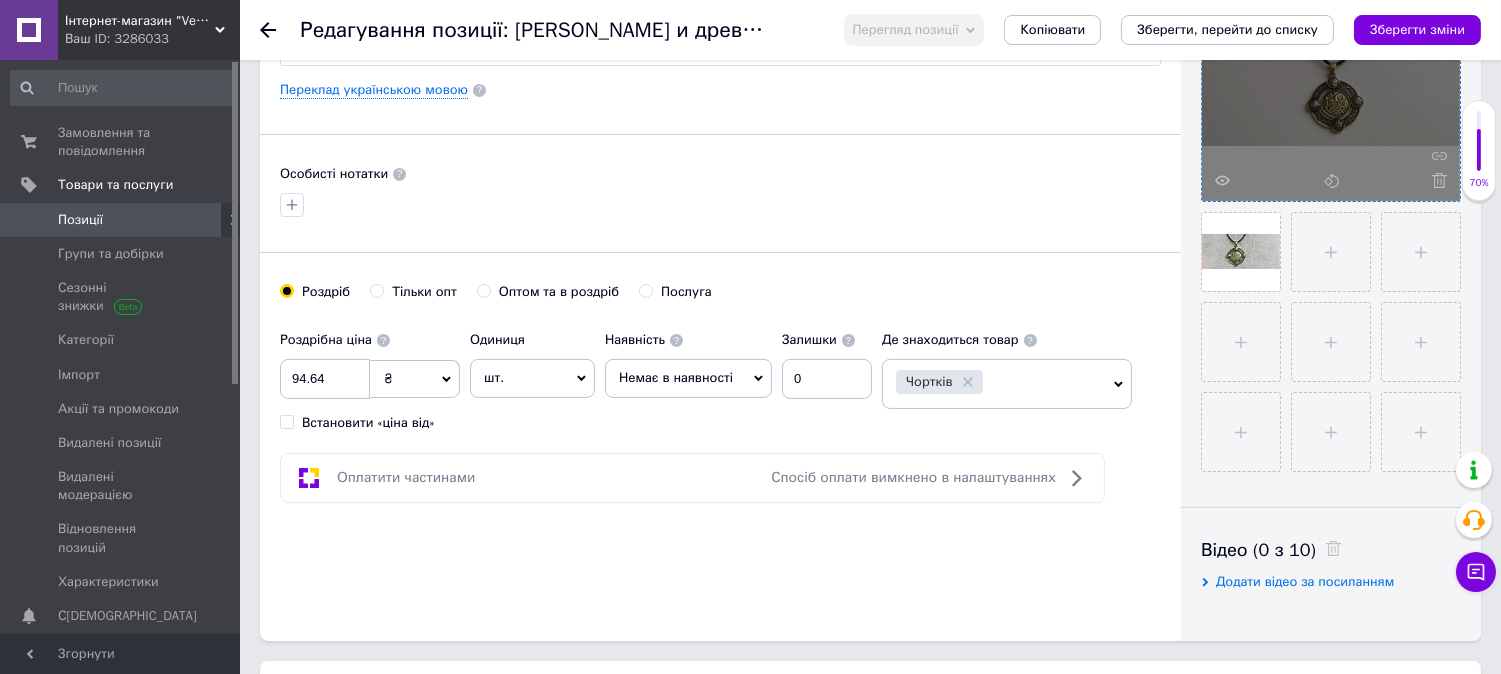 click on "Немає в наявності" at bounding box center [688, 378] 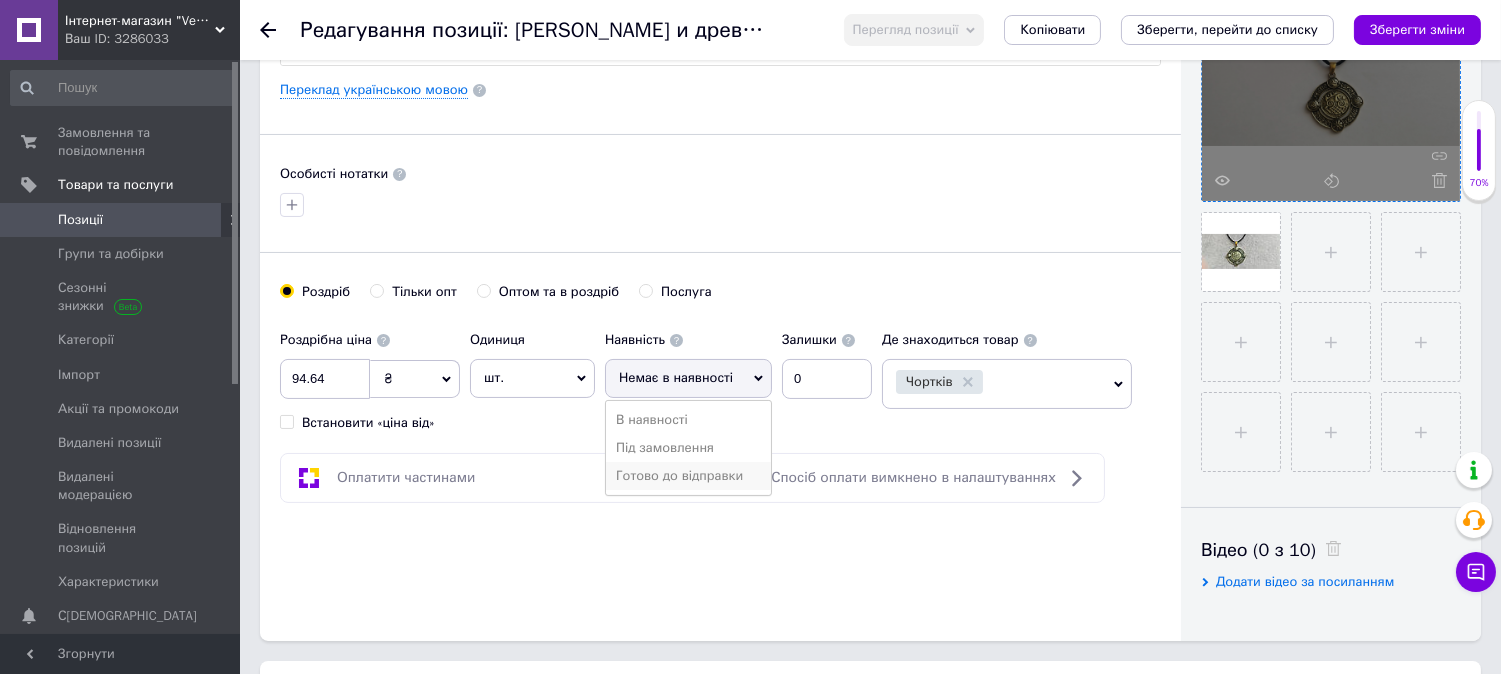 click on "Готово до відправки" at bounding box center [688, 476] 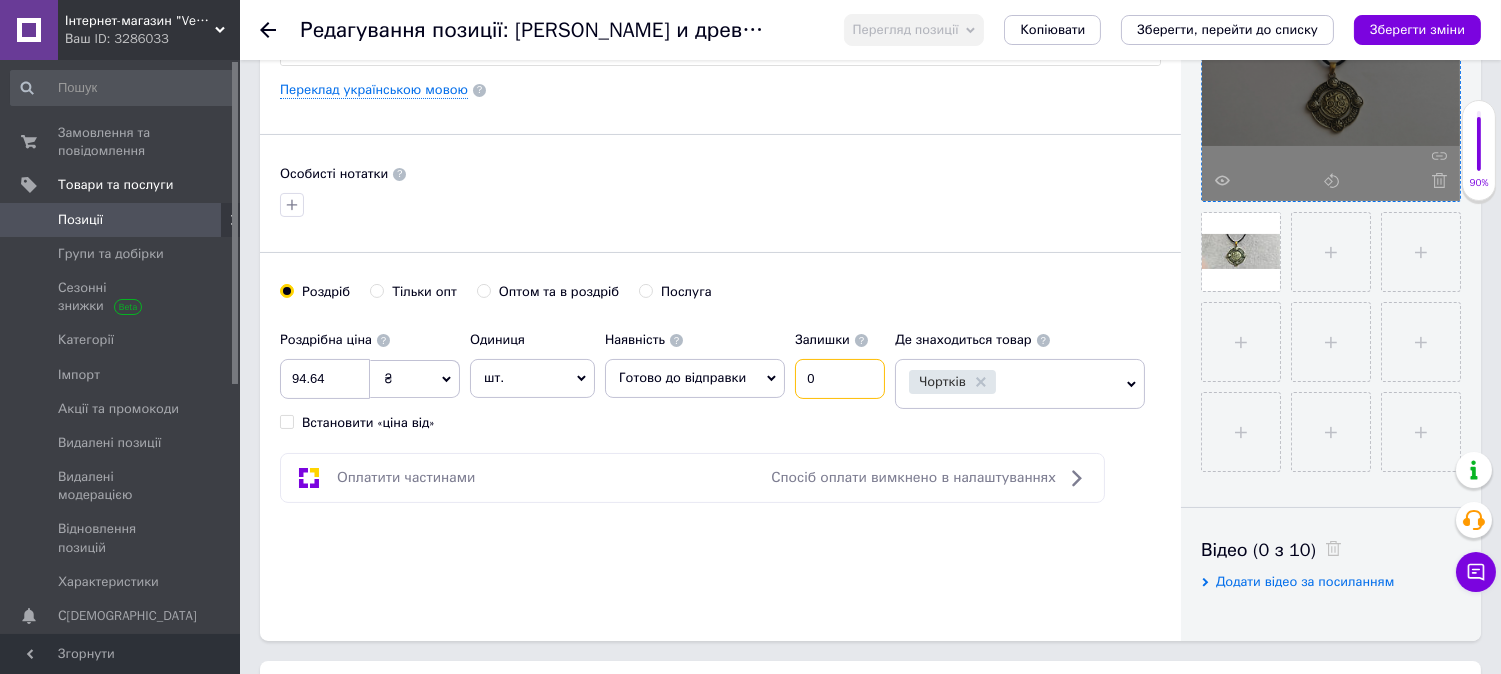 click on "0" at bounding box center (840, 379) 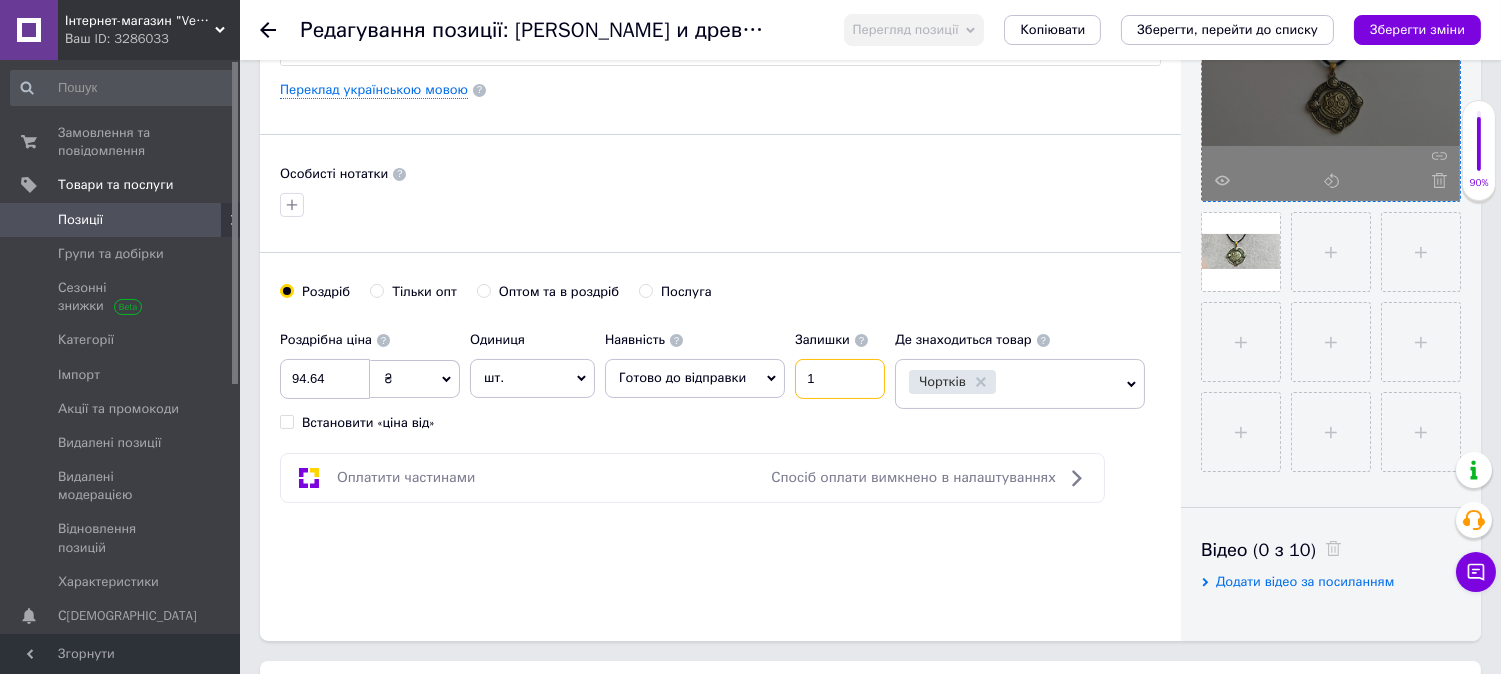 type on "1" 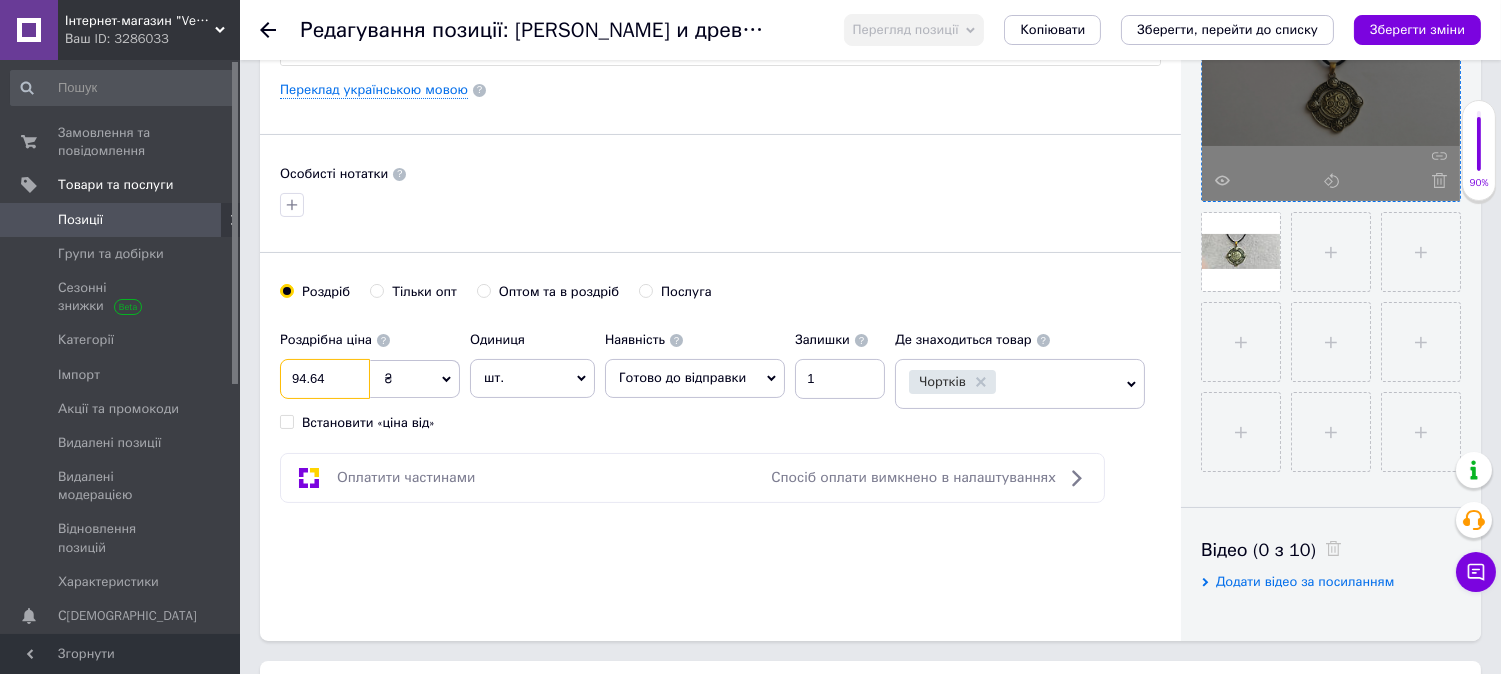 click on "94.64" at bounding box center (325, 379) 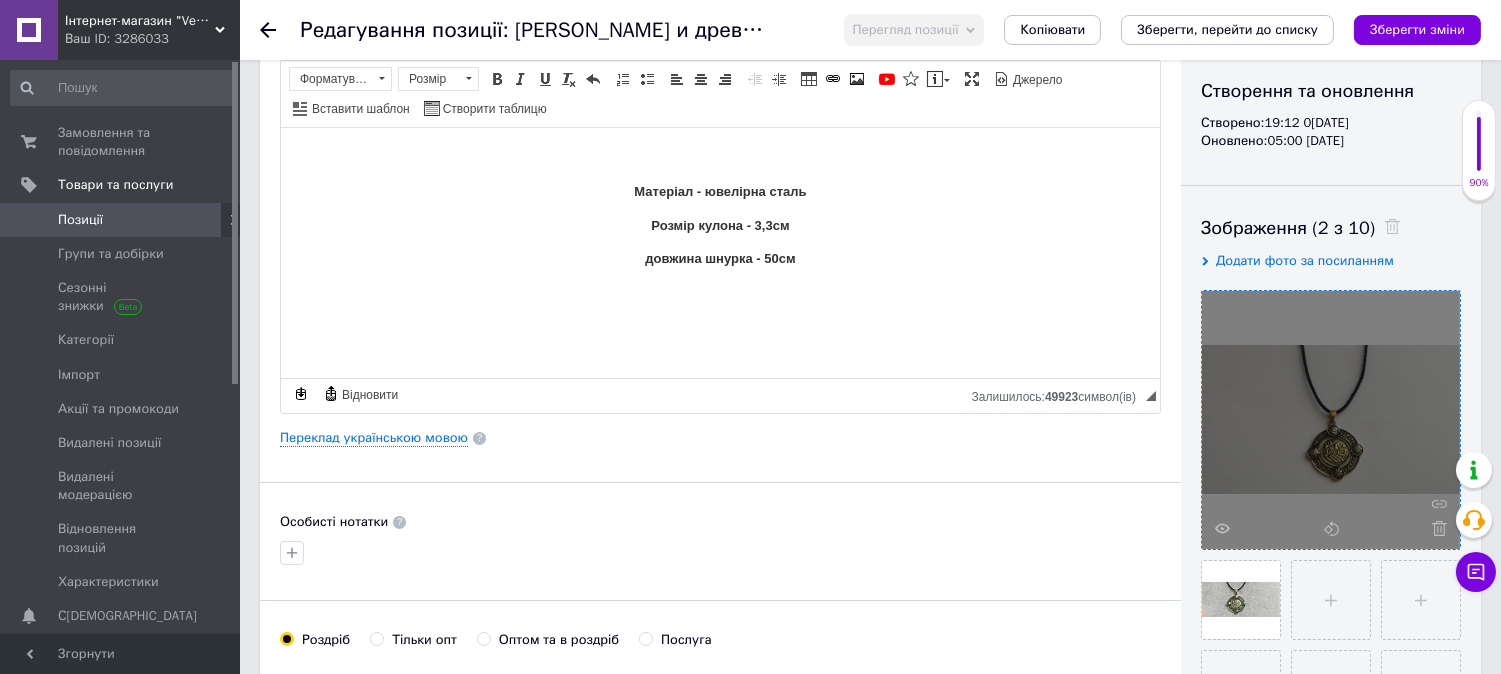 scroll, scrollTop: 0, scrollLeft: 0, axis: both 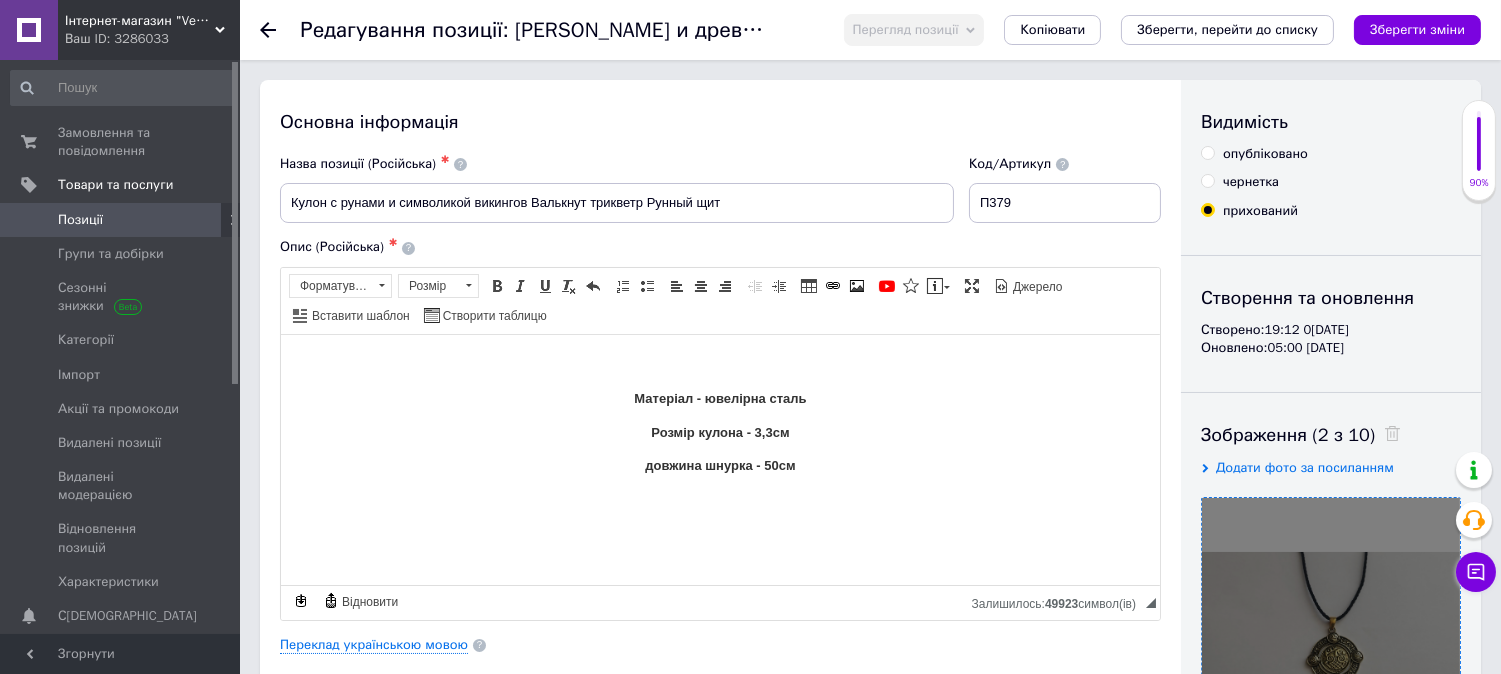 type on "150" 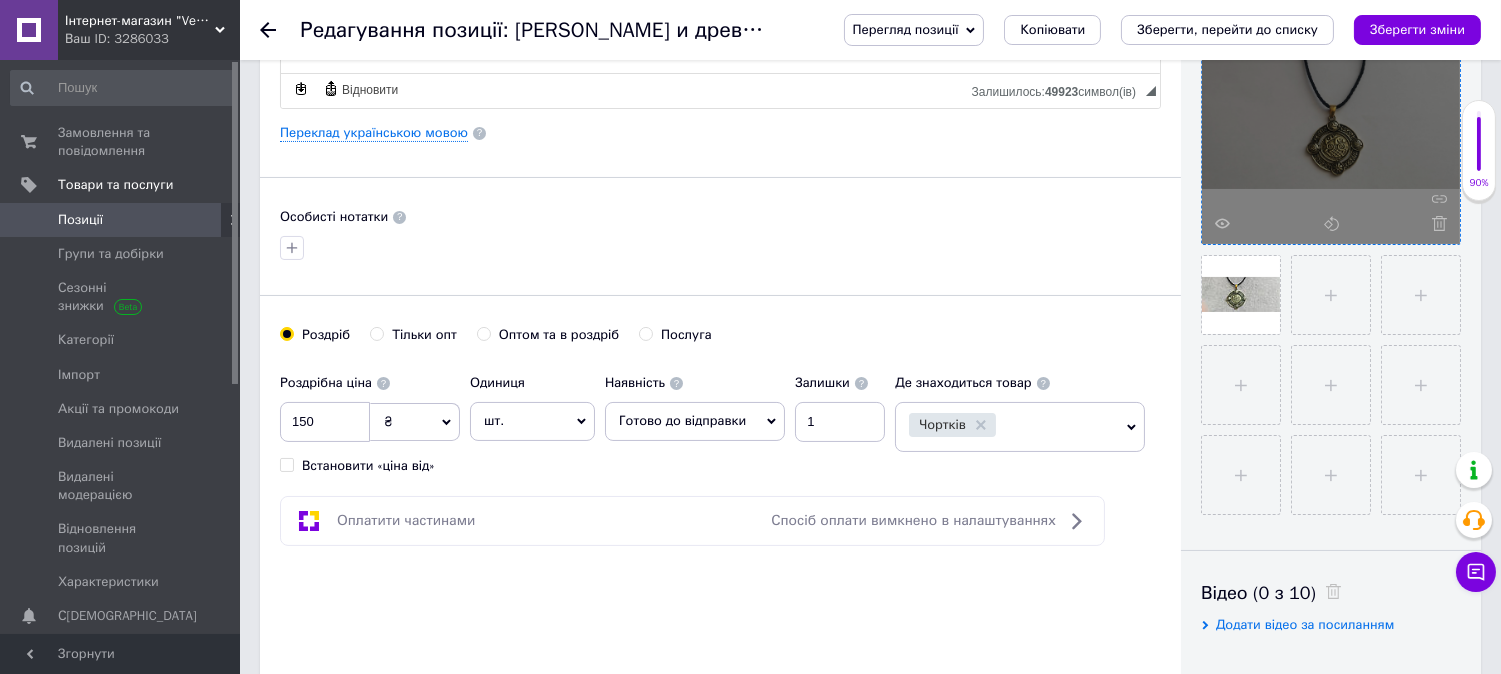 scroll, scrollTop: 555, scrollLeft: 0, axis: vertical 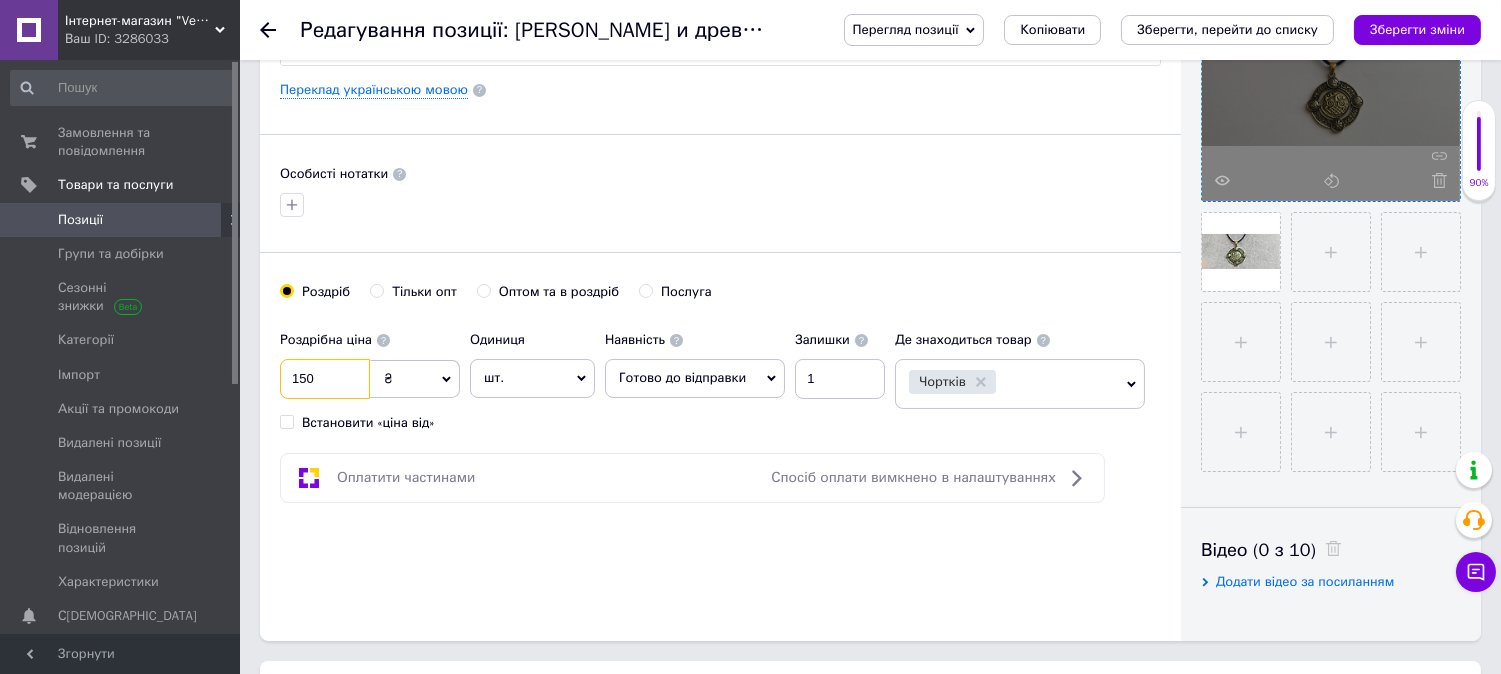 click on "150" at bounding box center (325, 379) 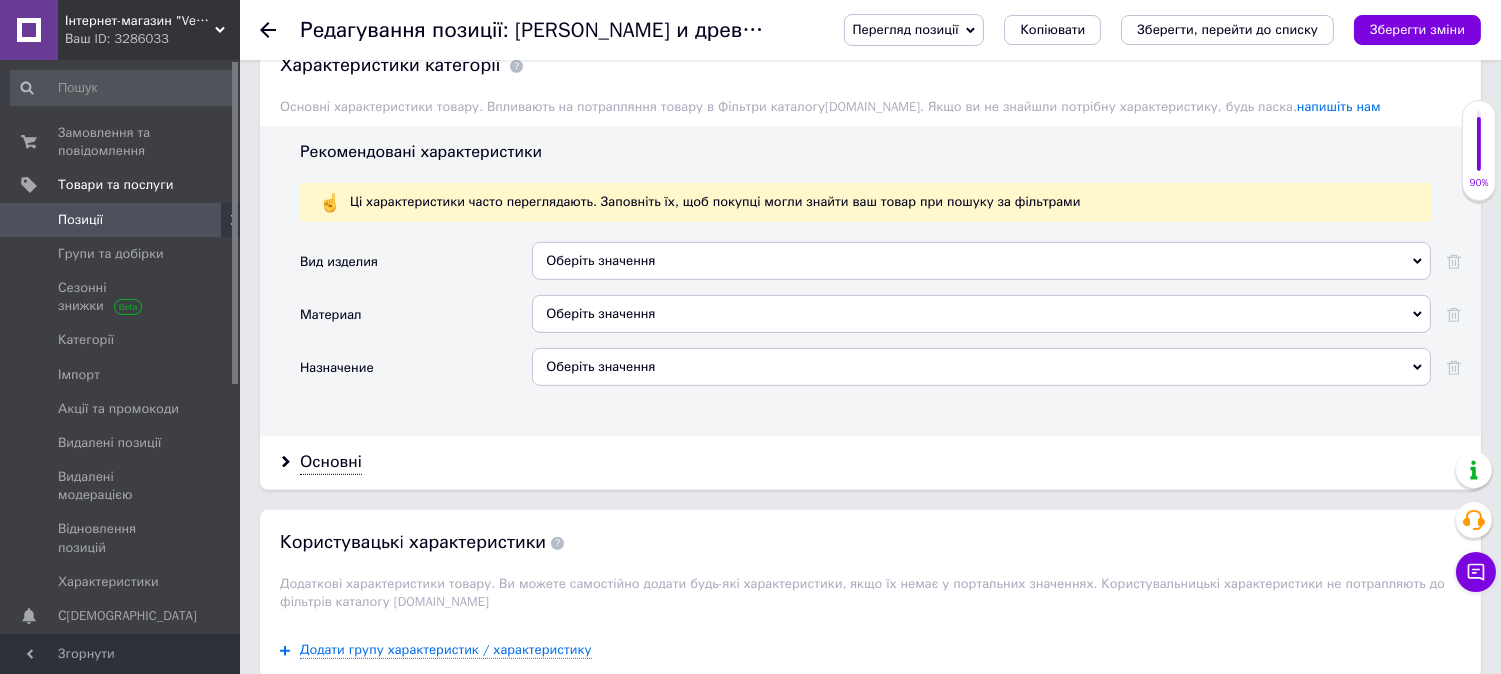scroll, scrollTop: 2000, scrollLeft: 0, axis: vertical 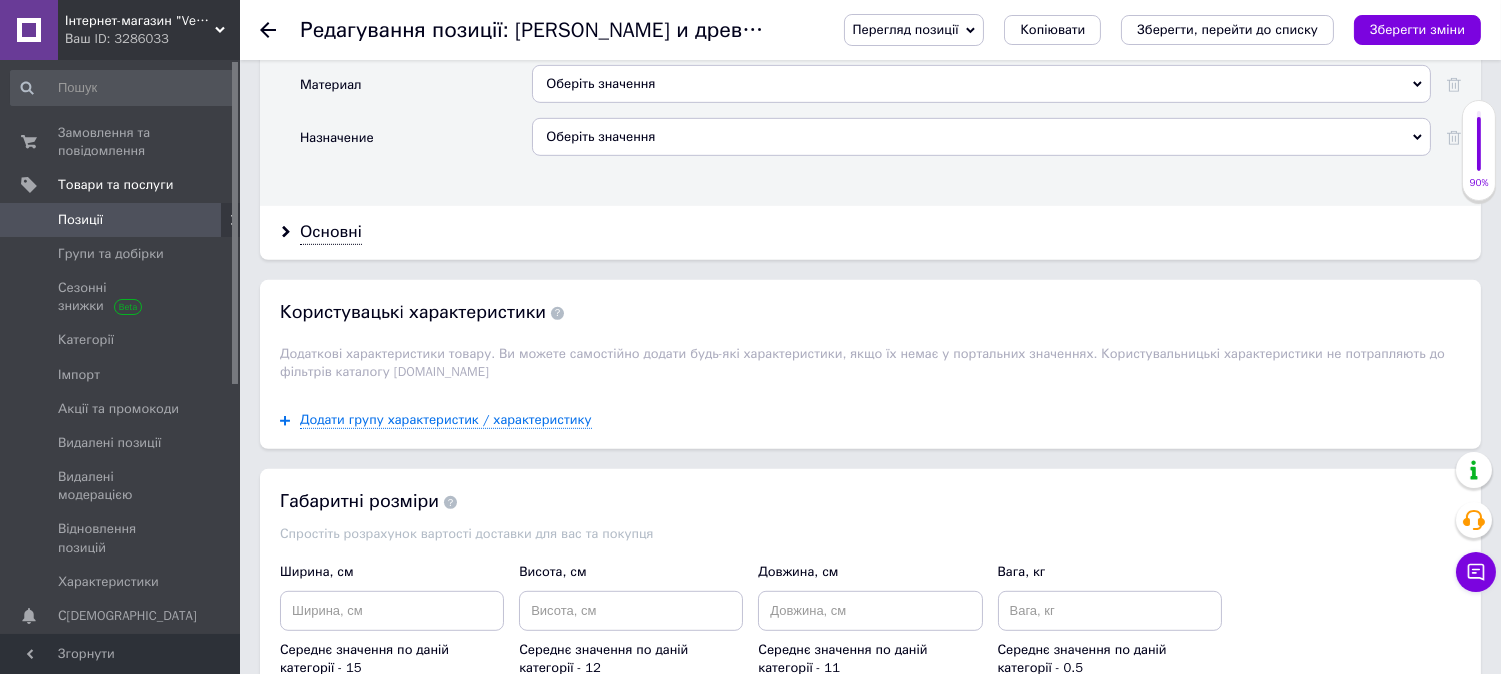 type on "155" 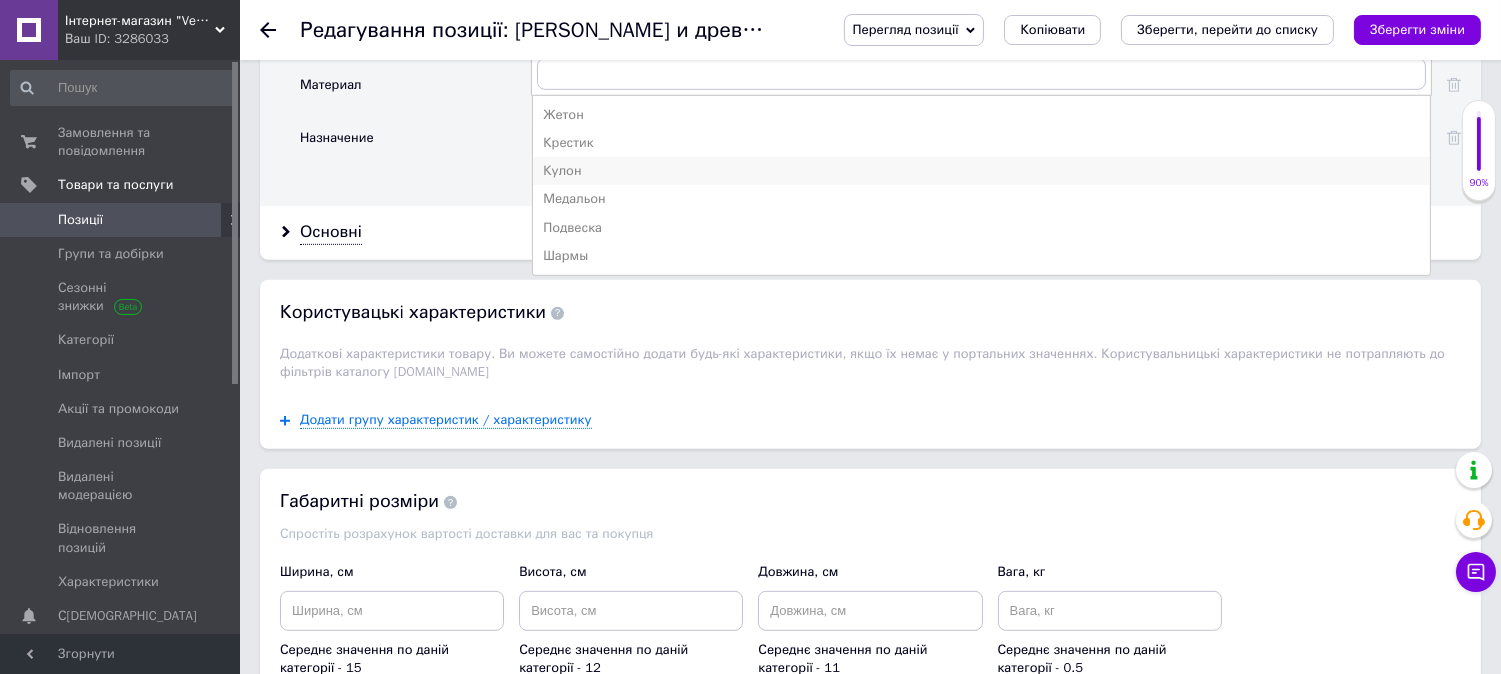 click on "Кулон" at bounding box center [981, 171] 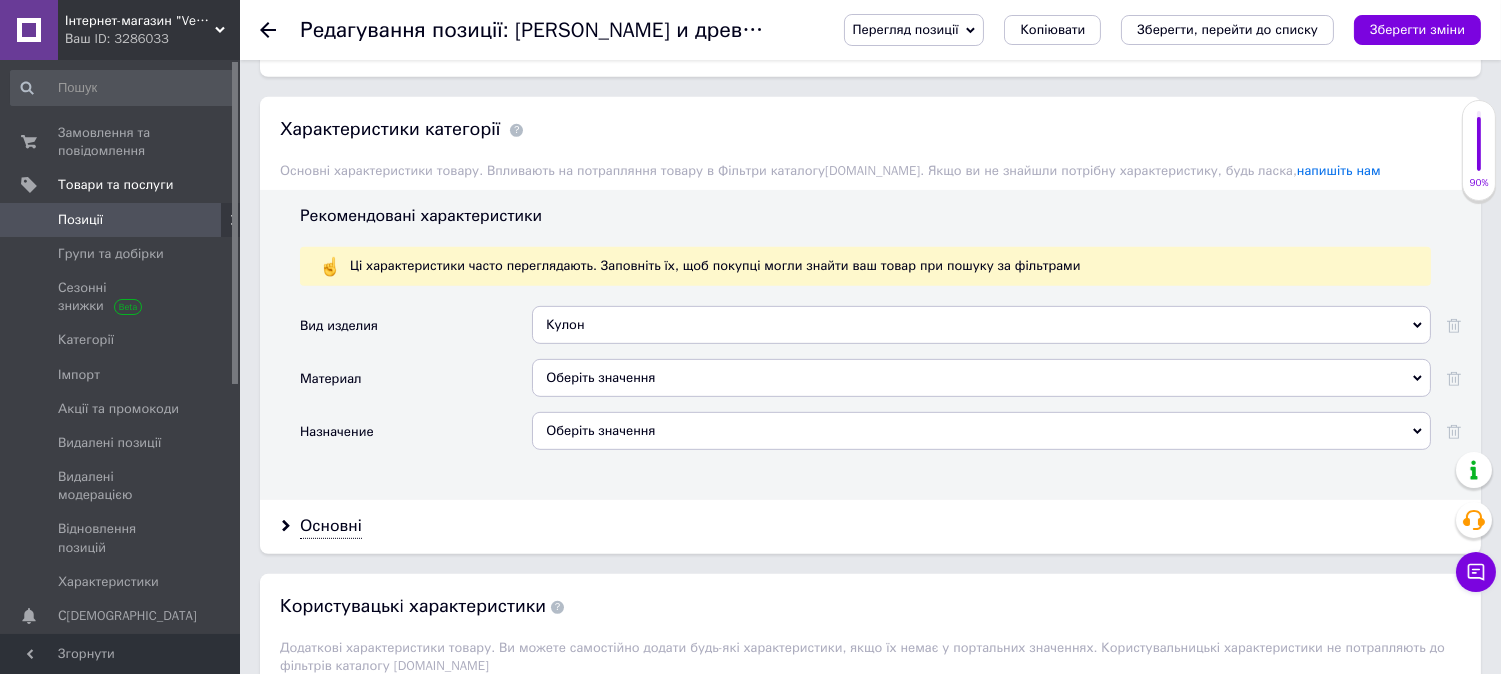scroll, scrollTop: 1666, scrollLeft: 0, axis: vertical 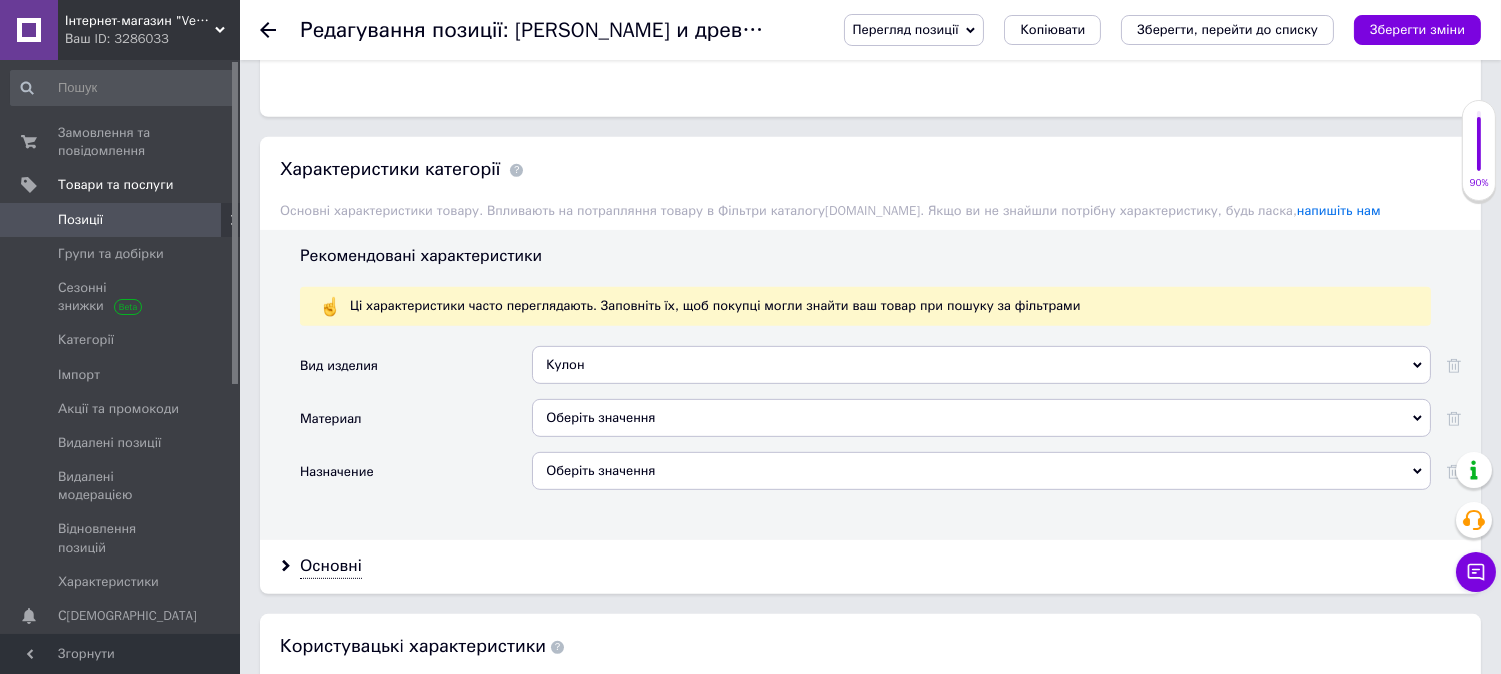 click on "Аксесуари та прикраси >> Біжутерія >> Кулони" at bounding box center [723, 46] 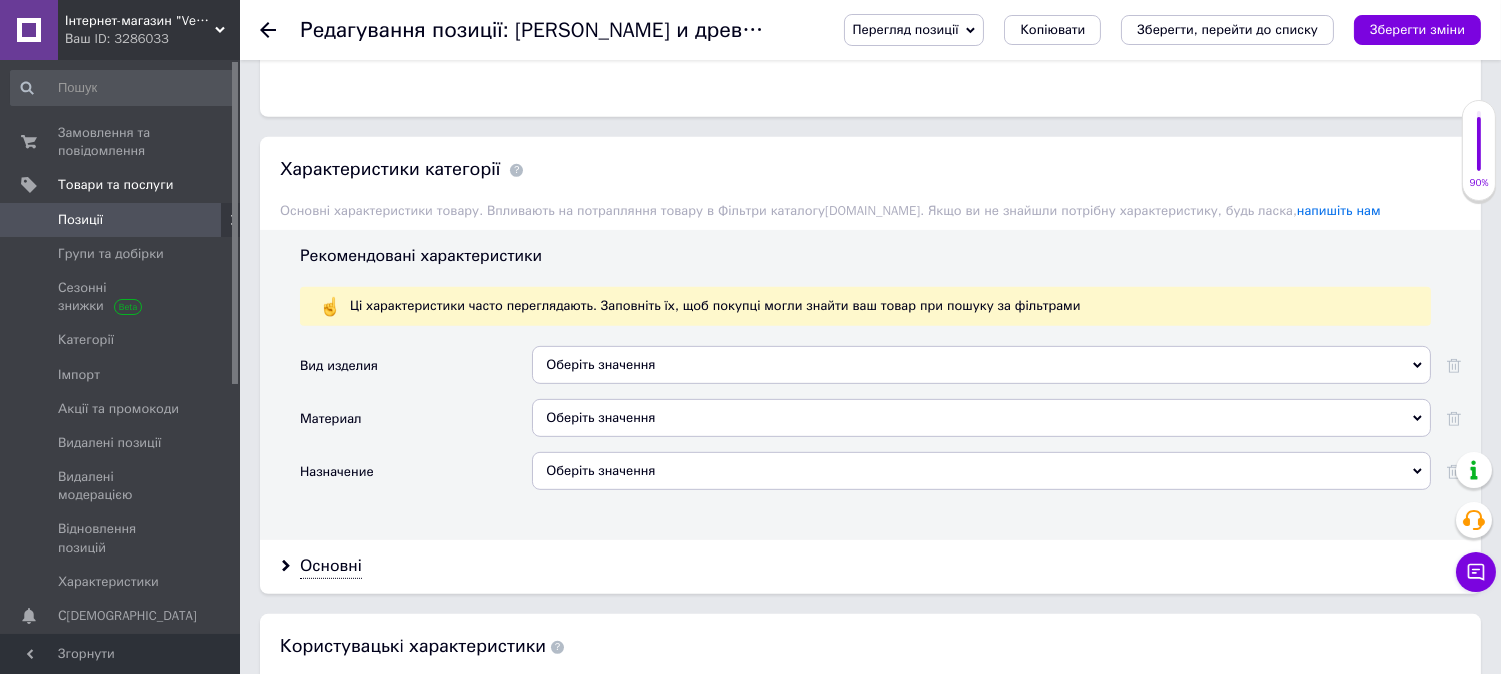 click on "Оберіть значення" at bounding box center (981, 365) 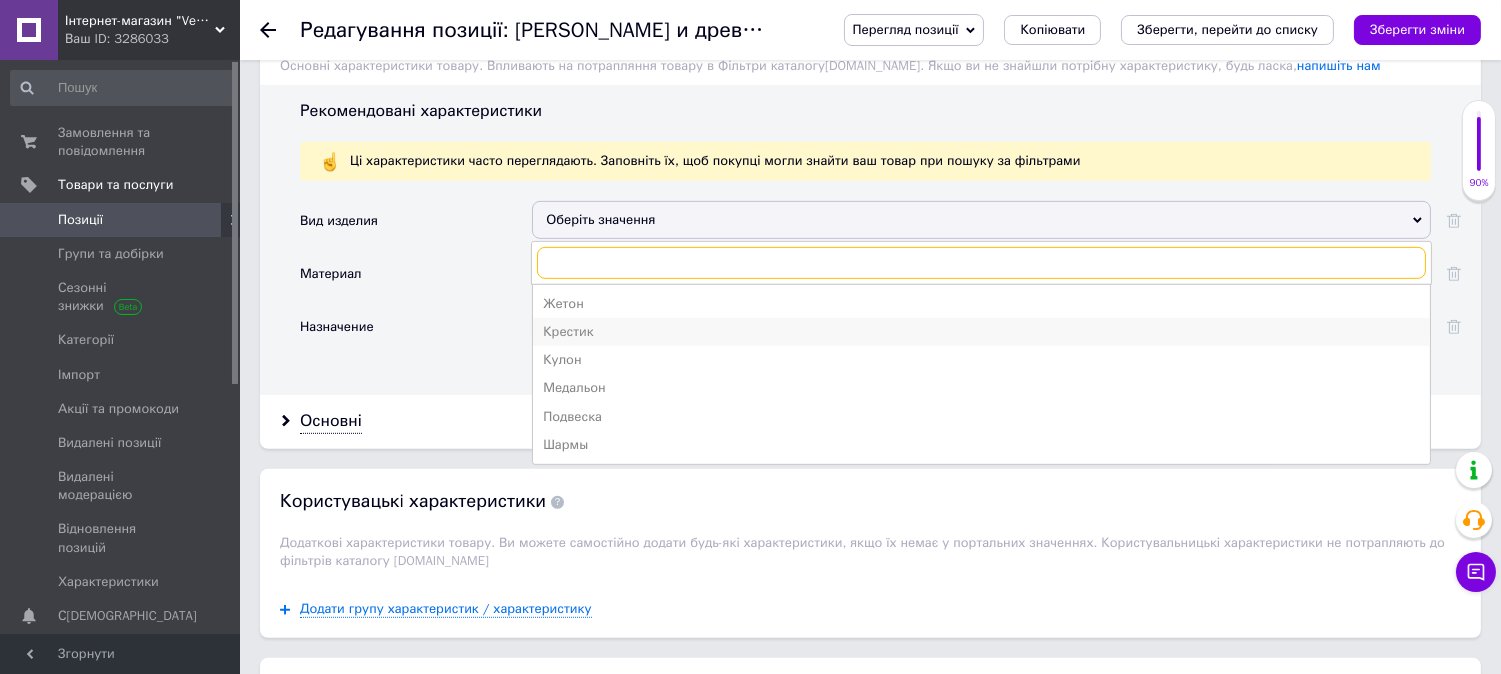 scroll, scrollTop: 1888, scrollLeft: 0, axis: vertical 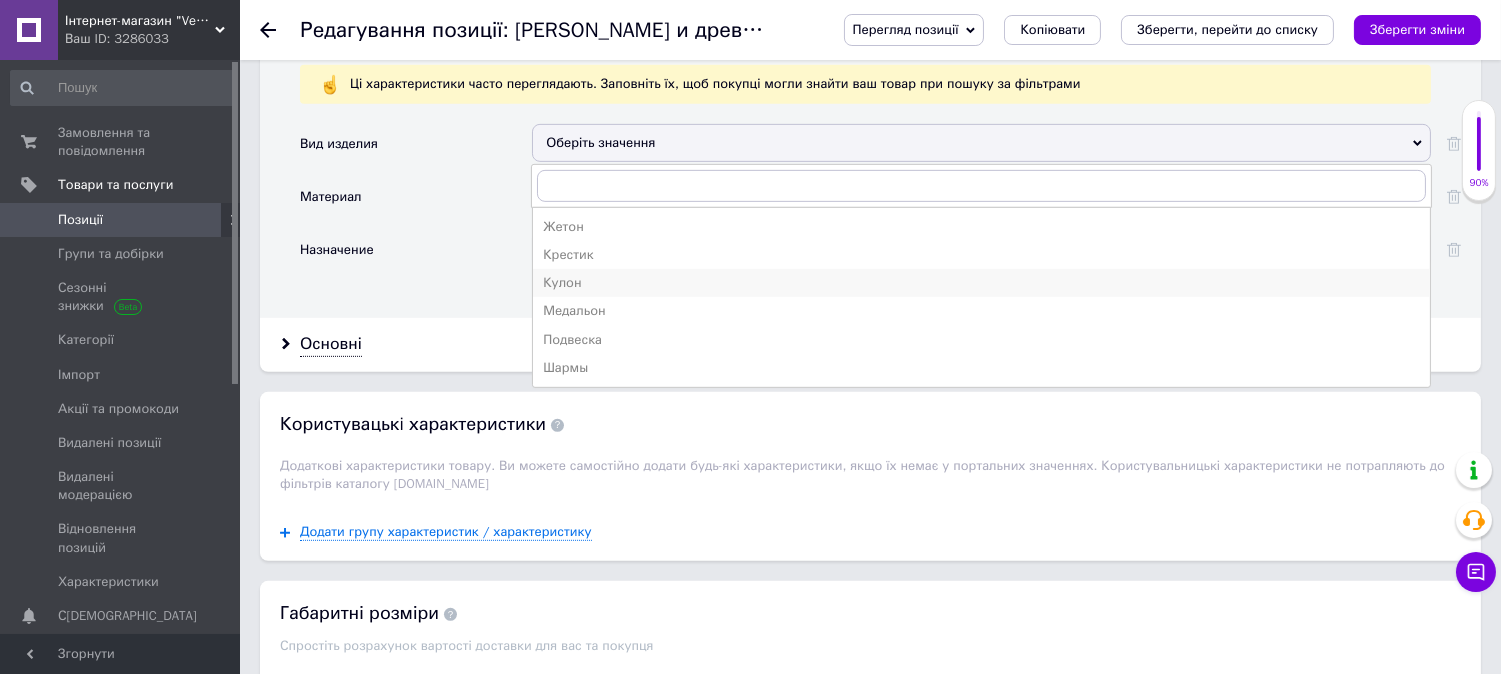 click on "Кулон" at bounding box center (981, 283) 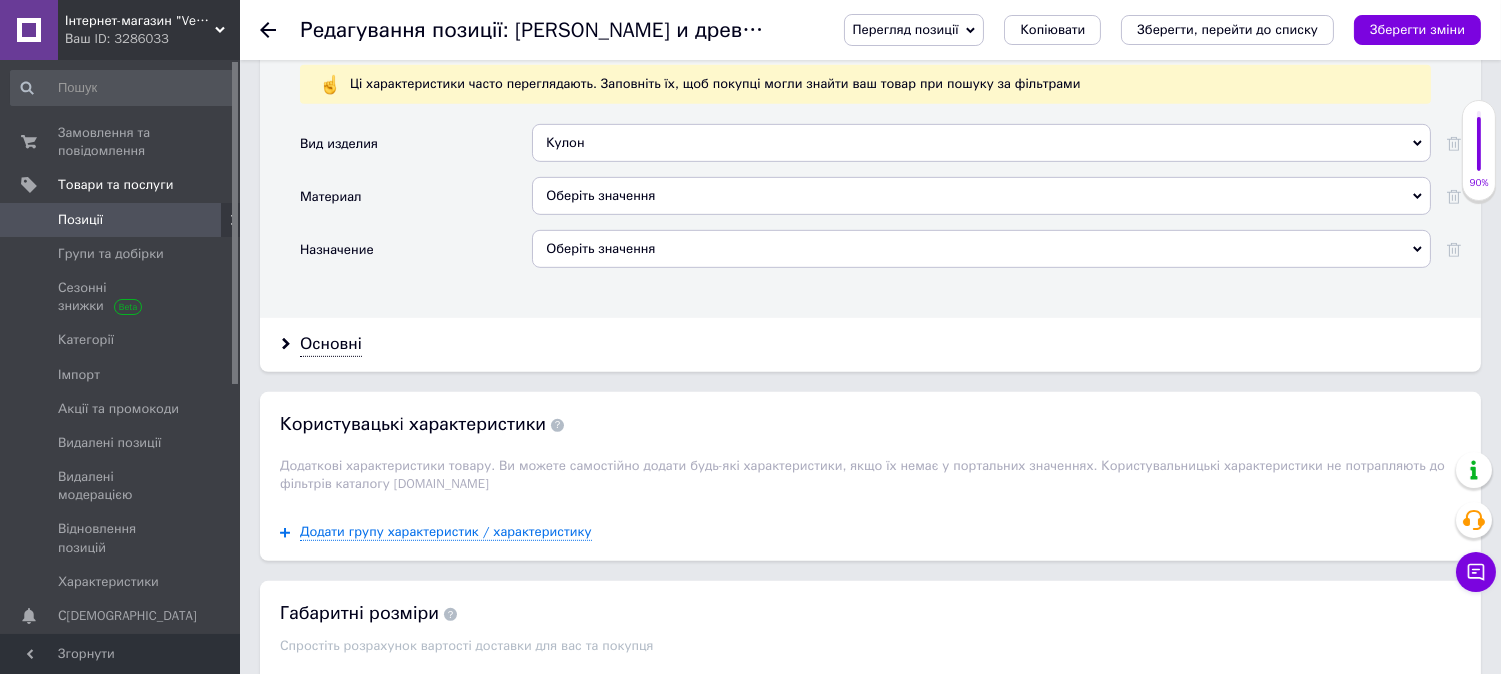 click on "Оберіть значення" at bounding box center (981, 196) 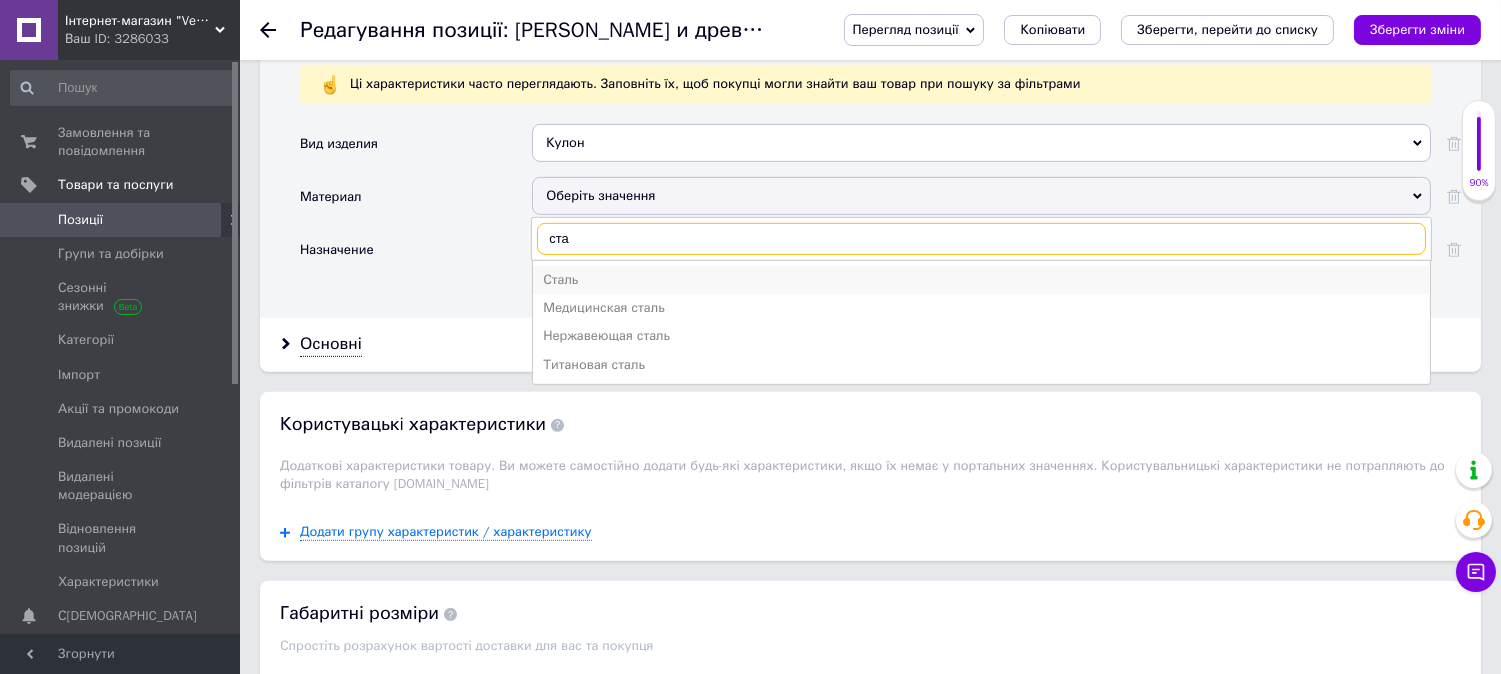 type on "ста" 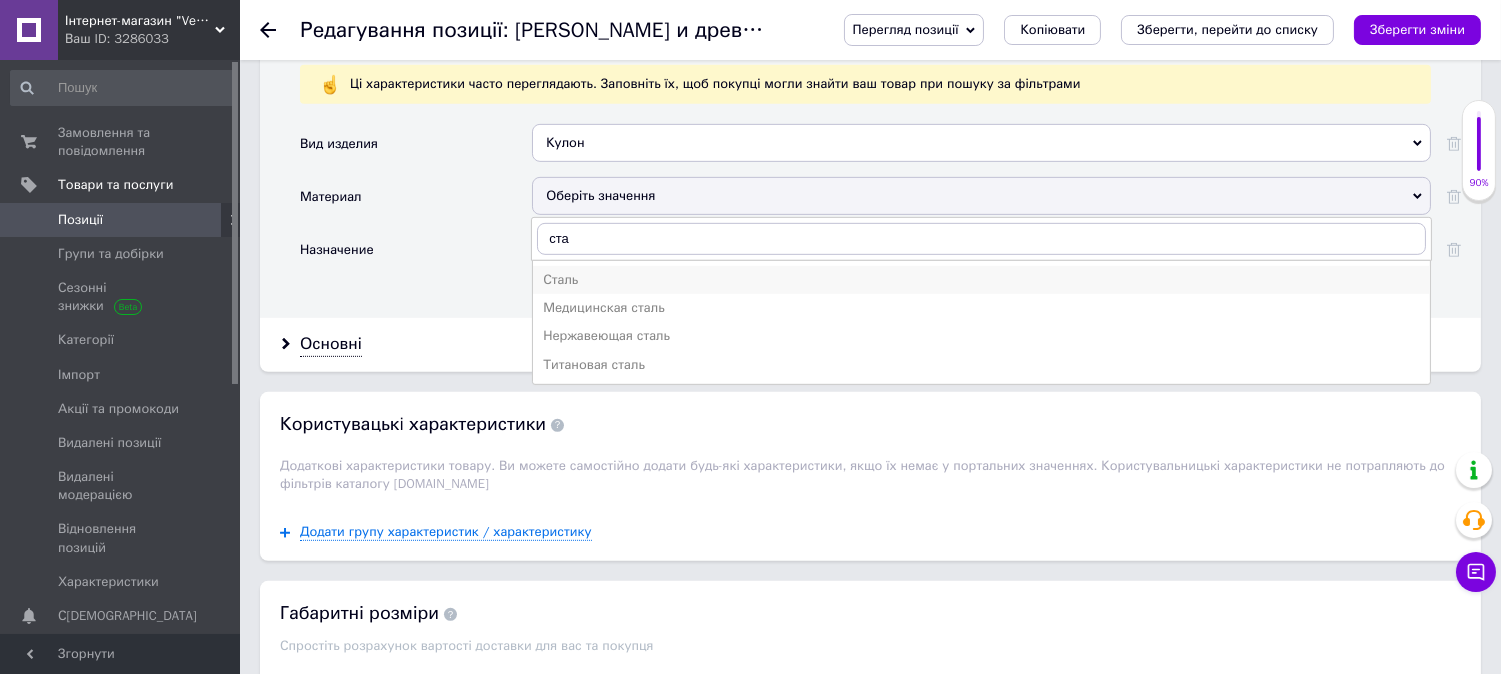 click on "Сталь" at bounding box center (981, 280) 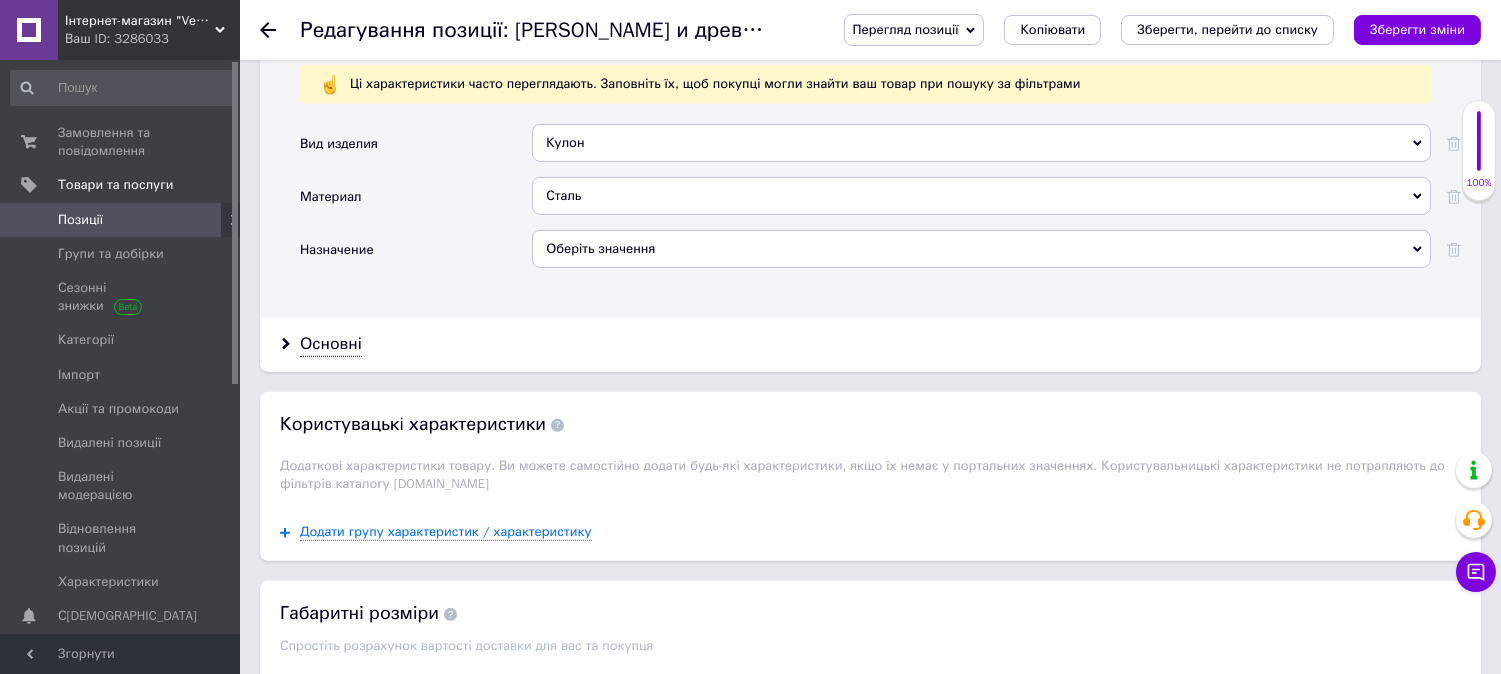 click on "Оберіть значення" at bounding box center [981, 249] 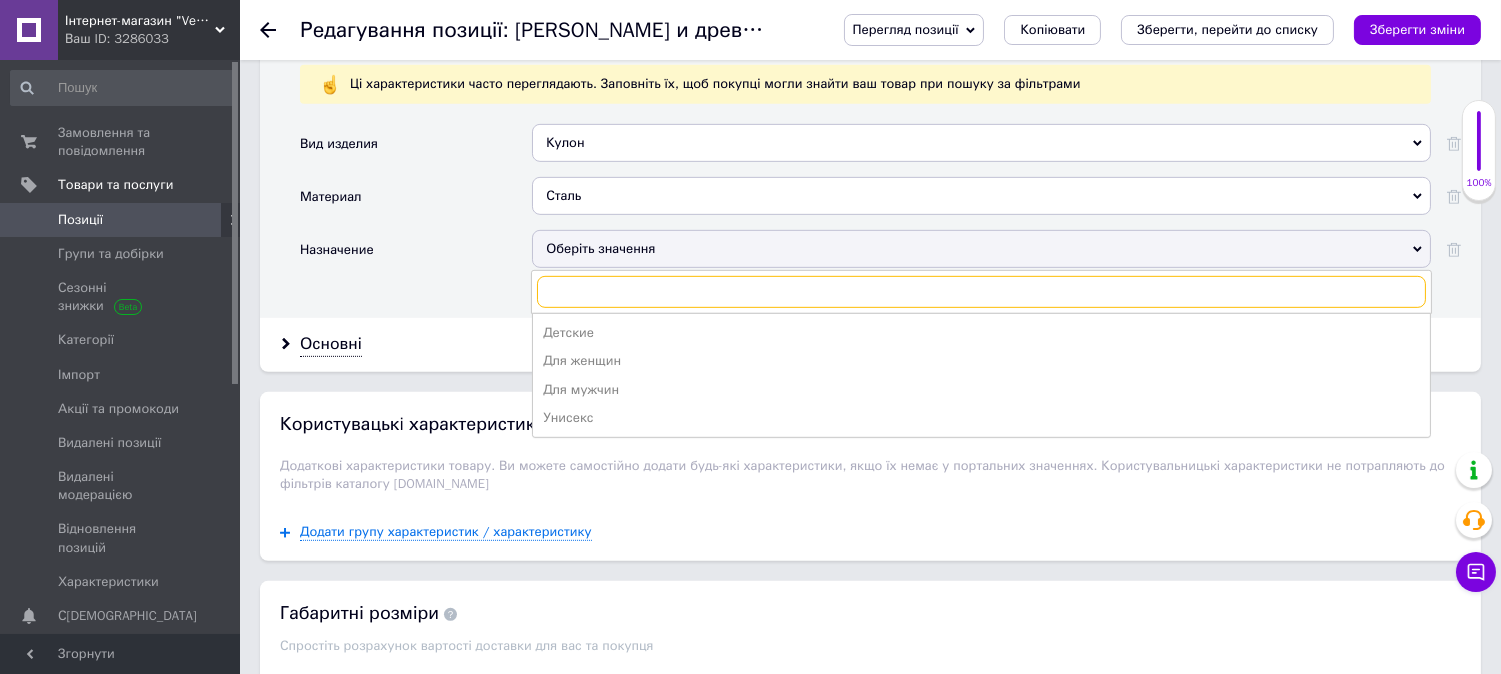 scroll, scrollTop: 2000, scrollLeft: 0, axis: vertical 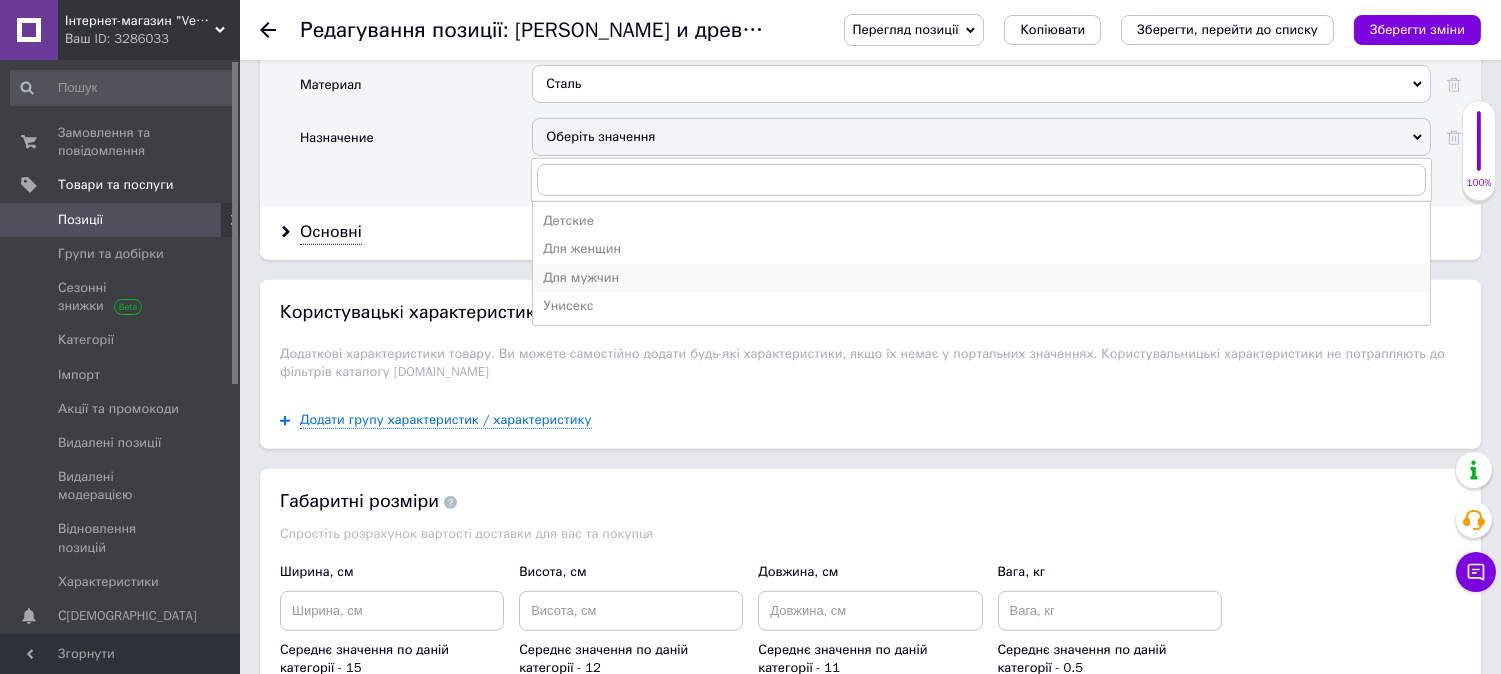 click on "Для мужчин" at bounding box center (981, 278) 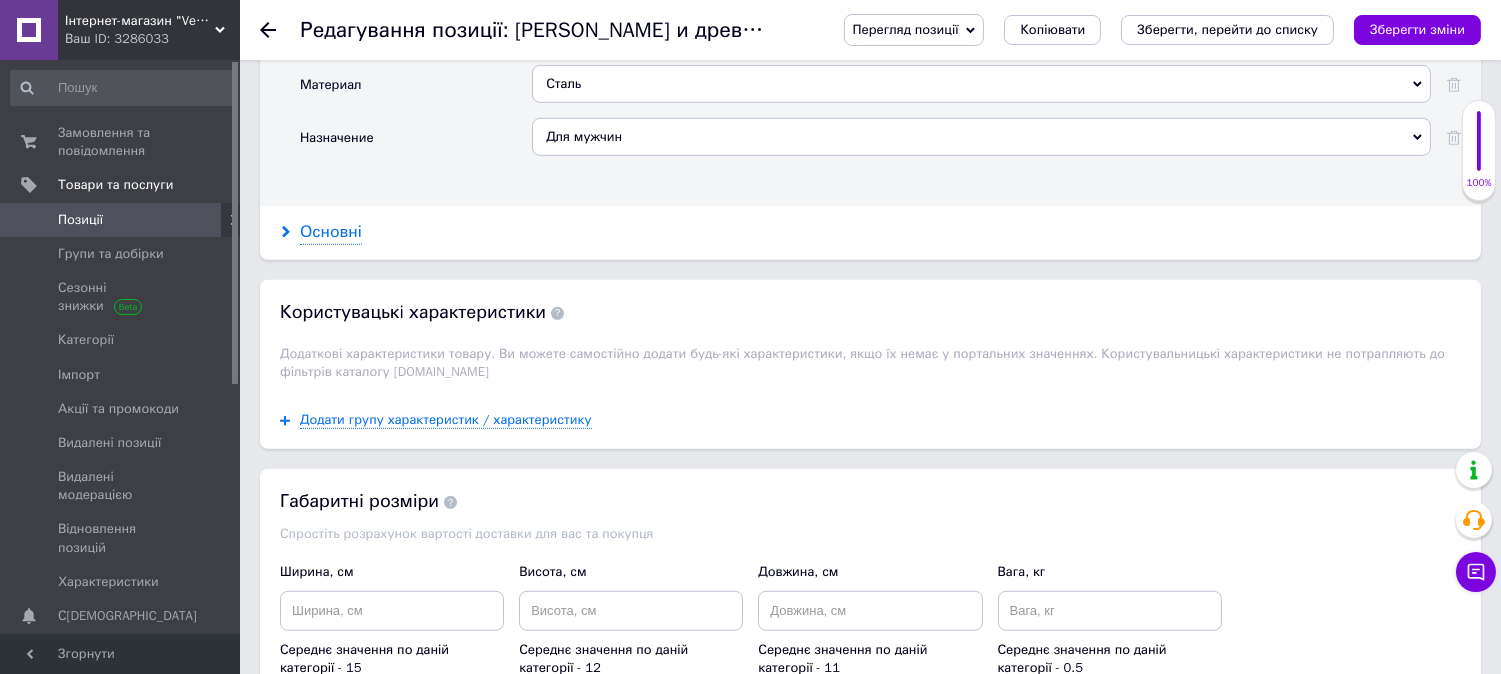 click on "Основні" at bounding box center [331, 232] 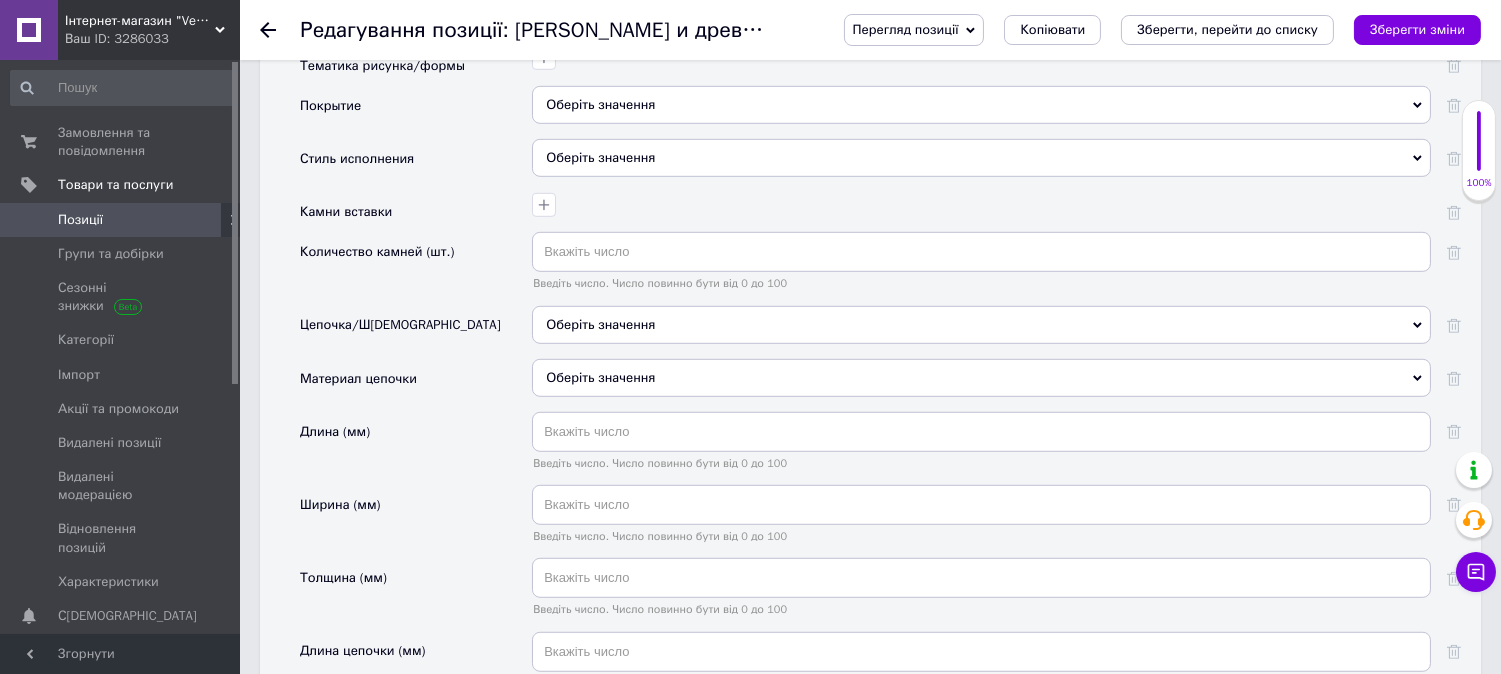 scroll, scrollTop: 2333, scrollLeft: 0, axis: vertical 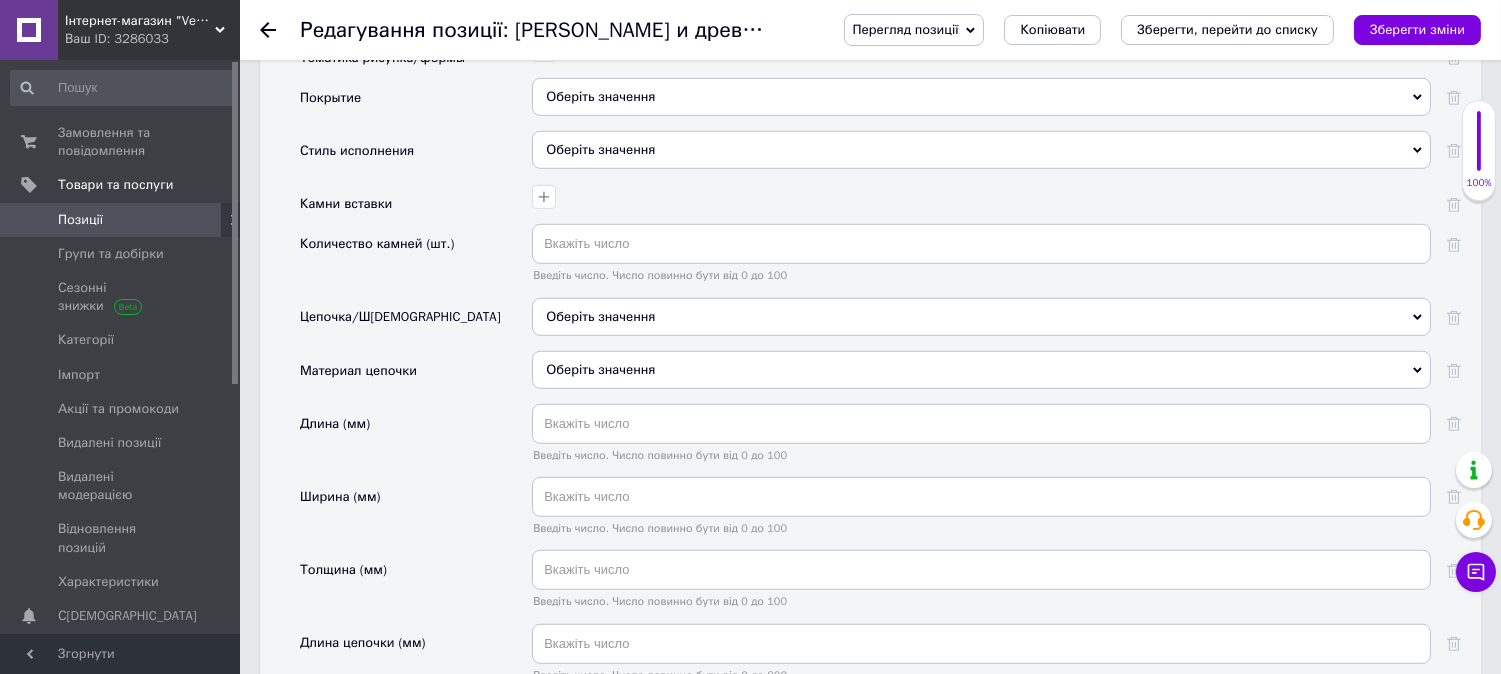 click on "Оберіть значення" at bounding box center [981, -49] 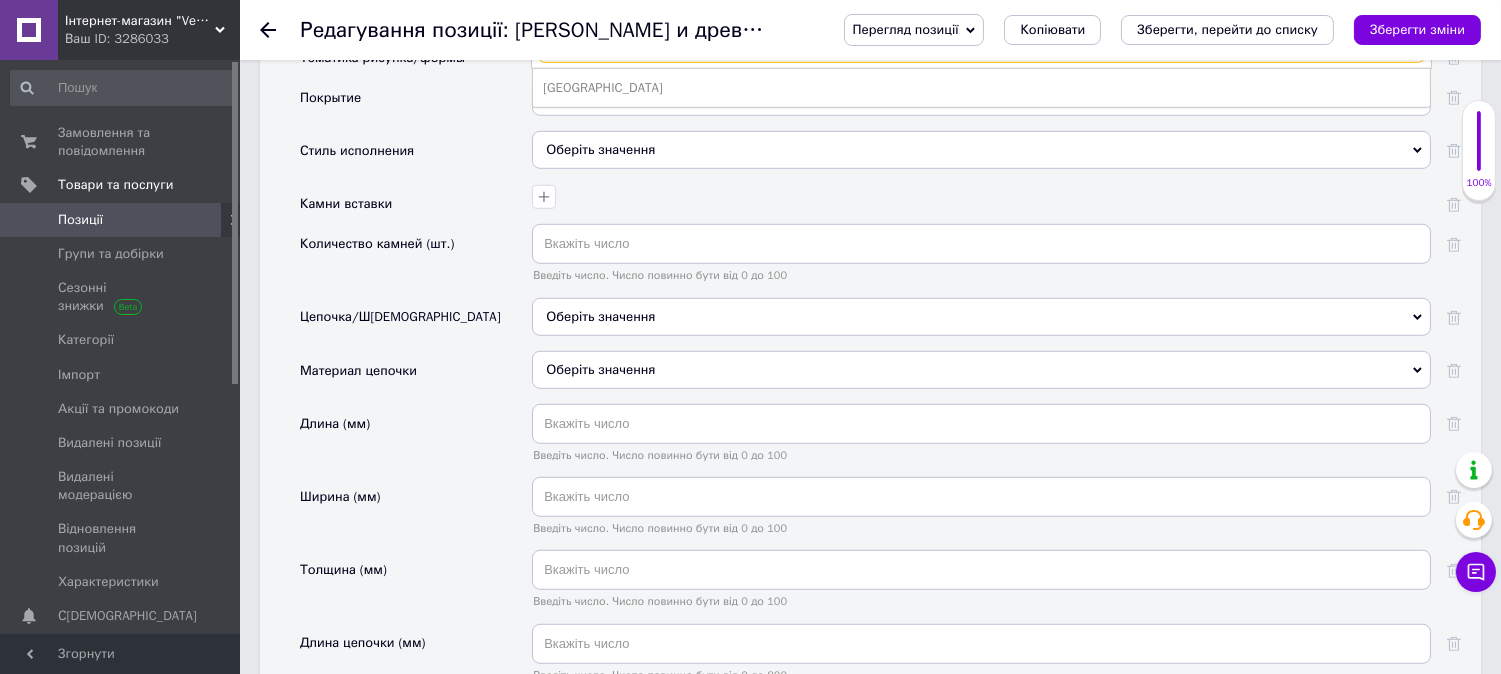 type on "кит" 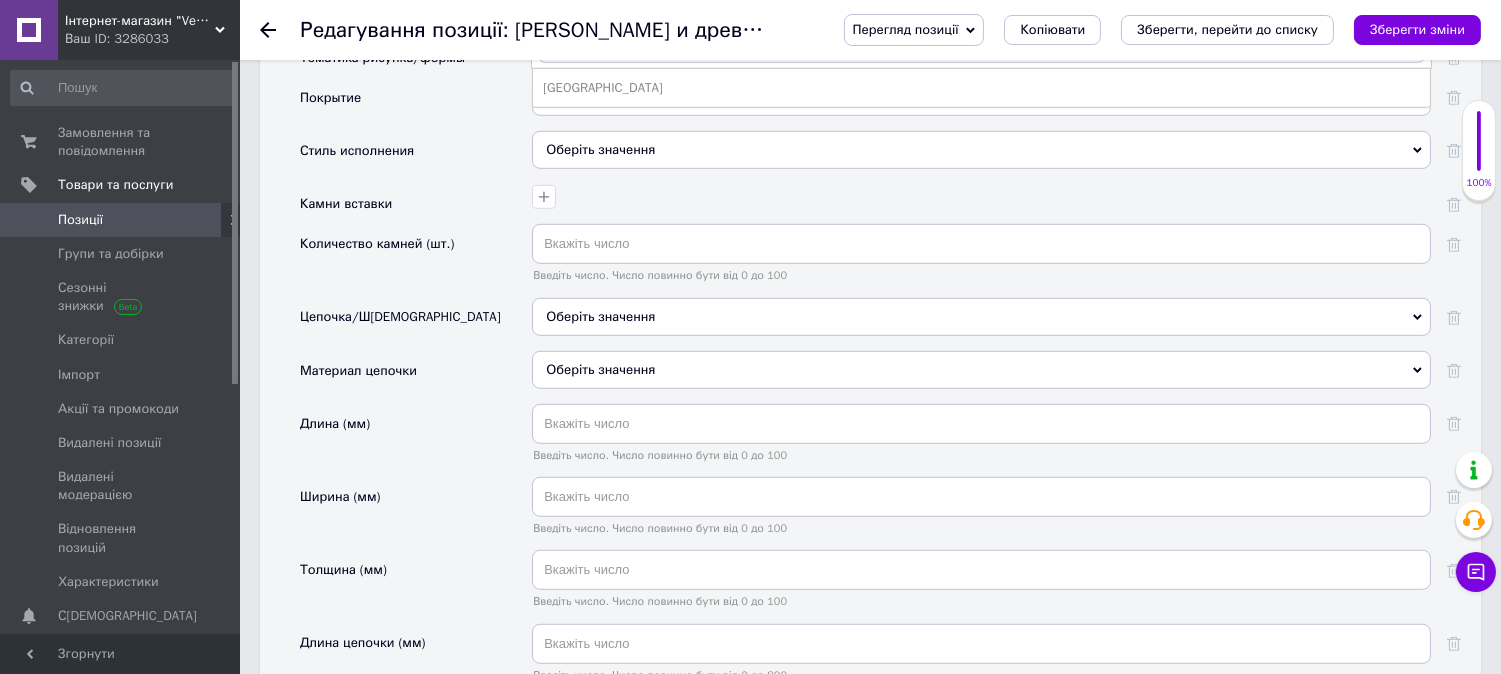 click on "[GEOGRAPHIC_DATA]" at bounding box center [981, 88] 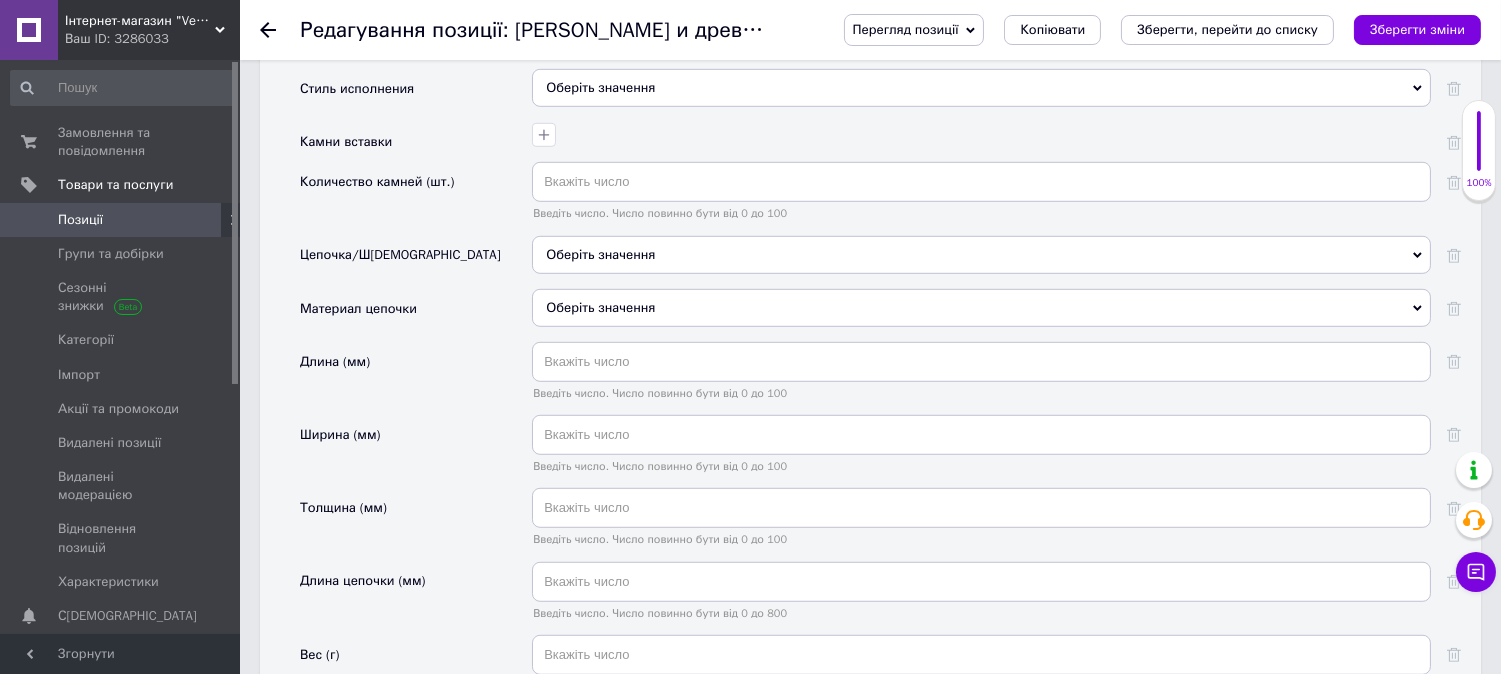 scroll, scrollTop: 2444, scrollLeft: 0, axis: vertical 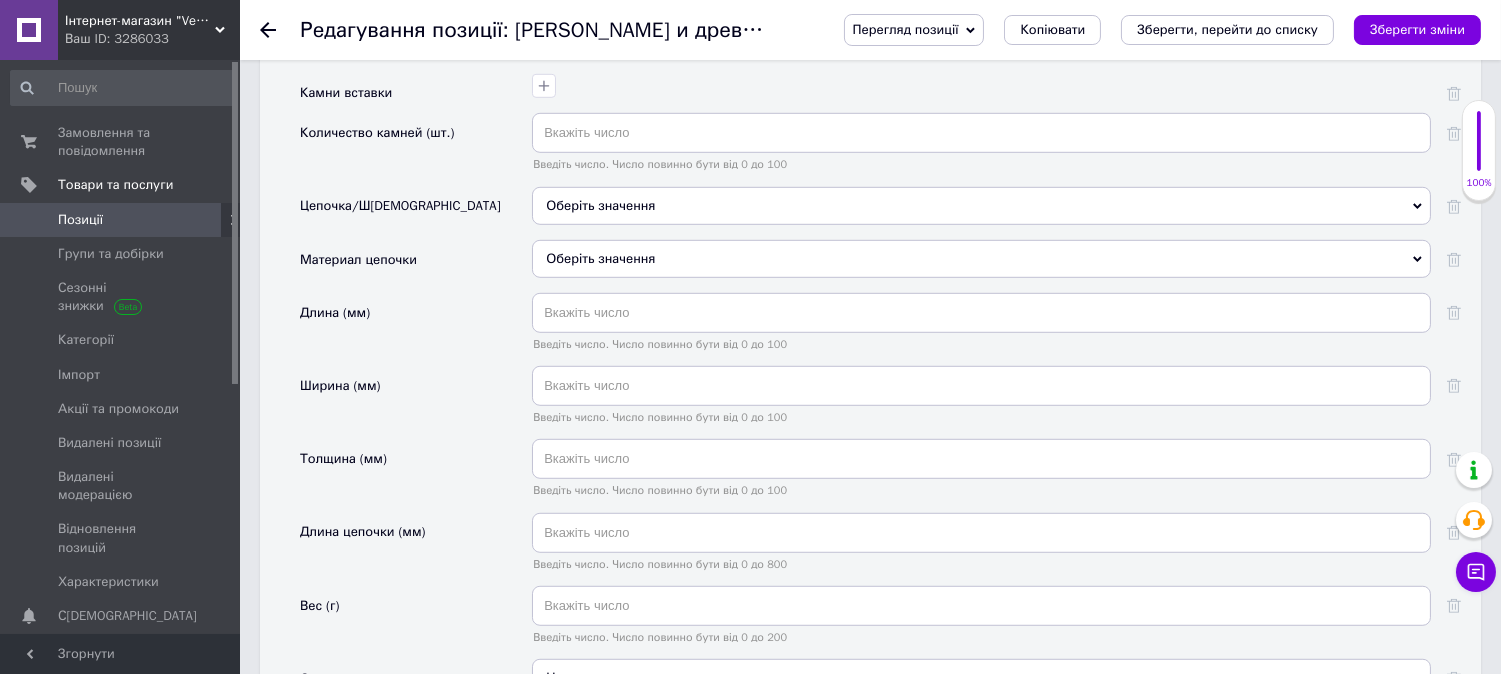 click on "Оберіть значення" at bounding box center [600, 205] 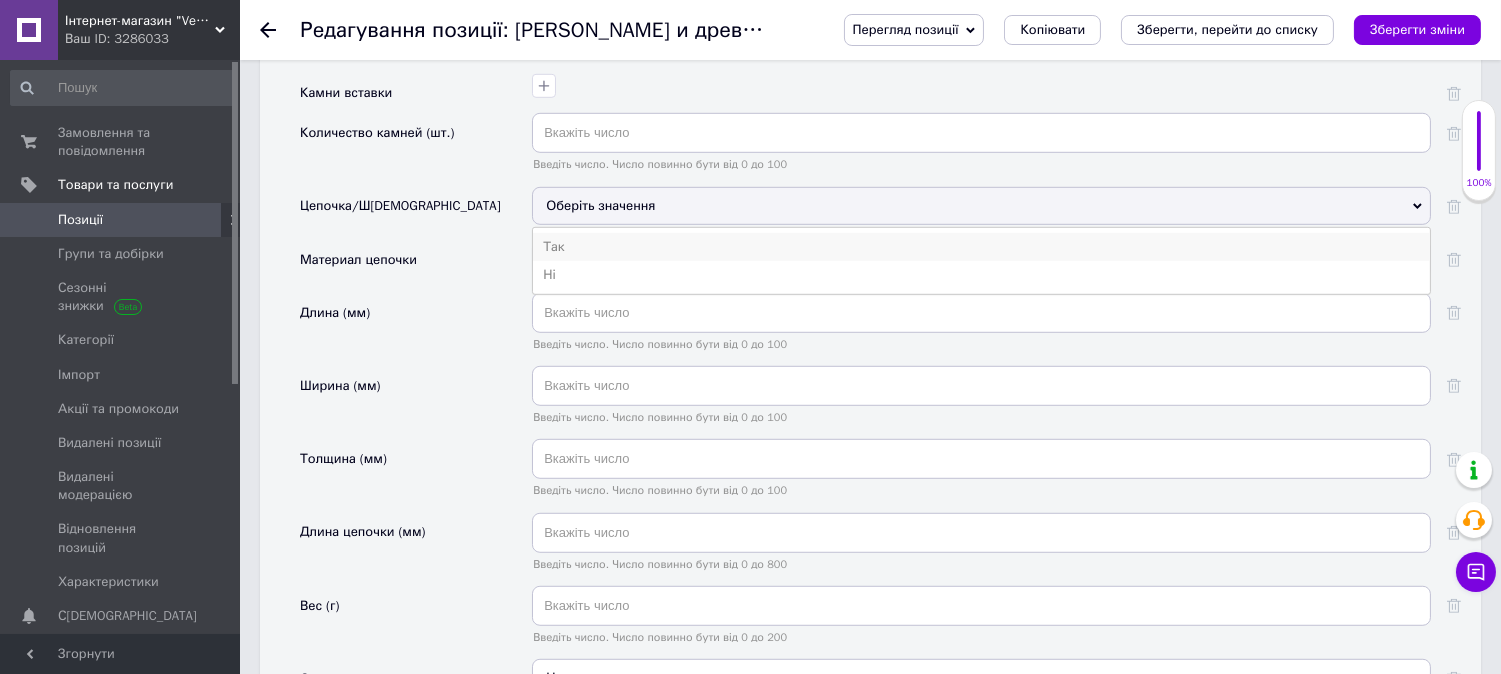 click on "Так" at bounding box center (981, 247) 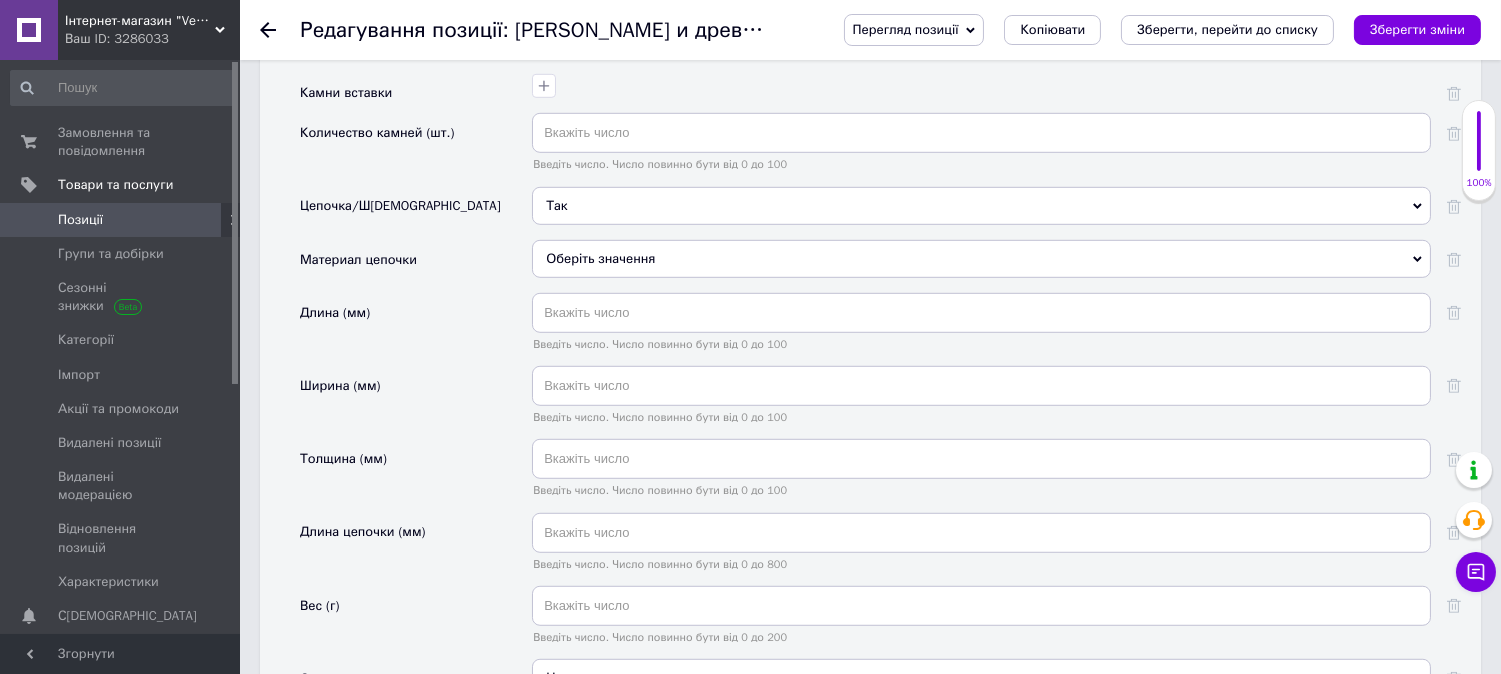 click on "Оберіть значення" at bounding box center (981, 259) 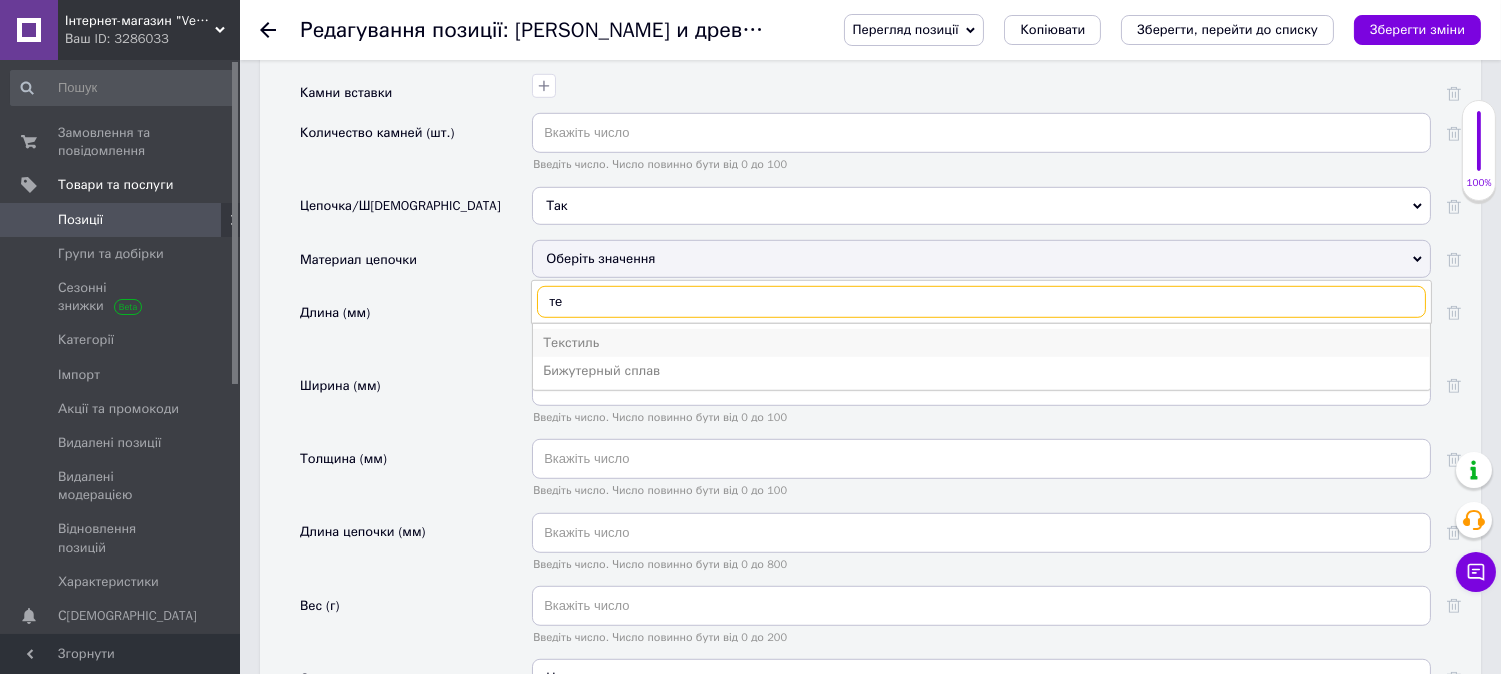 type on "те" 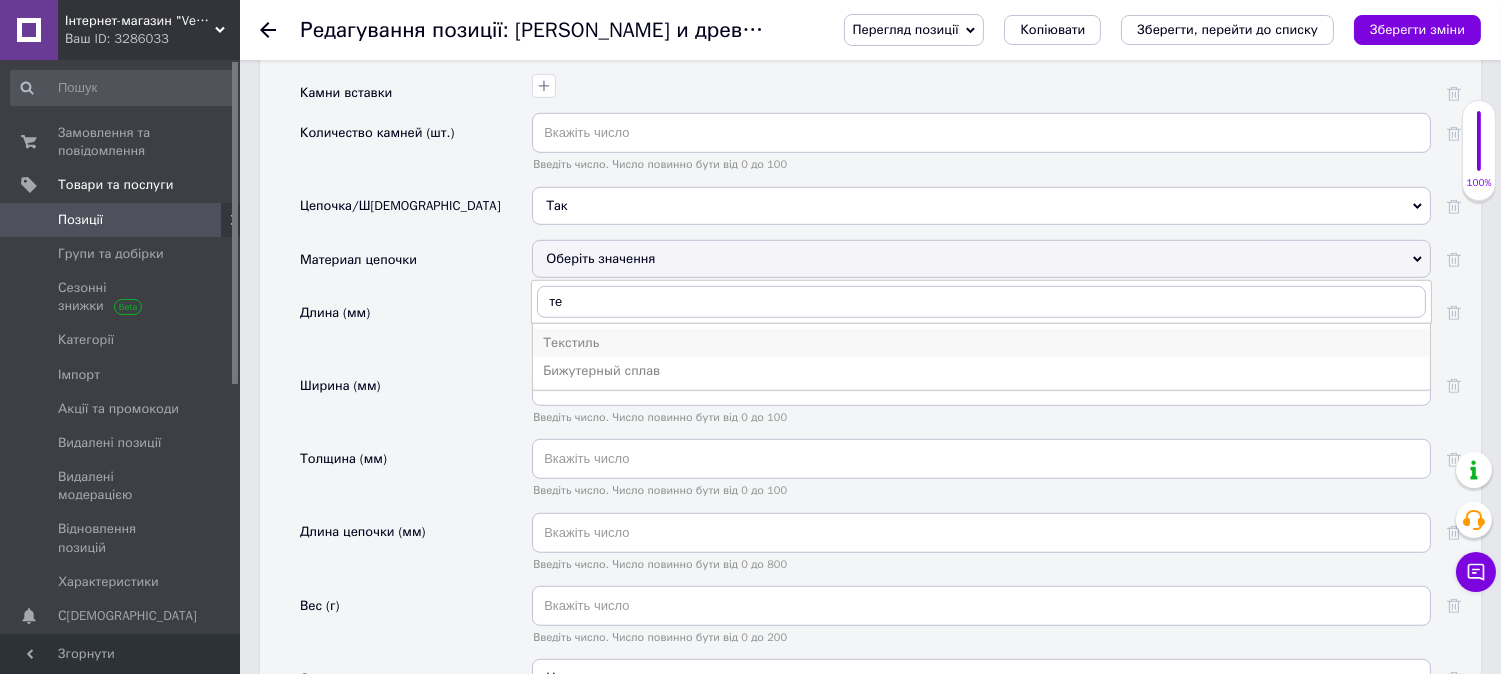 click on "Текстиль" at bounding box center [981, 343] 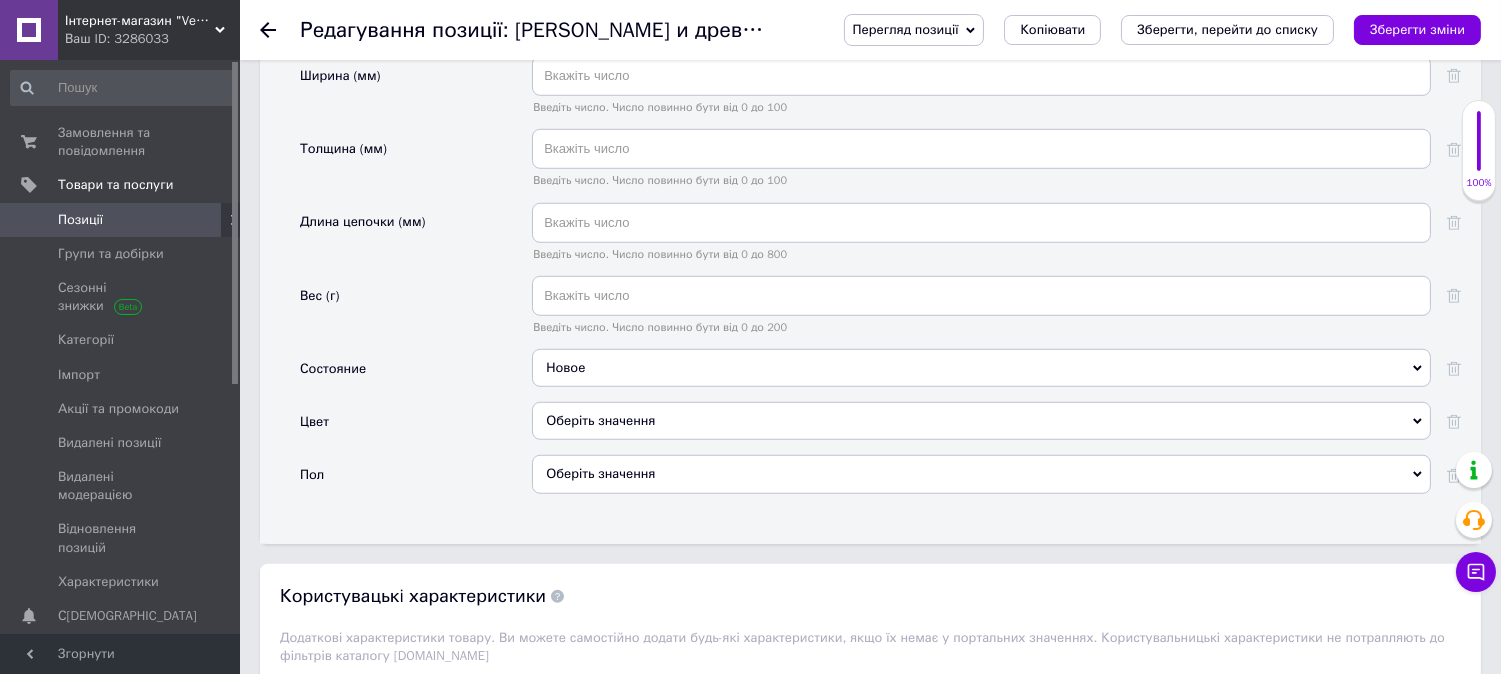 scroll, scrollTop: 2777, scrollLeft: 0, axis: vertical 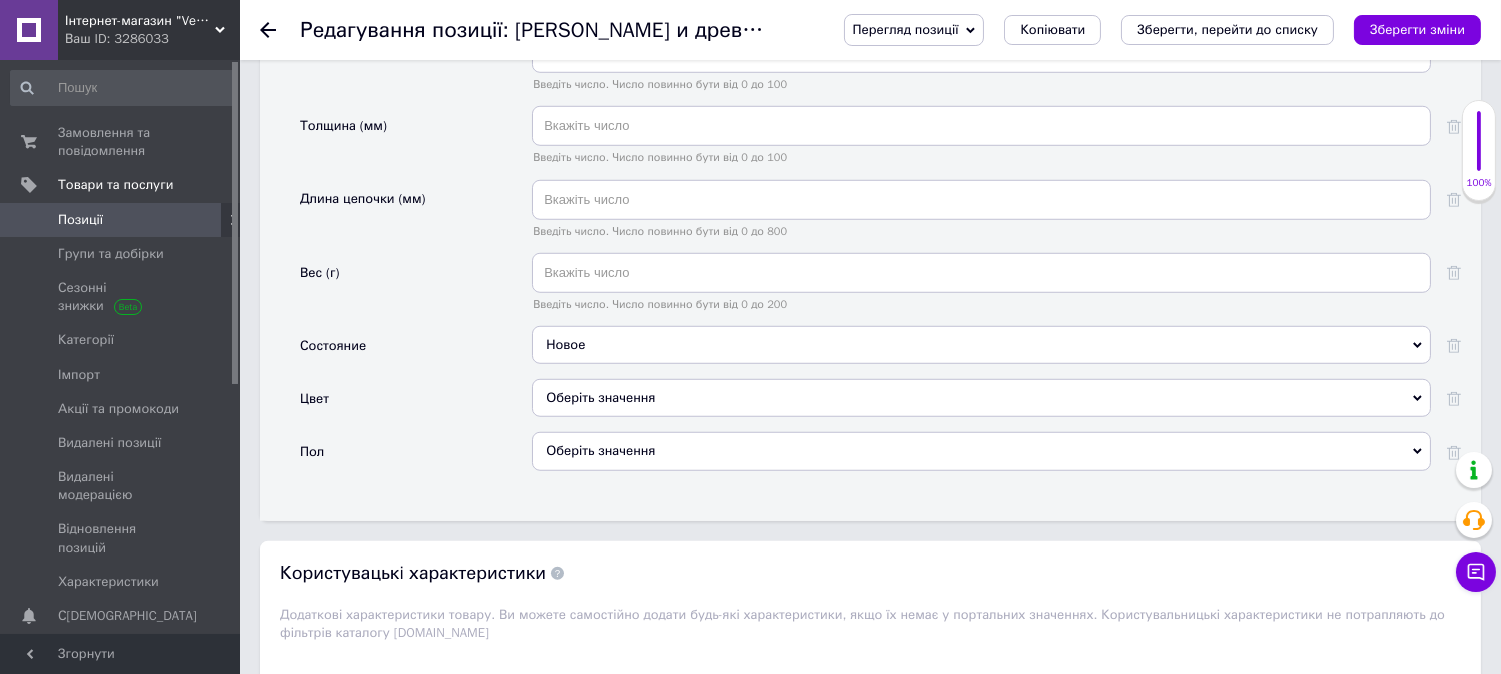 click at bounding box center [981, -20] 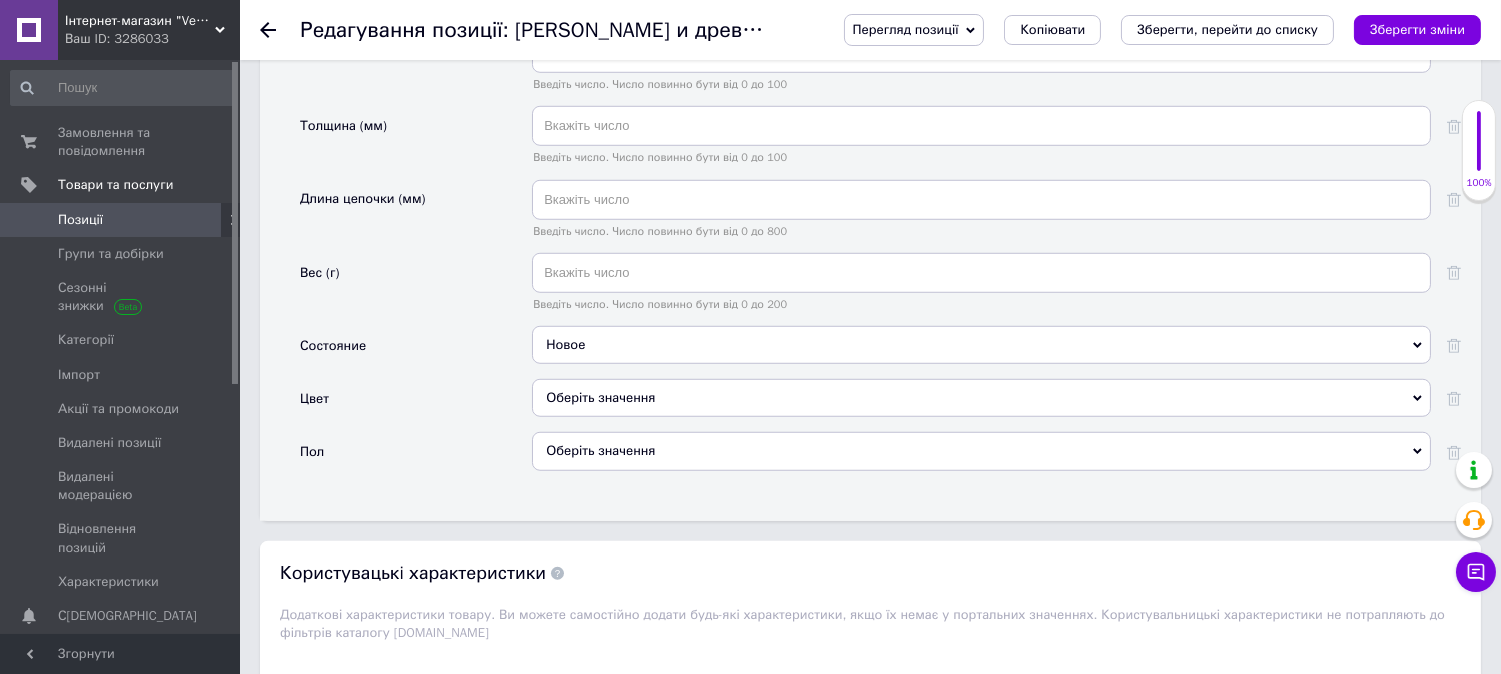 type on "33" 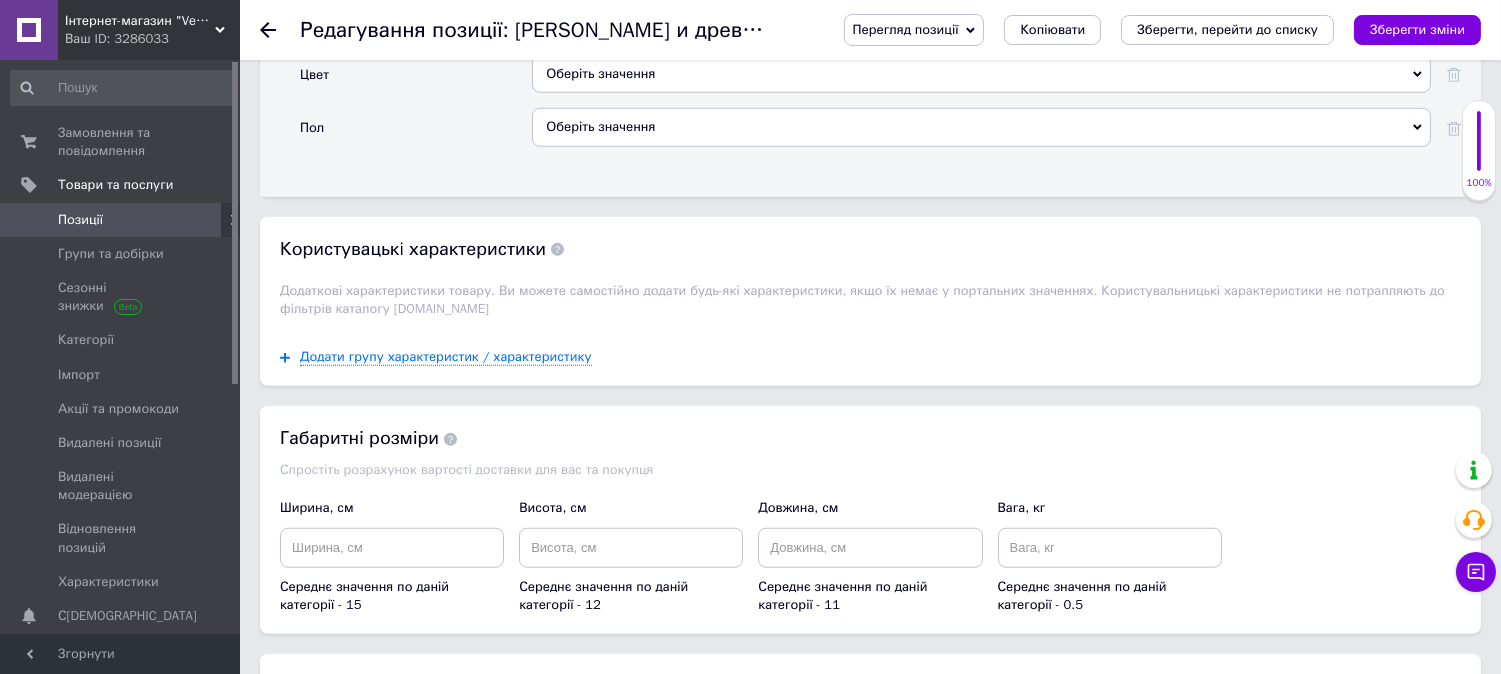 scroll, scrollTop: 3111, scrollLeft: 0, axis: vertical 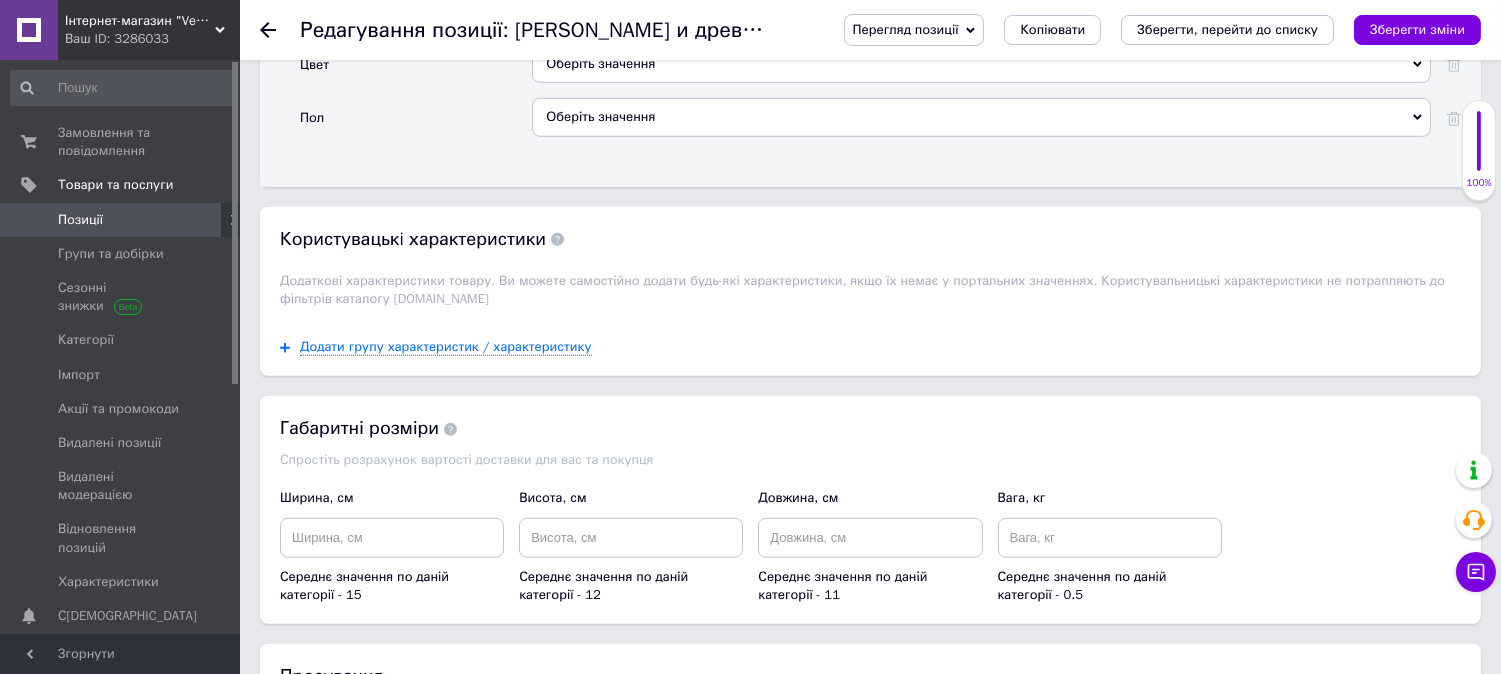 type on "33" 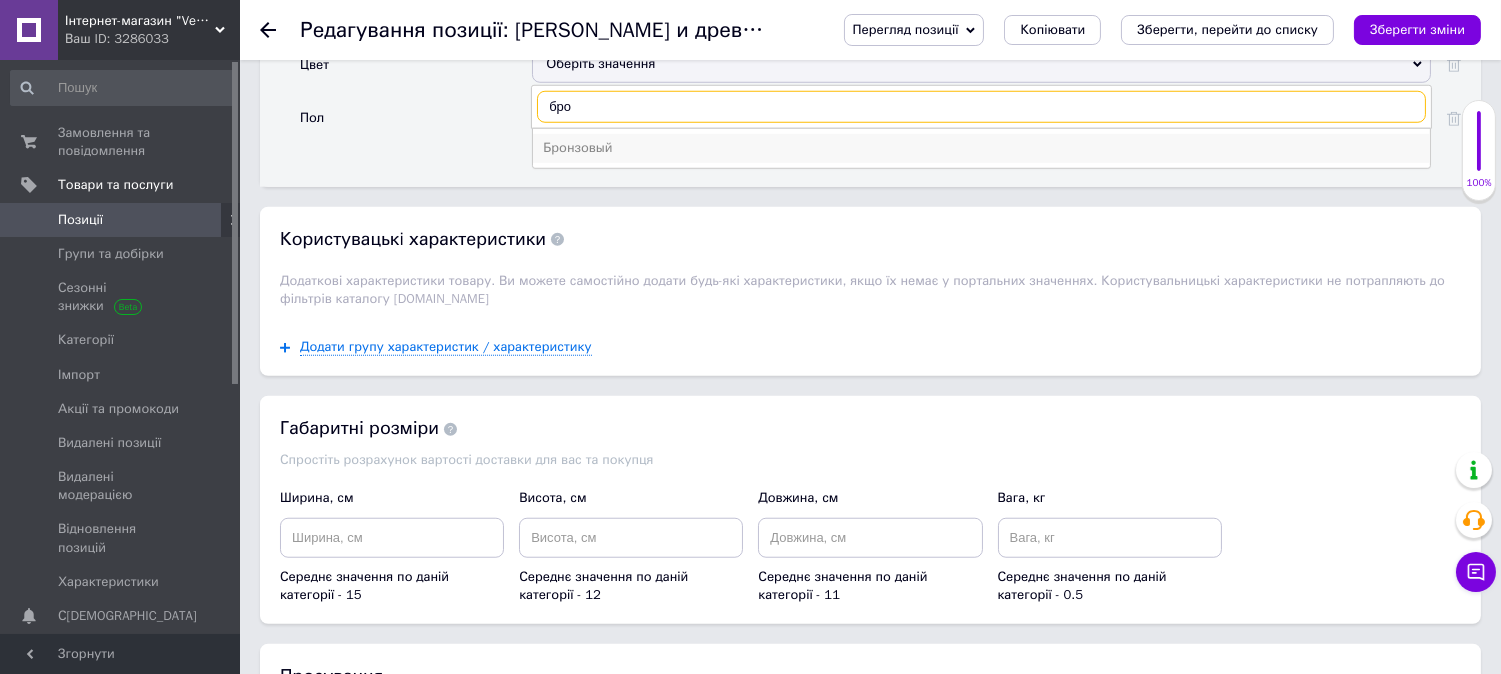 type on "бро" 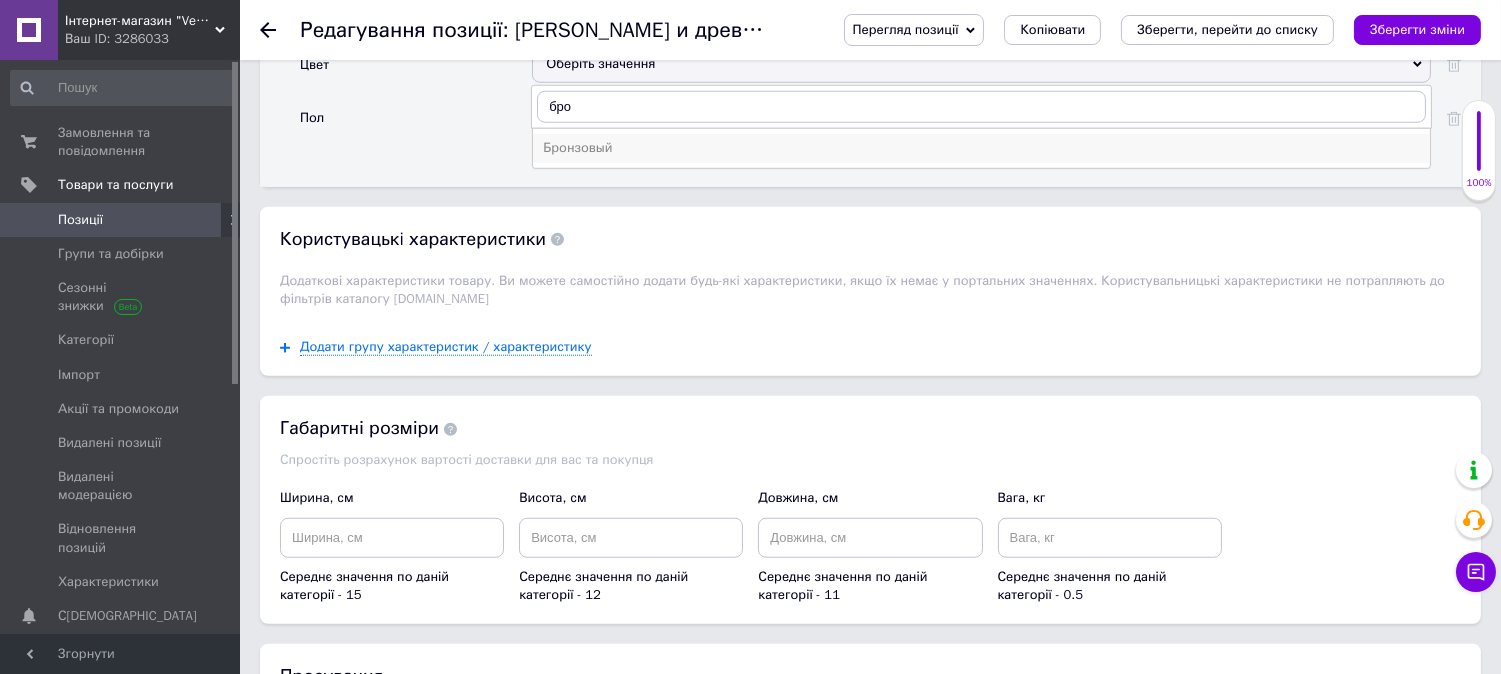 click on "Бронзовый" at bounding box center [981, 148] 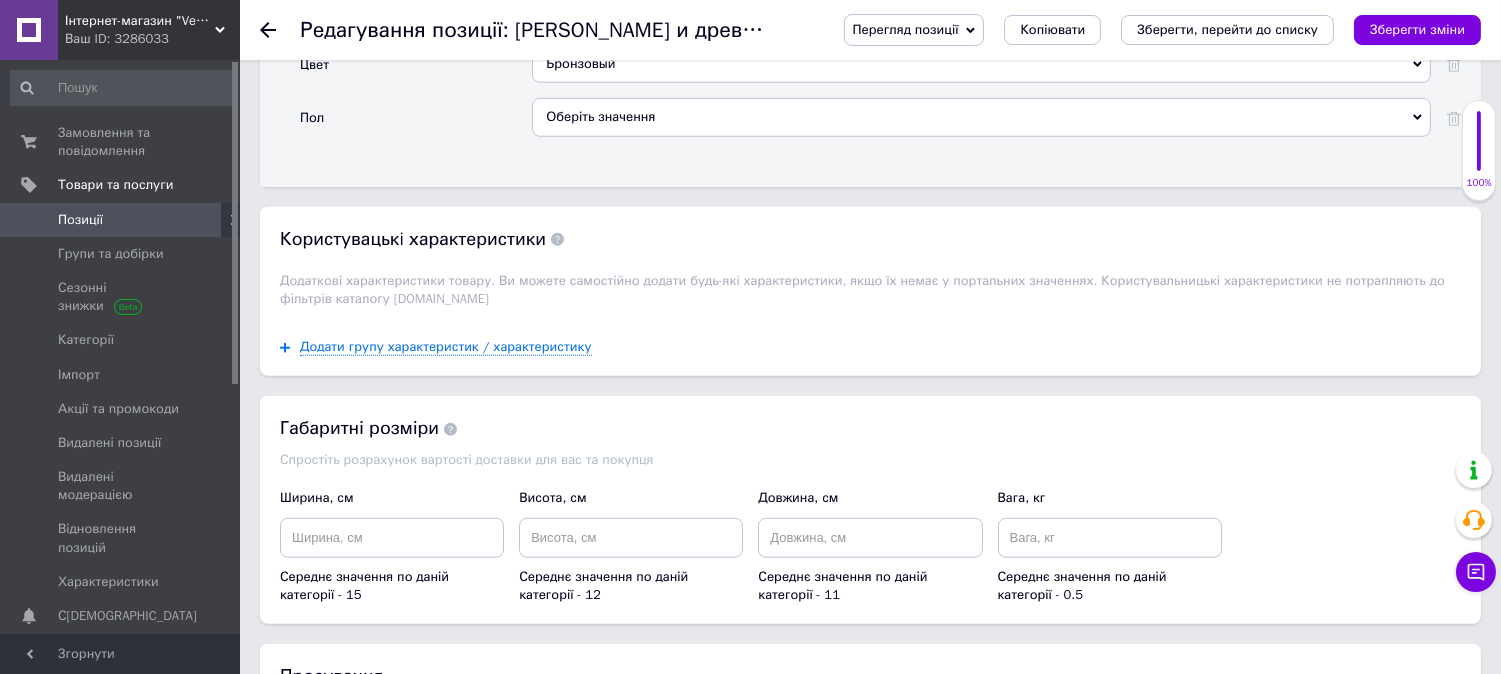 click on "Оберіть значення" at bounding box center (981, 117) 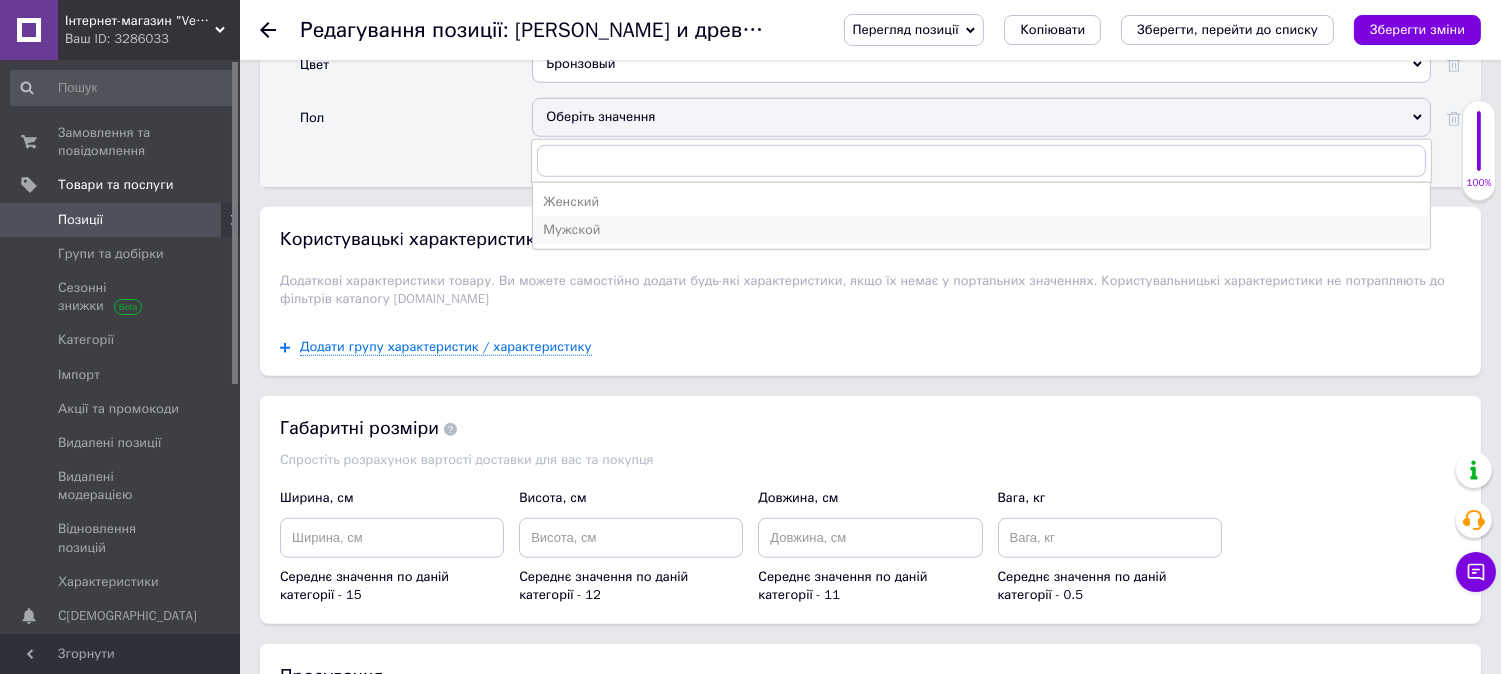 click on "Мужской" at bounding box center [981, 230] 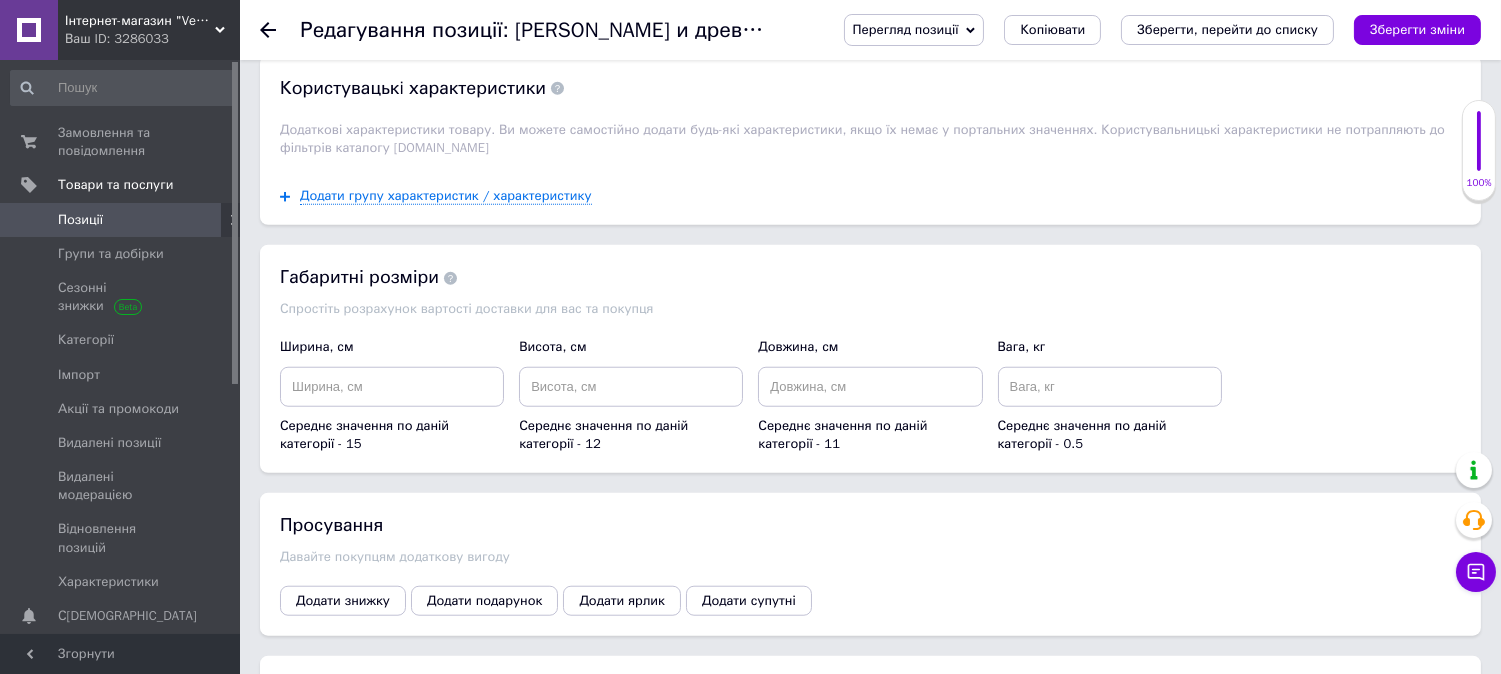 scroll, scrollTop: 3555, scrollLeft: 0, axis: vertical 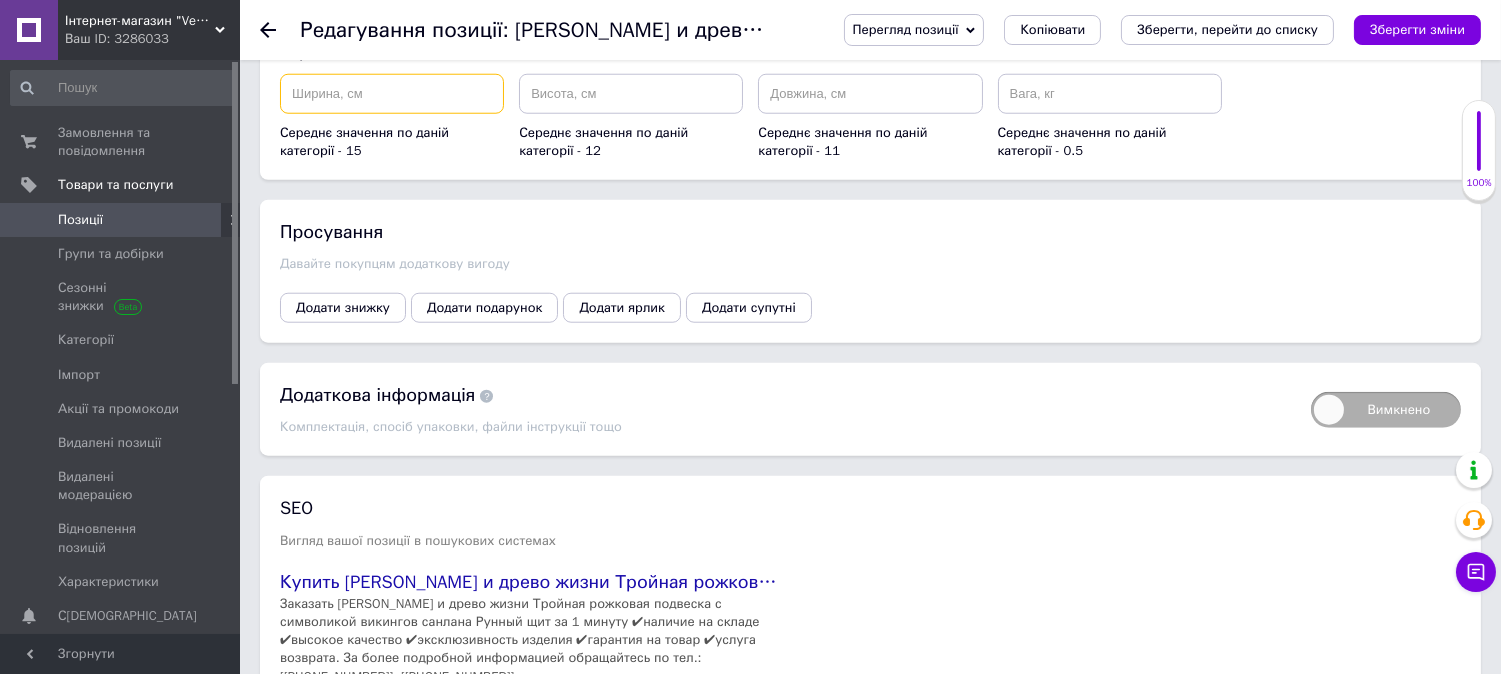 drag, startPoint x: 432, startPoint y: 275, endPoint x: 465, endPoint y: 231, distance: 55 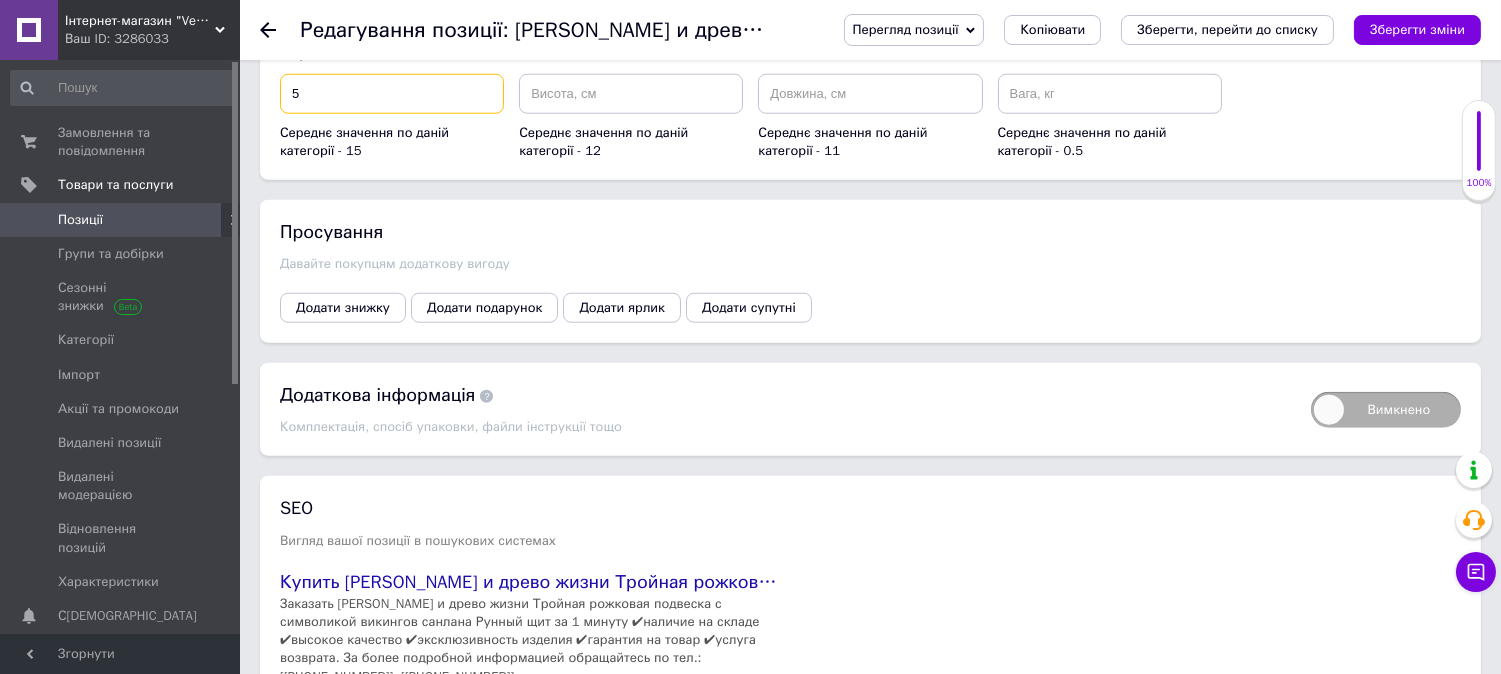 type on "5" 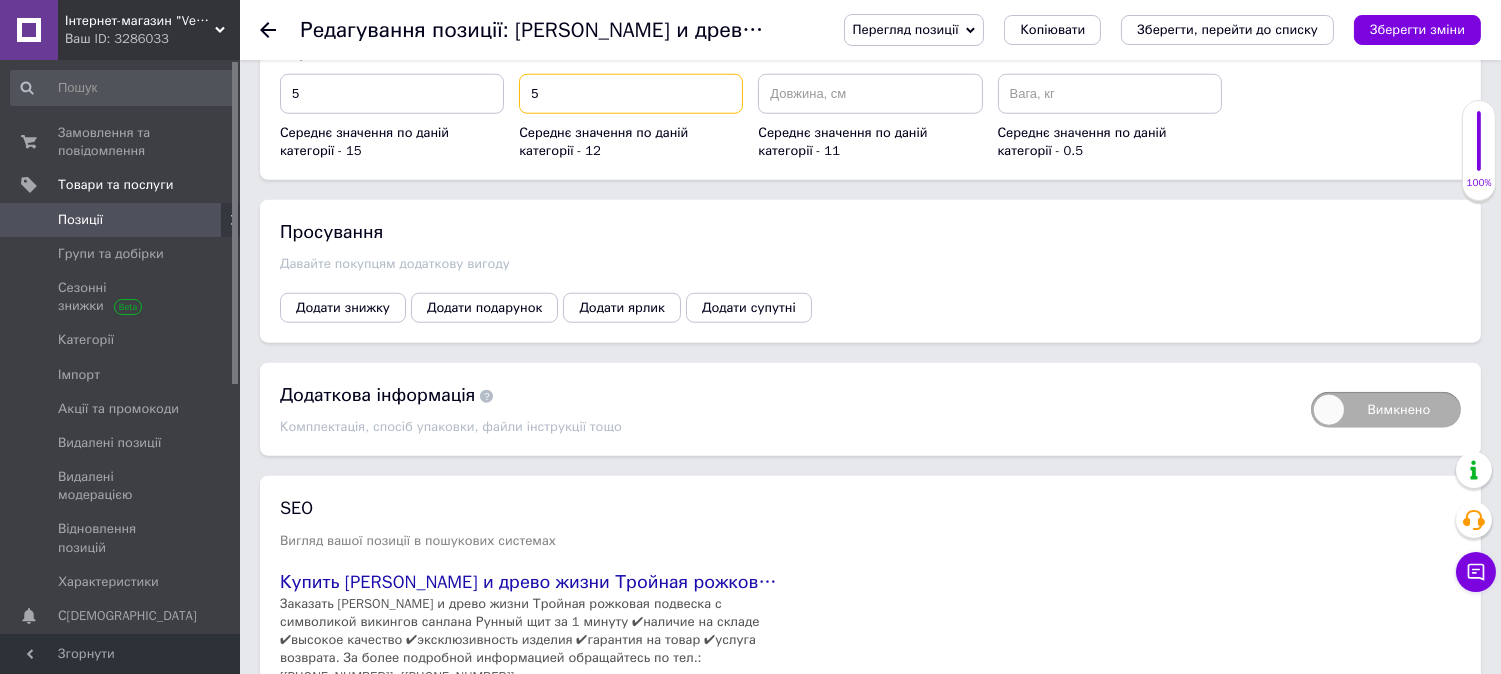 type on "5" 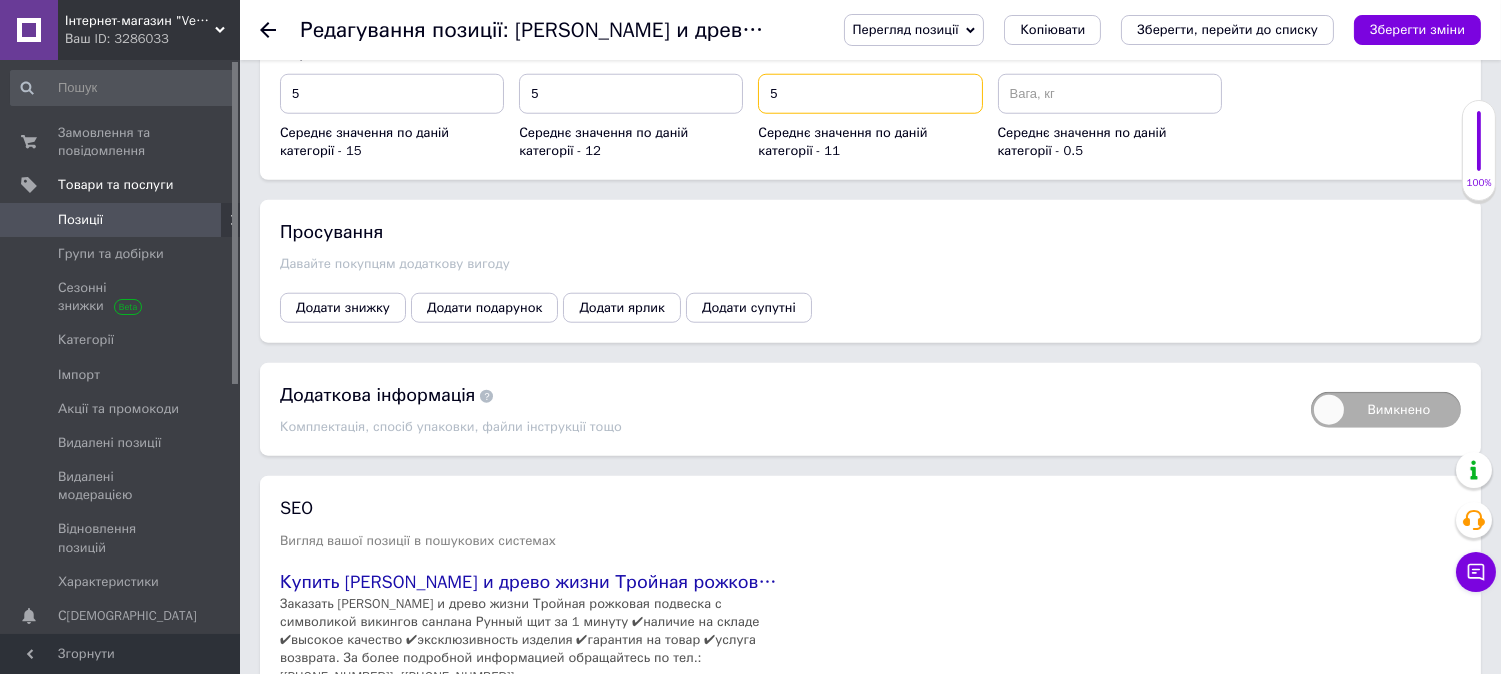 type on "5" 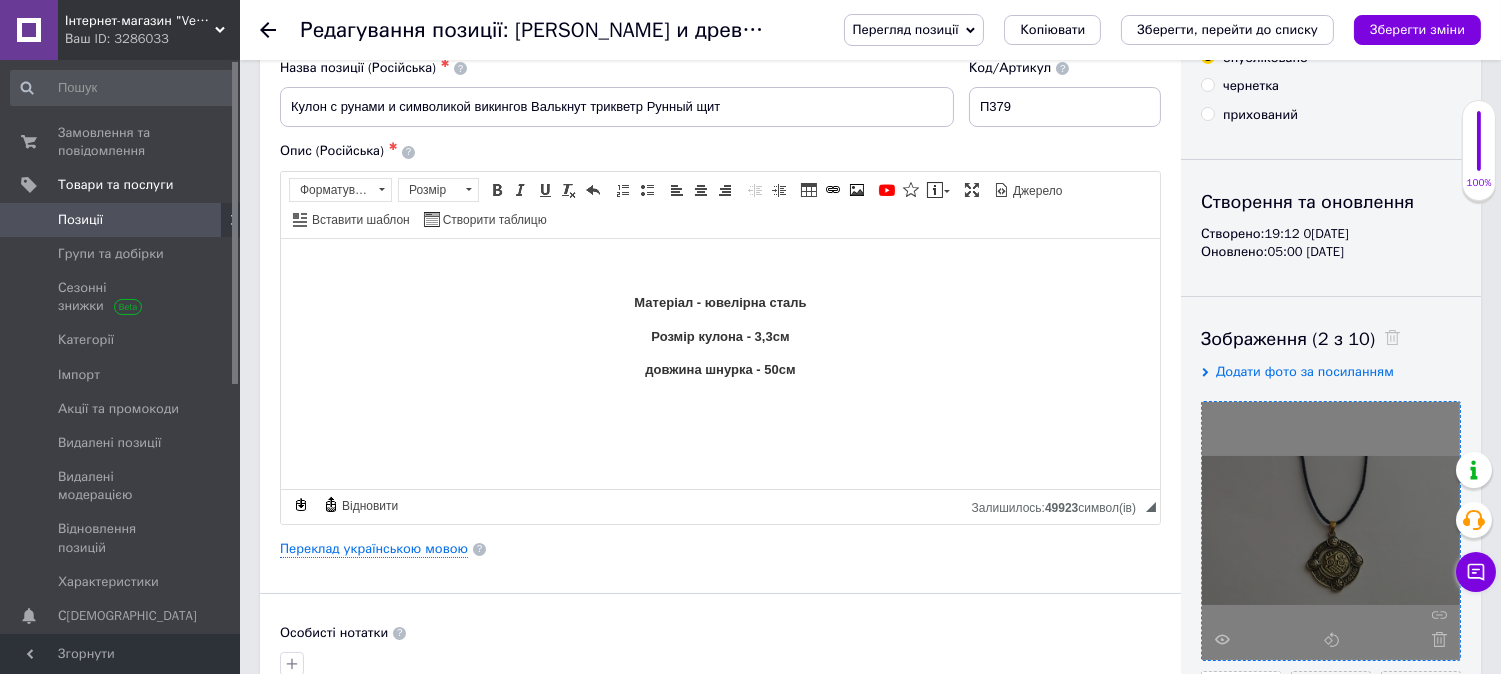 scroll, scrollTop: 0, scrollLeft: 0, axis: both 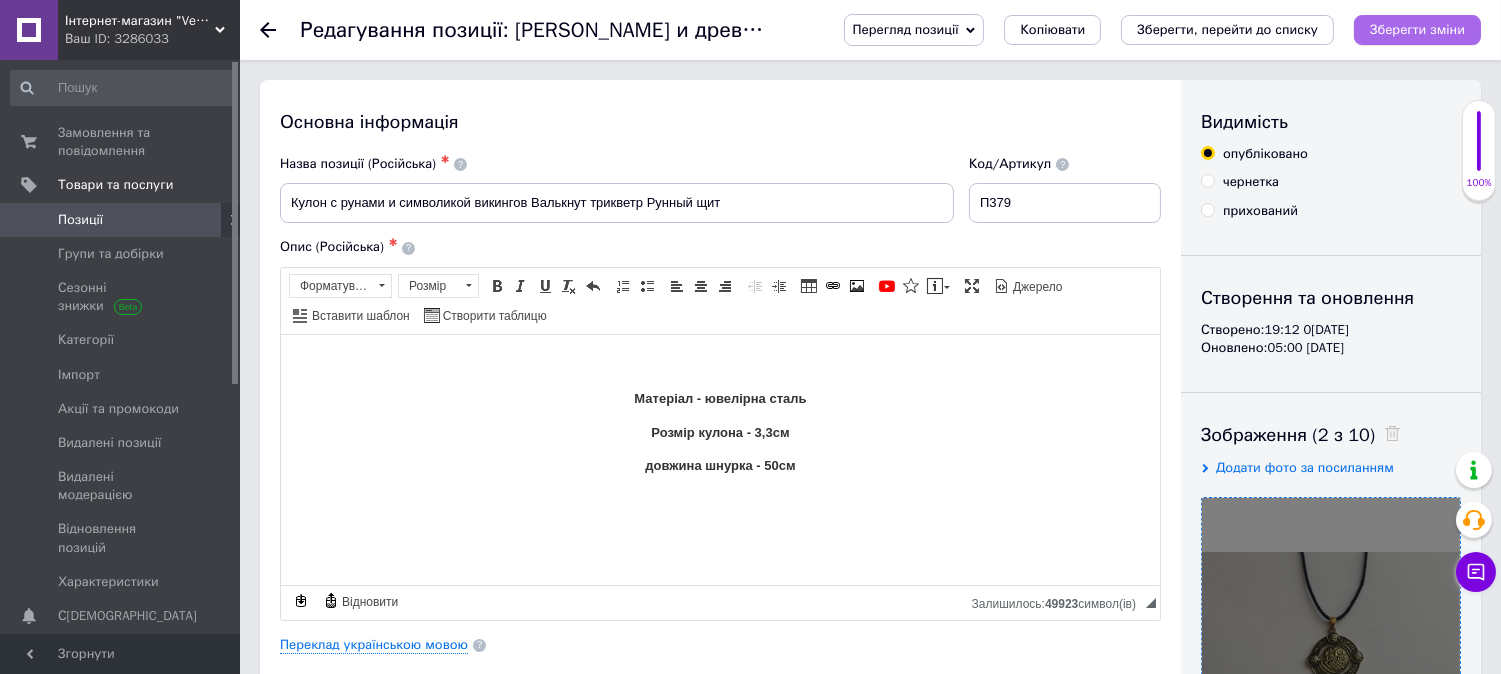 type on "0.1" 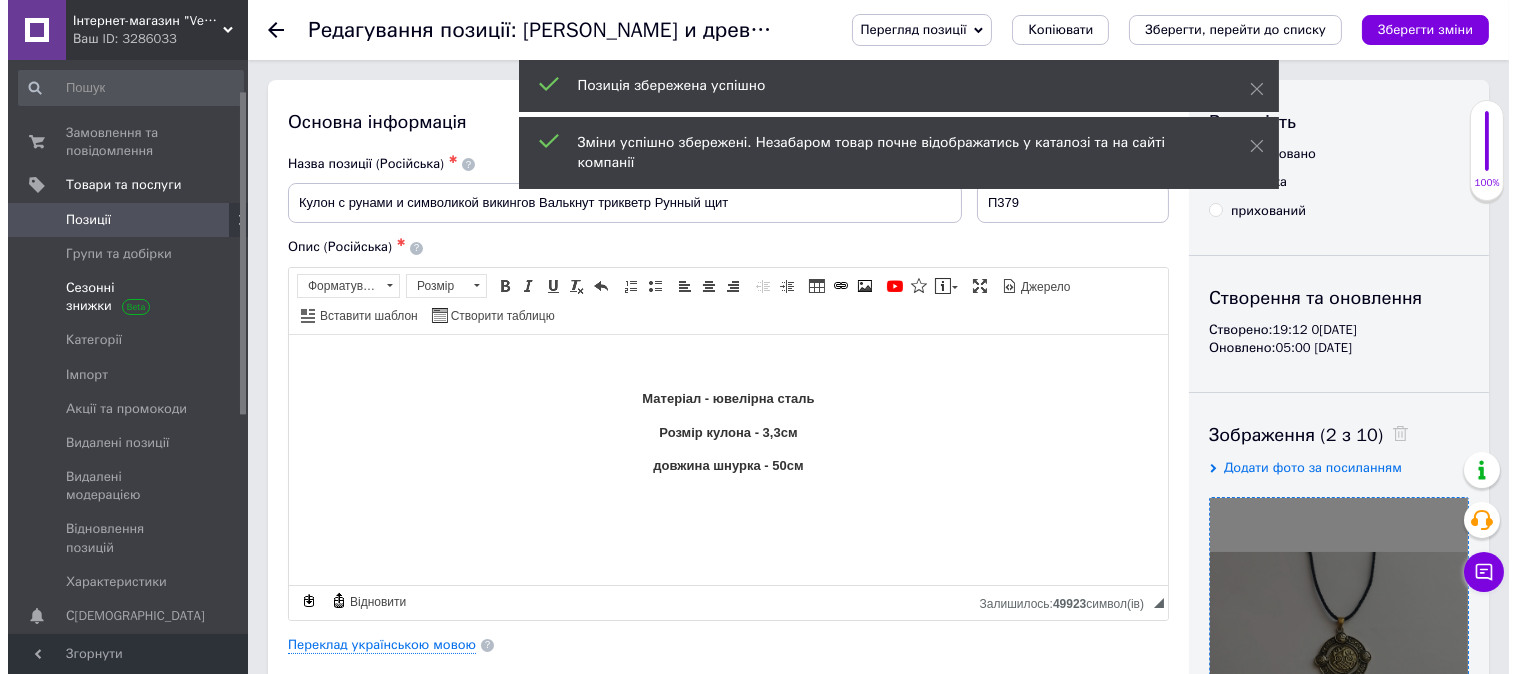 scroll, scrollTop: 444, scrollLeft: 0, axis: vertical 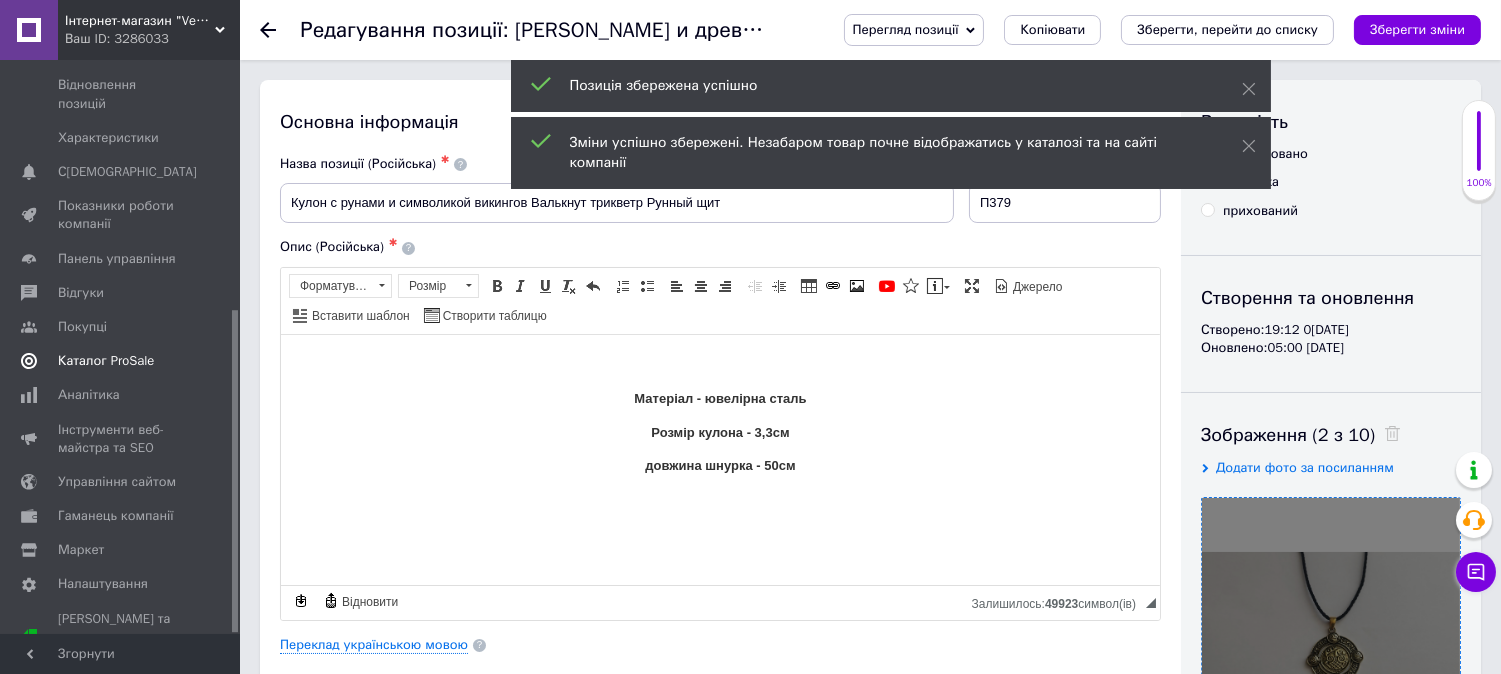 click on "Каталог ProSale" at bounding box center (106, 361) 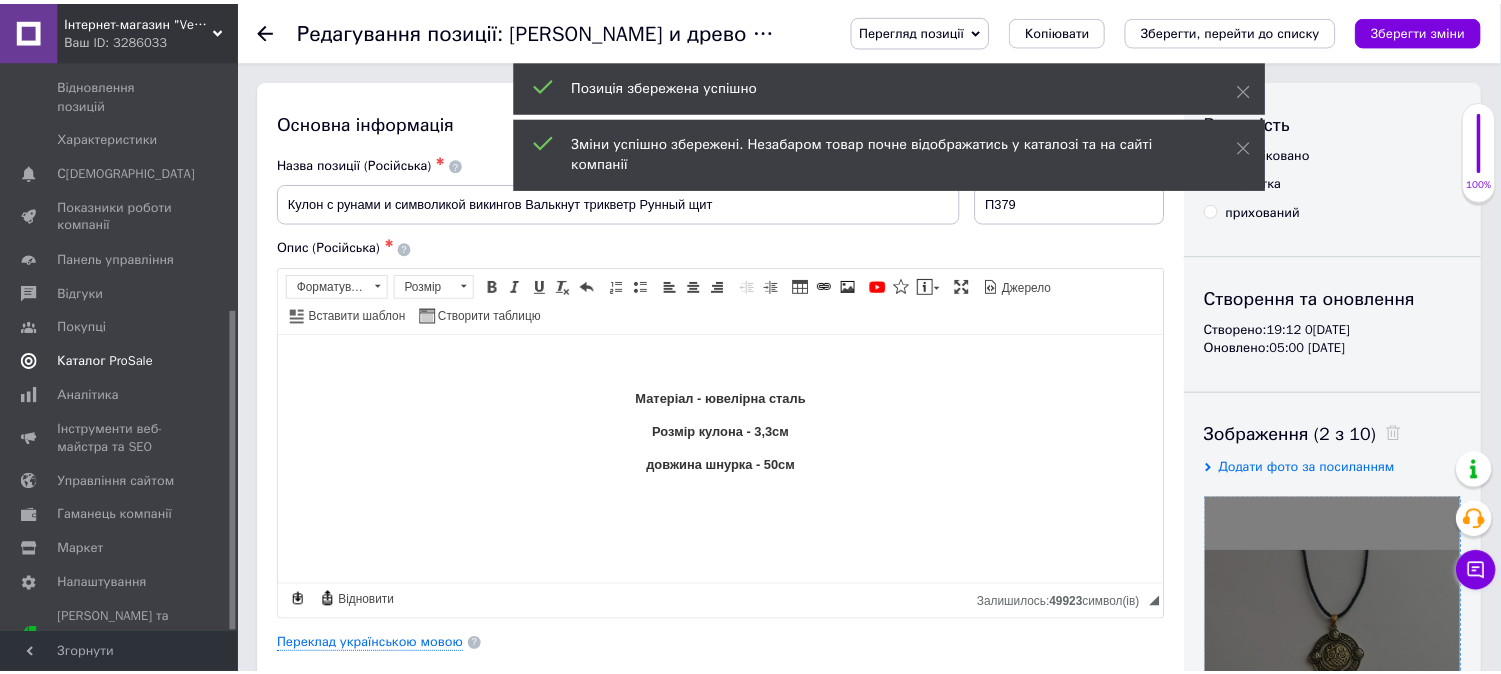 scroll, scrollTop: 153, scrollLeft: 0, axis: vertical 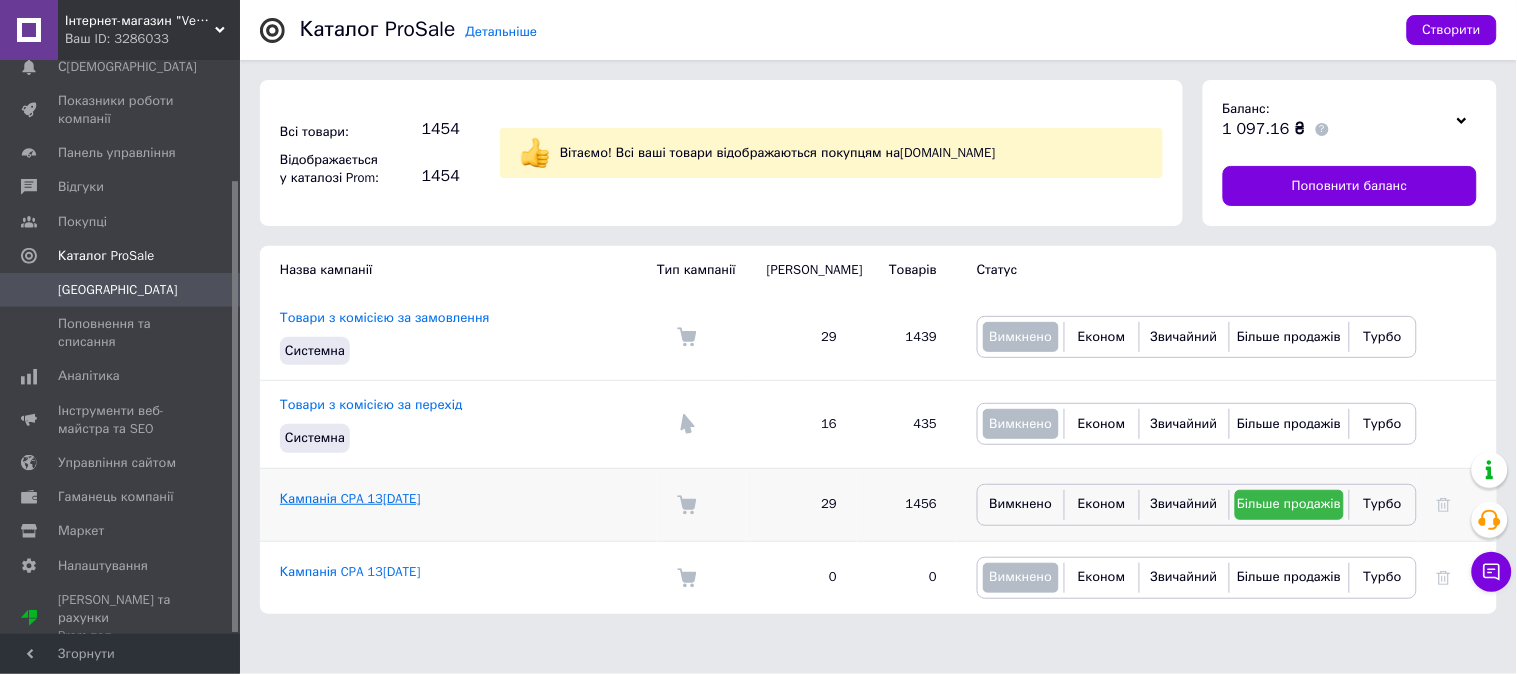 click on "Кампанія CPA 13[DATE]" at bounding box center (350, 498) 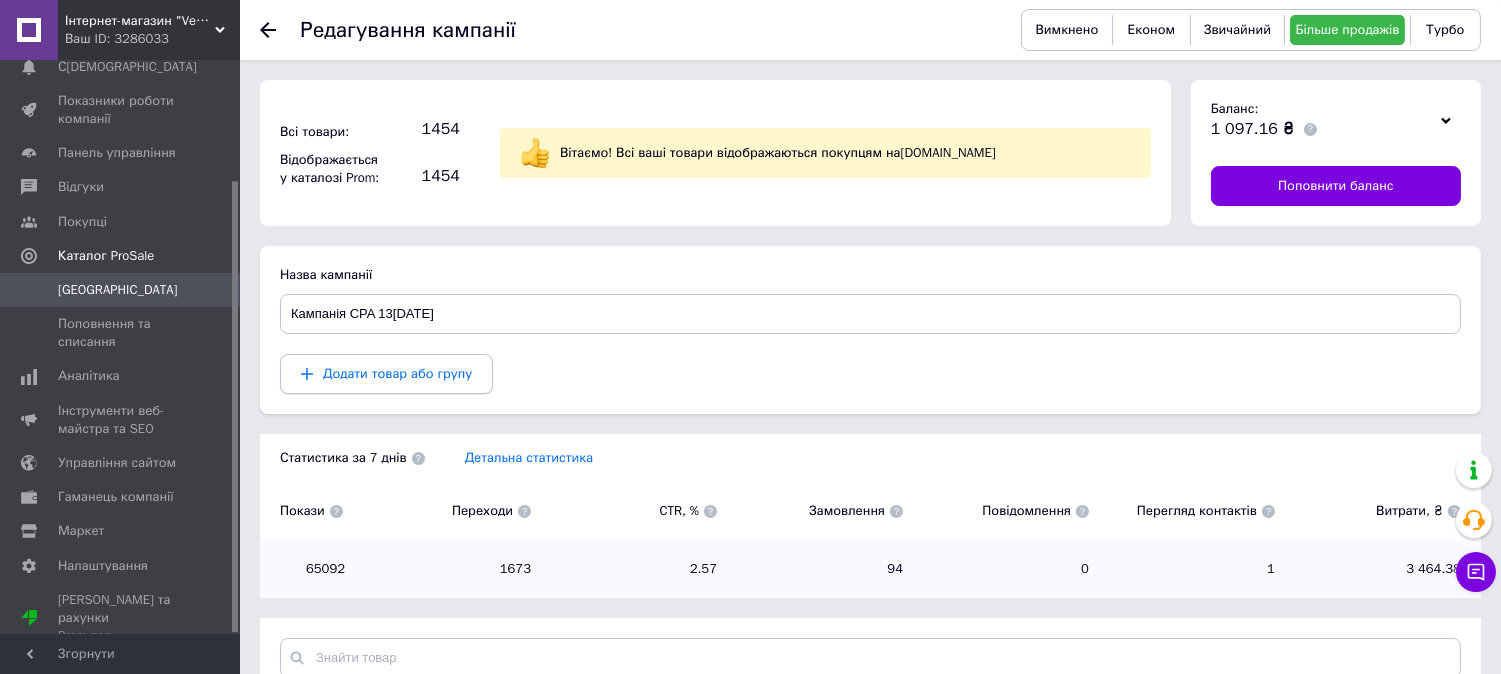 click on "Додати товар або групу" at bounding box center (397, 373) 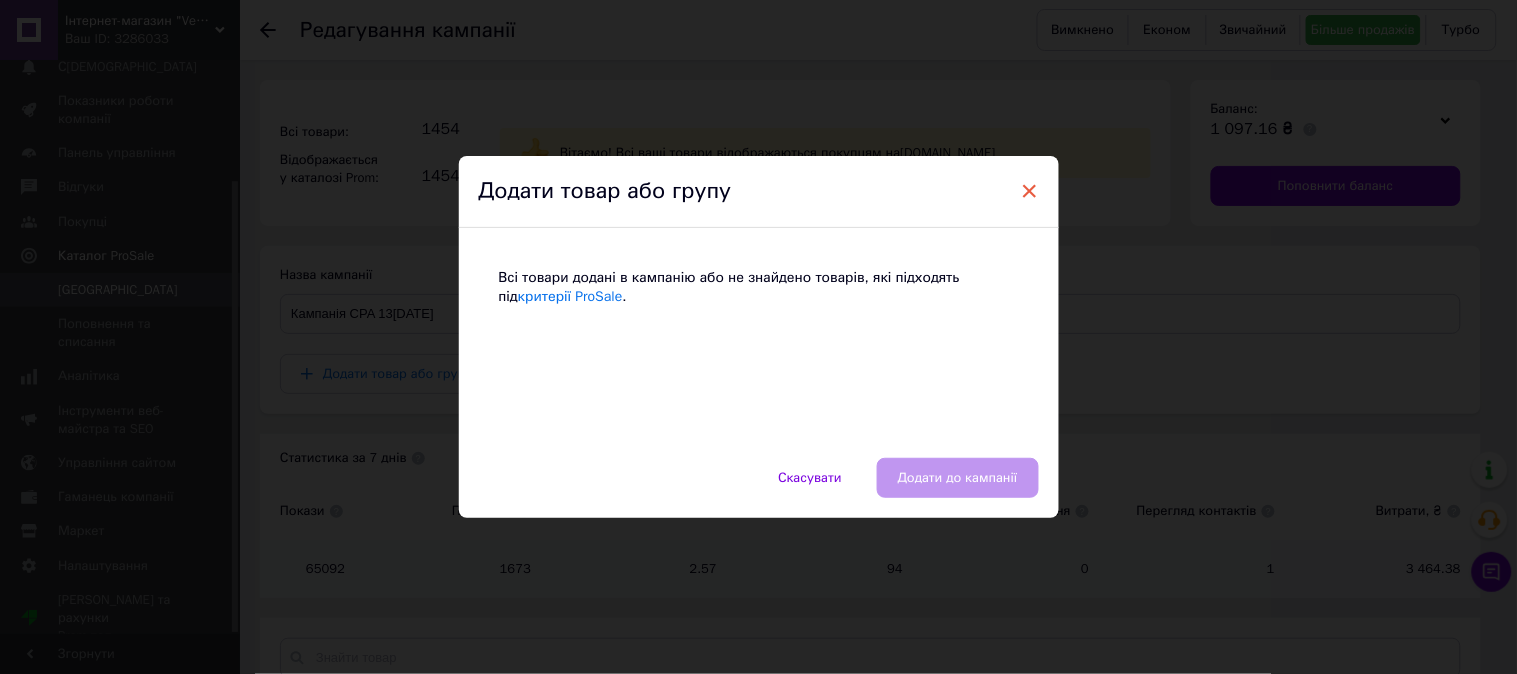 click on "×" at bounding box center (1030, 191) 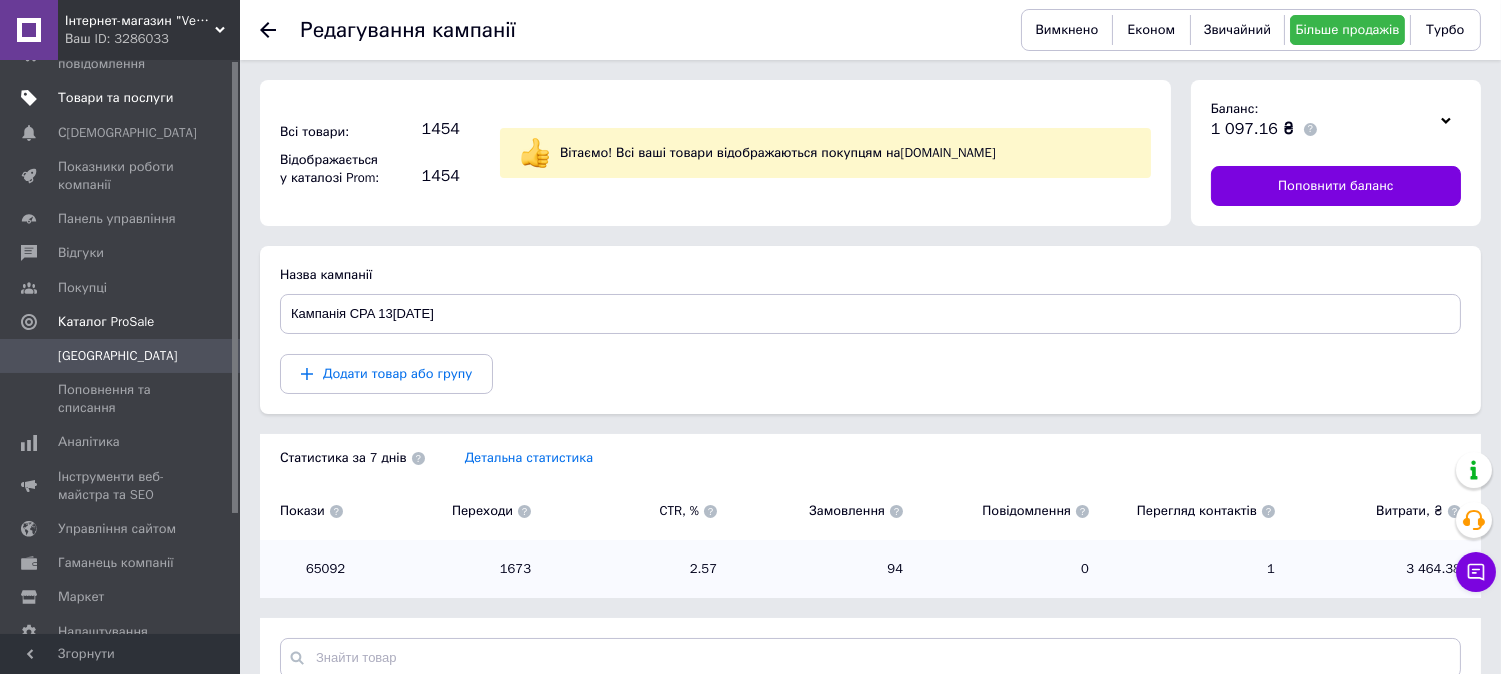 scroll, scrollTop: 0, scrollLeft: 0, axis: both 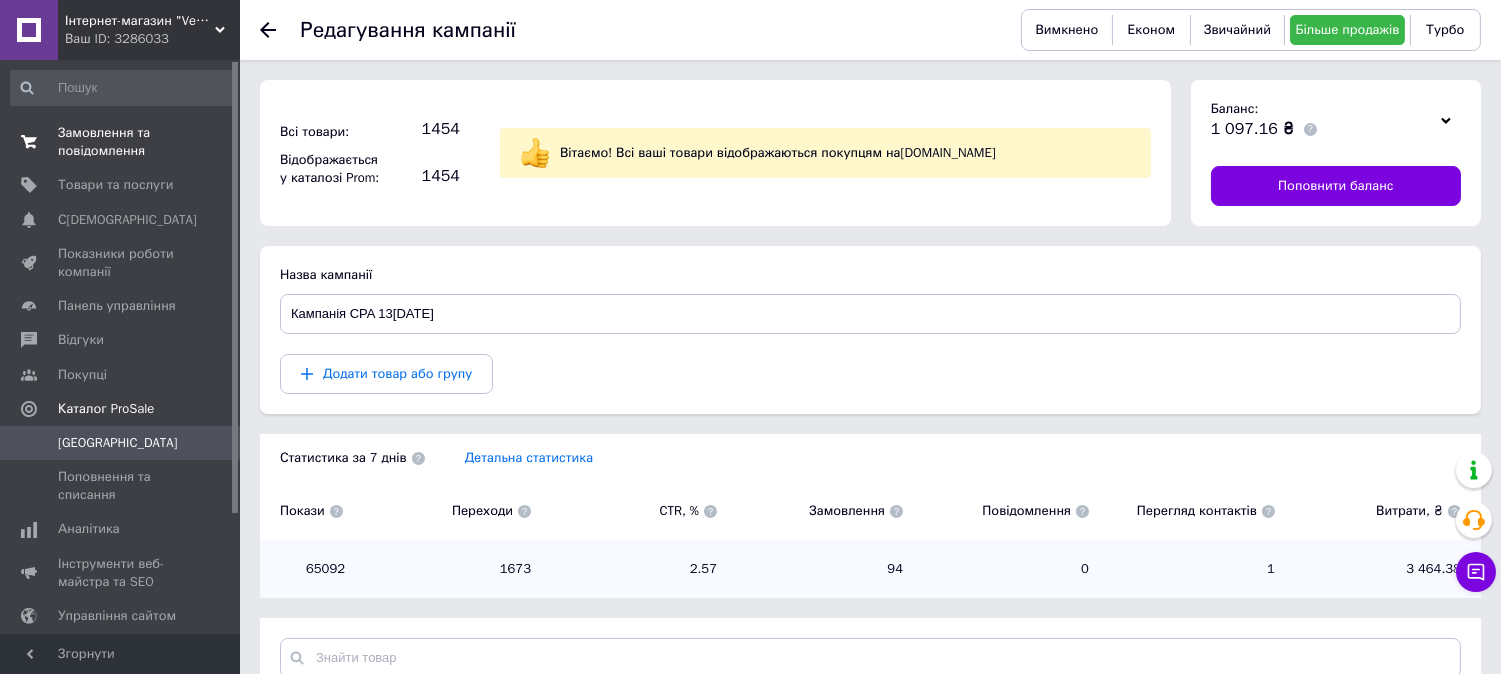 click on "Замовлення та повідомлення" at bounding box center [121, 142] 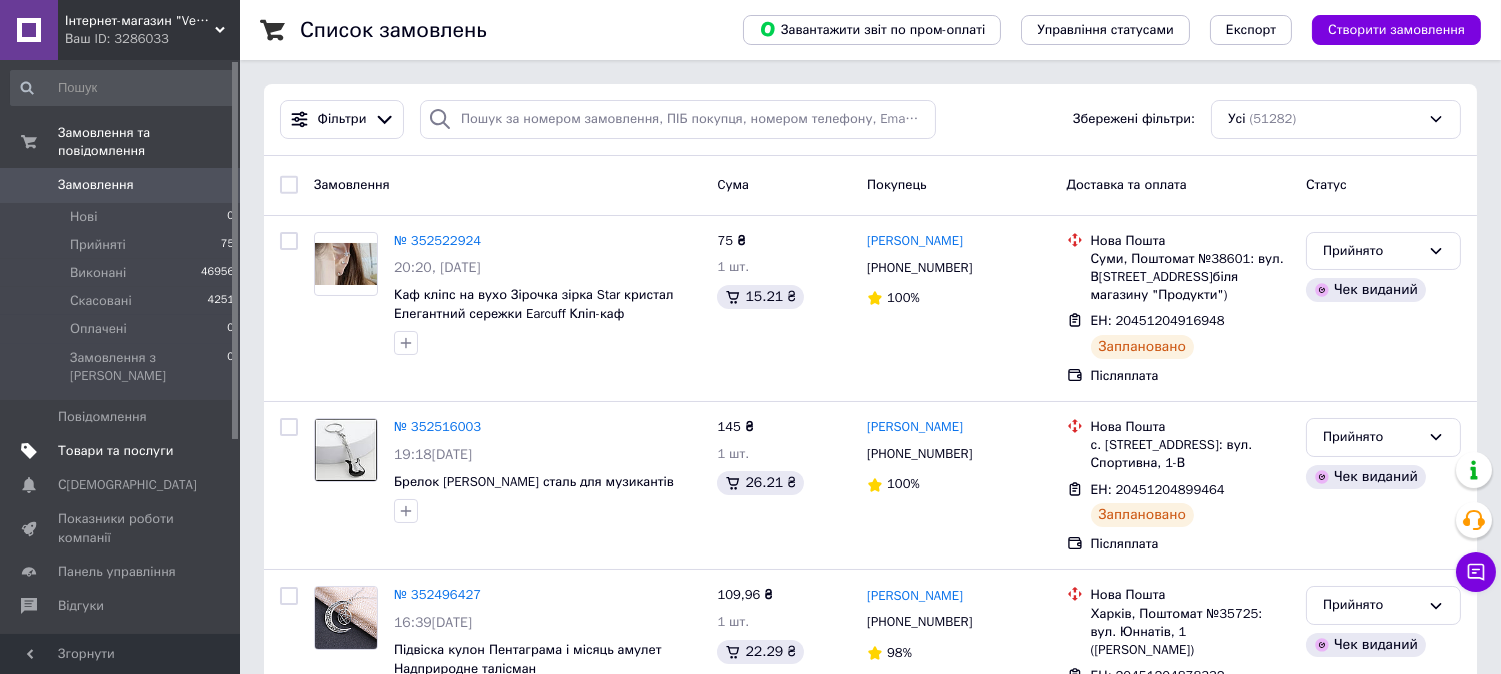 click on "Товари та послуги" at bounding box center [115, 451] 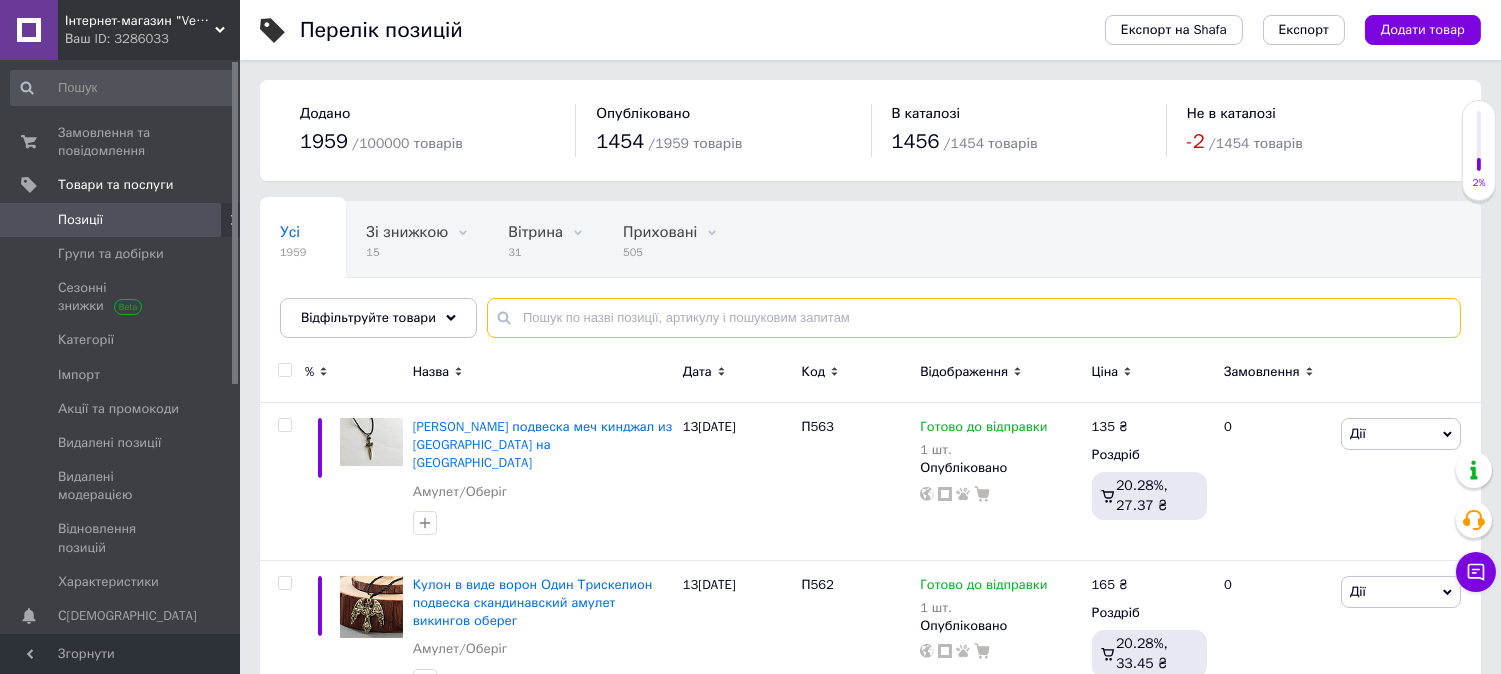 click at bounding box center [974, 318] 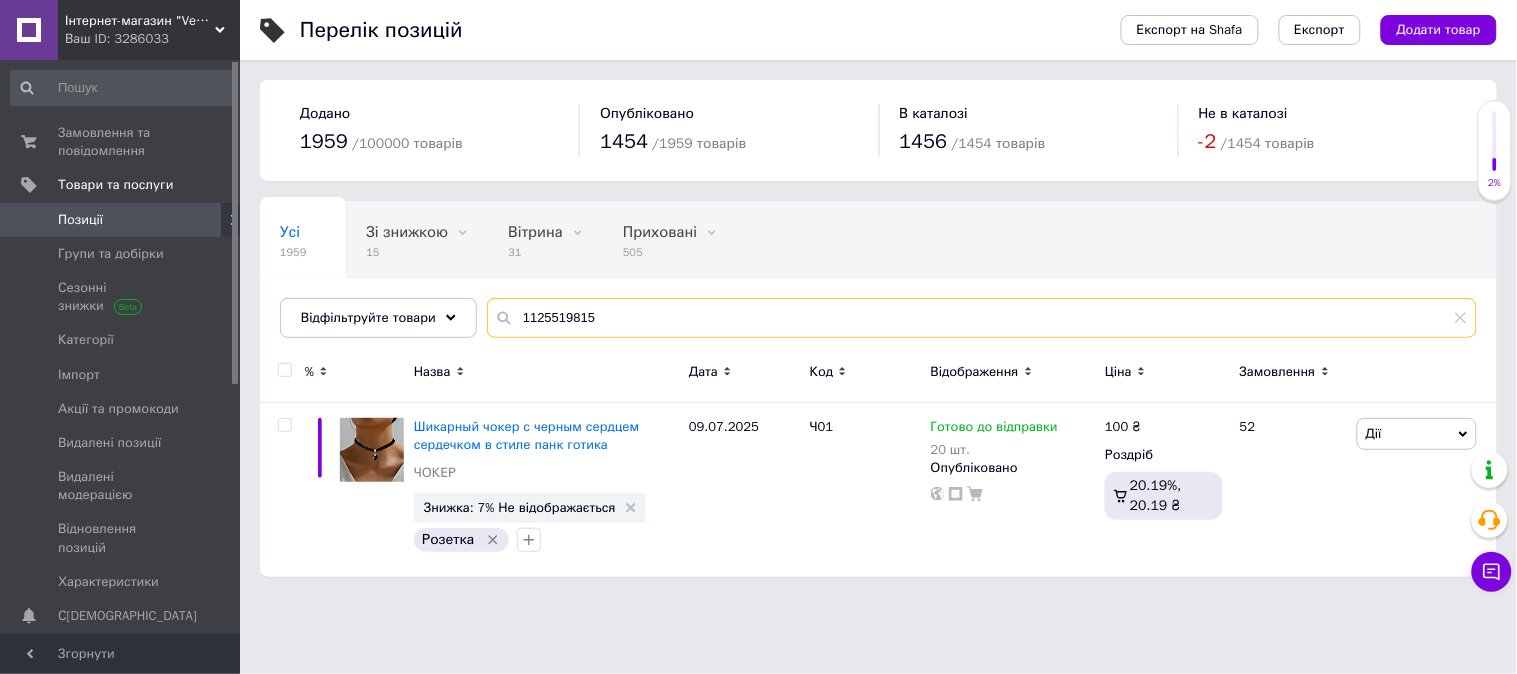 type on "1125519815" 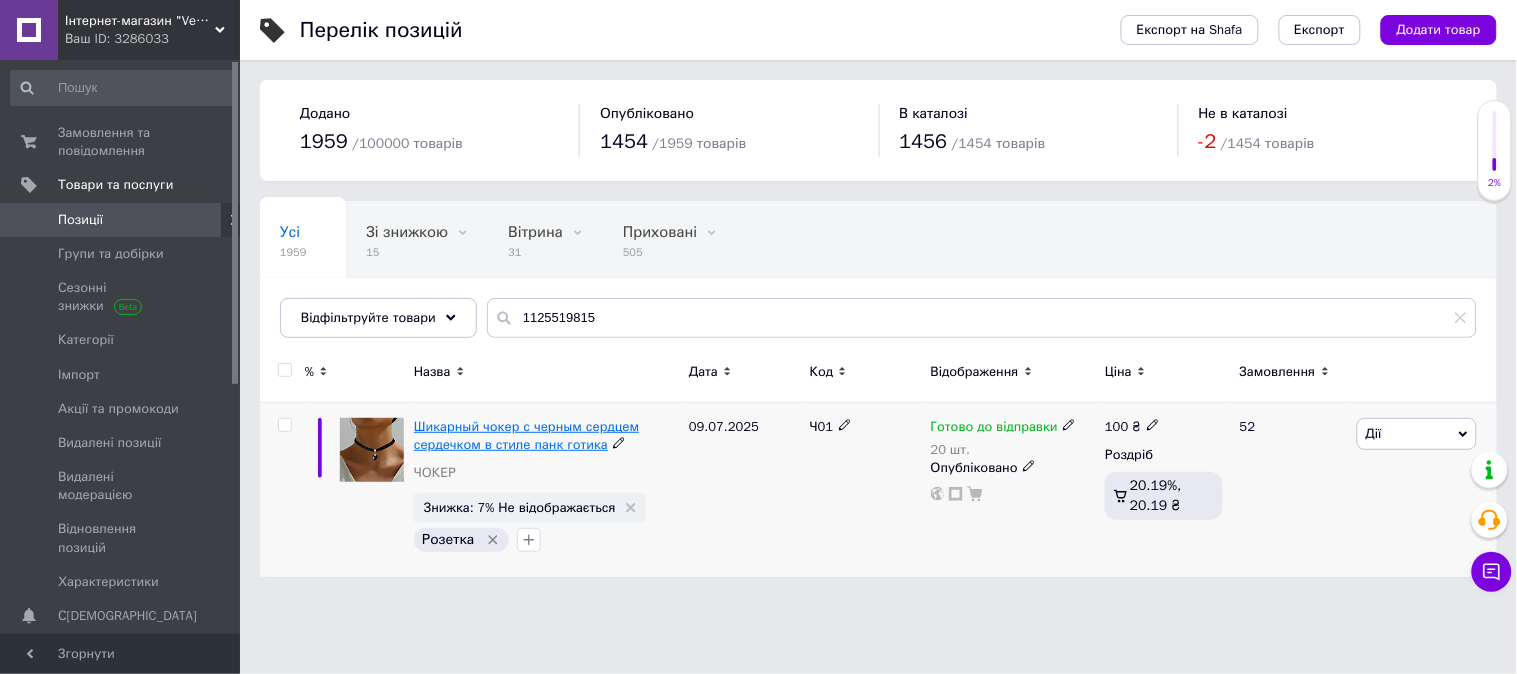 click on "Шикарный чокер с черным сердцем сердечком в стиле панк готика" at bounding box center [526, 435] 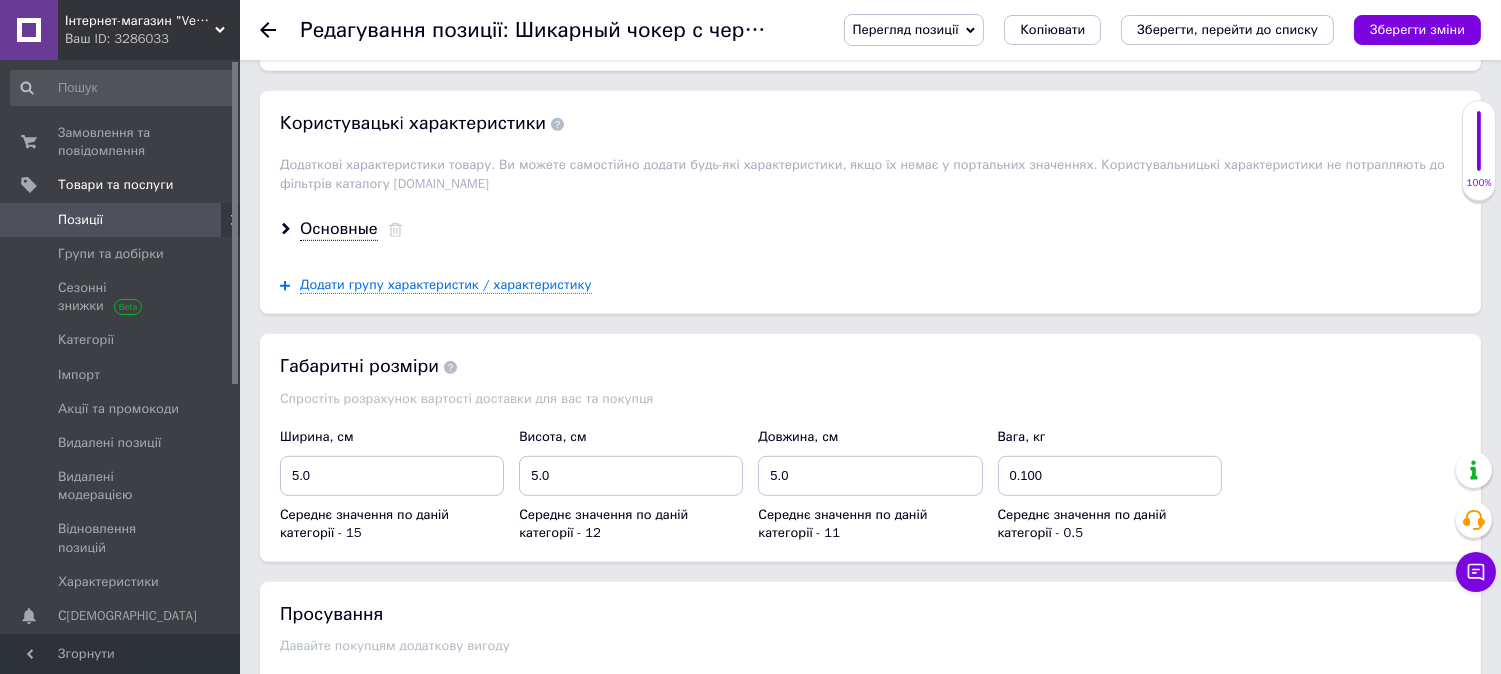 scroll, scrollTop: 2111, scrollLeft: 0, axis: vertical 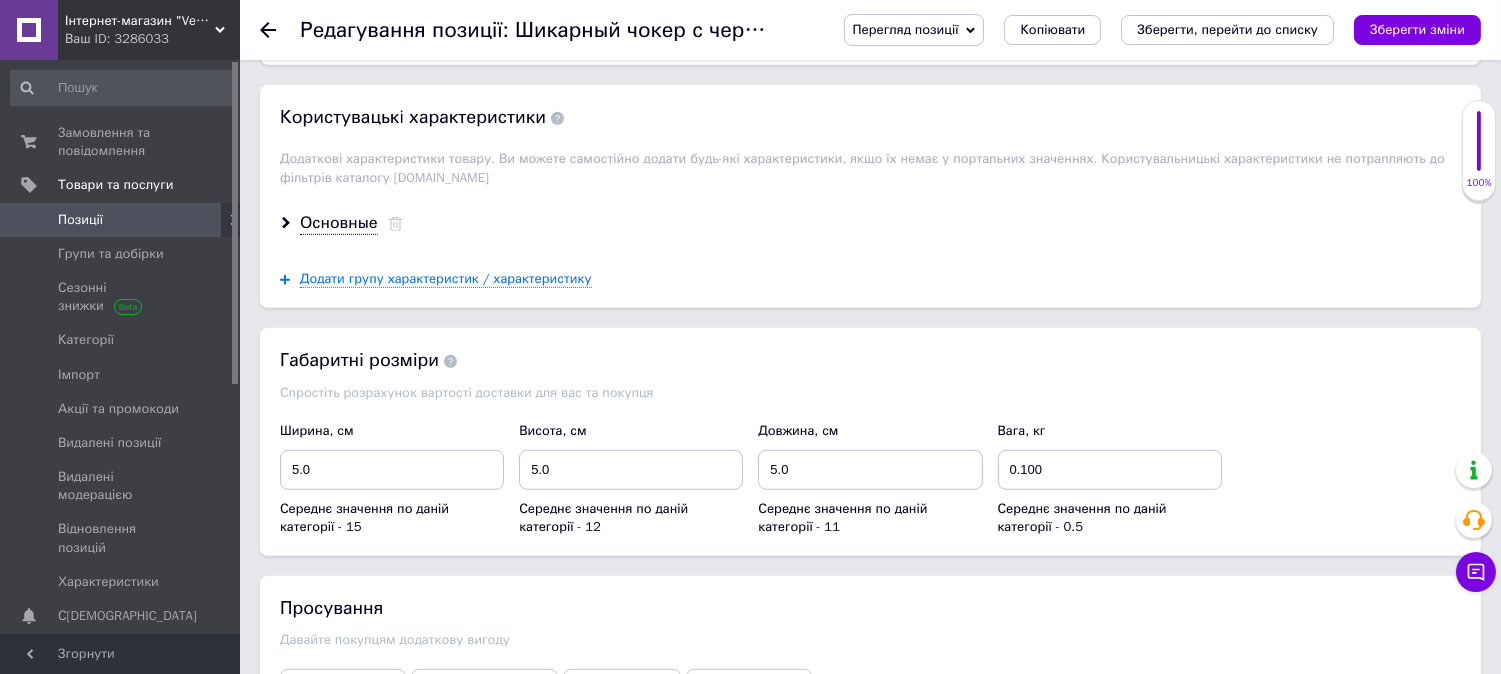click on "Основні" at bounding box center (331, 38) 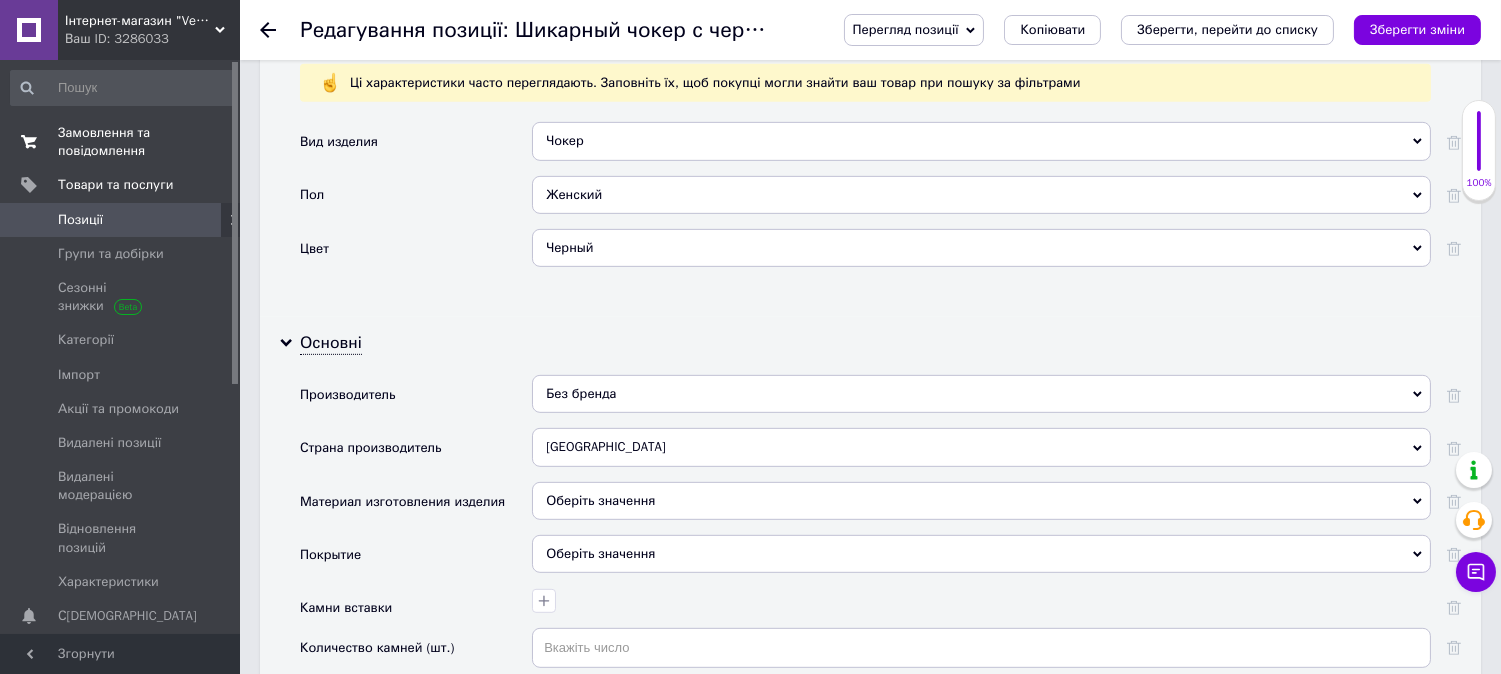 scroll, scrollTop: 1333, scrollLeft: 0, axis: vertical 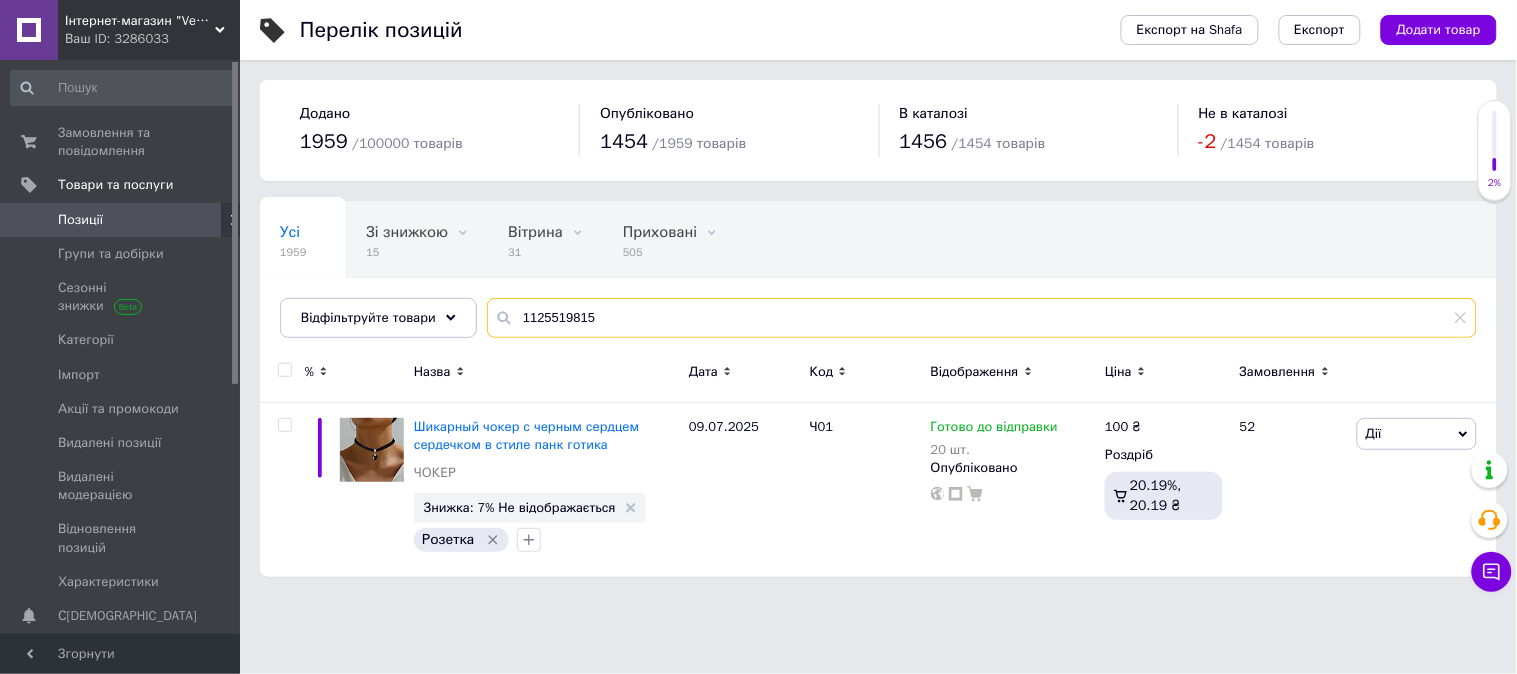 click on "1125519815" at bounding box center [982, 318] 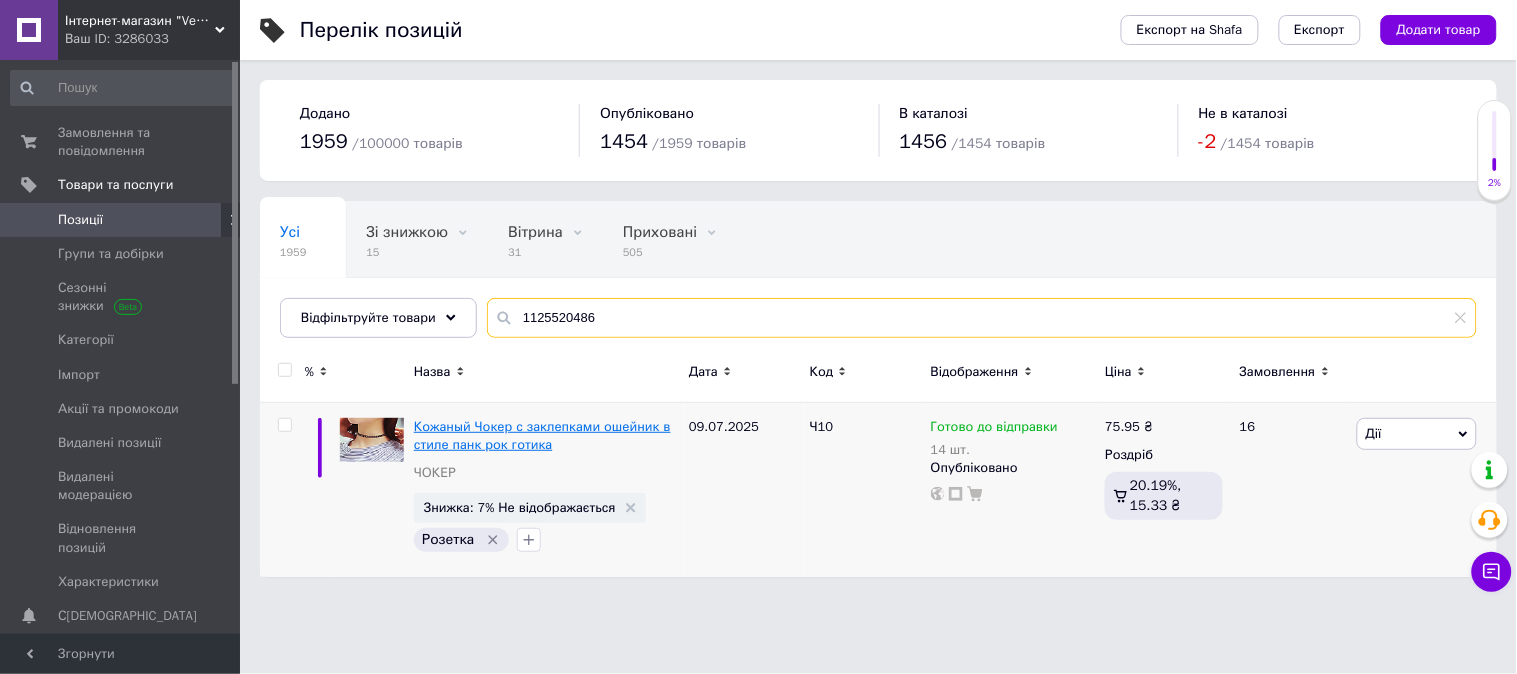 type on "1125520486" 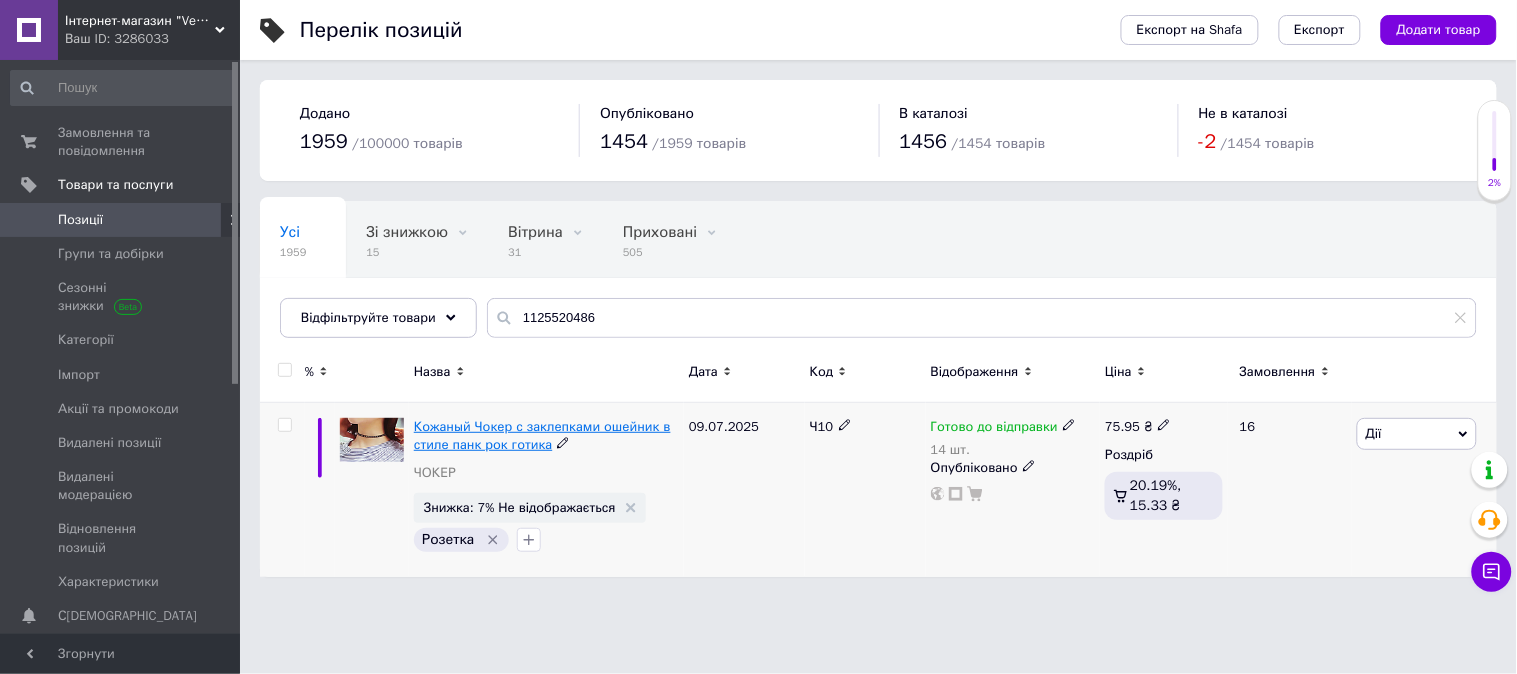 click on "Кожаный Чокер с заклепками ошейник в стиле панк рок готика" at bounding box center [542, 435] 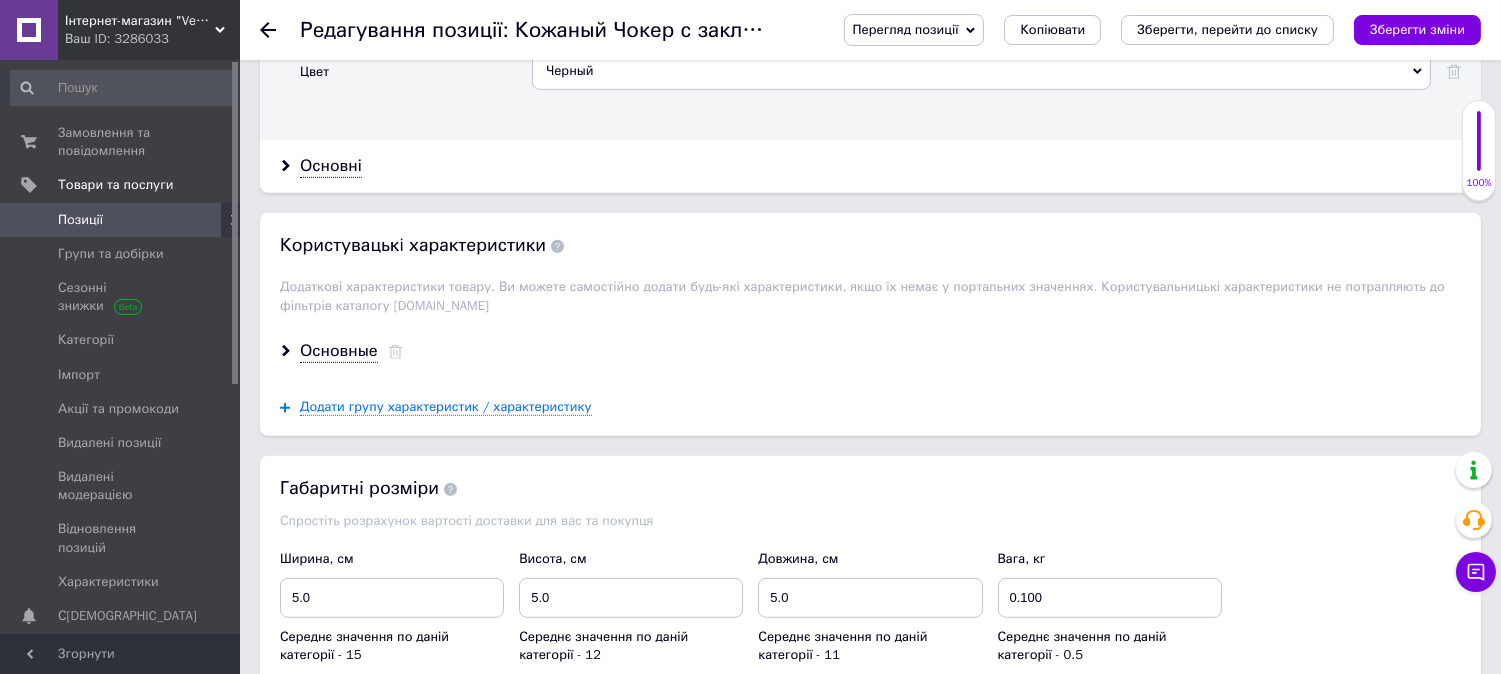 scroll, scrollTop: 2222, scrollLeft: 0, axis: vertical 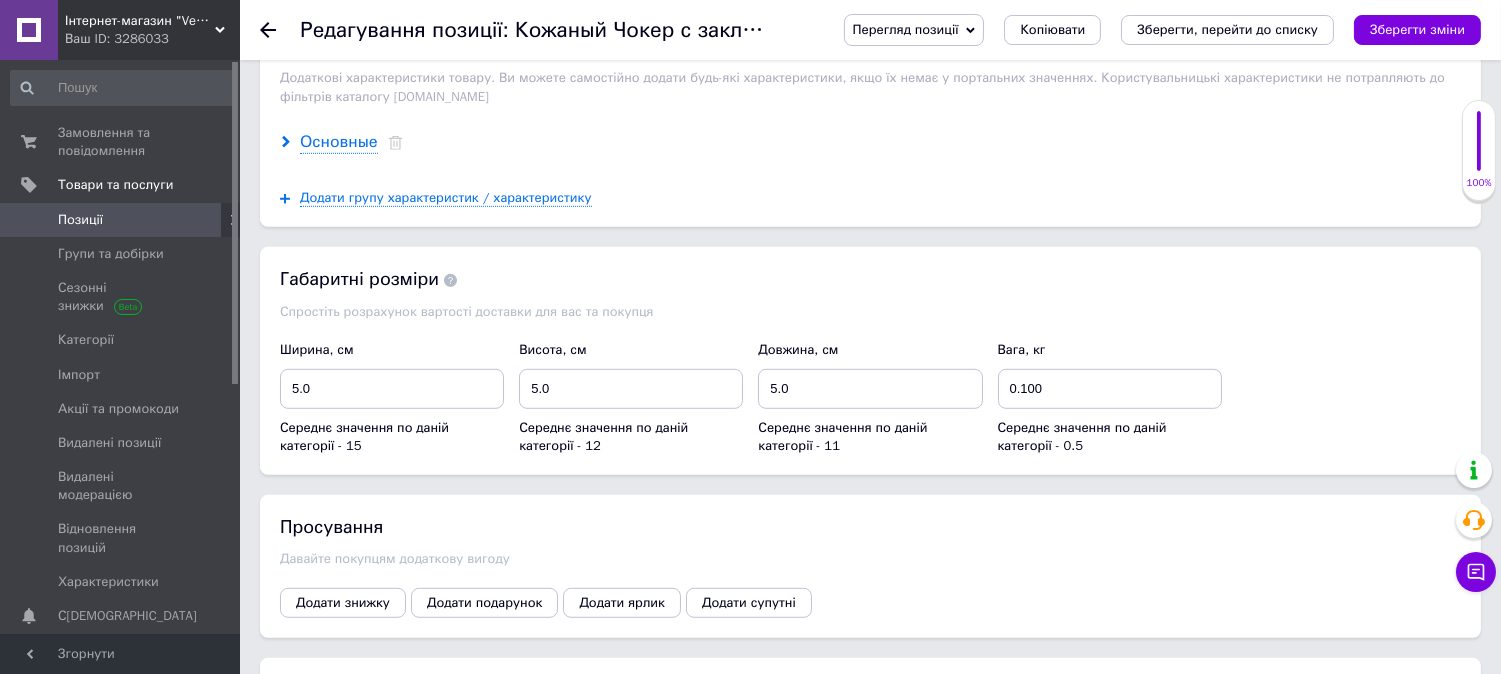 click on "Основные" at bounding box center [339, 142] 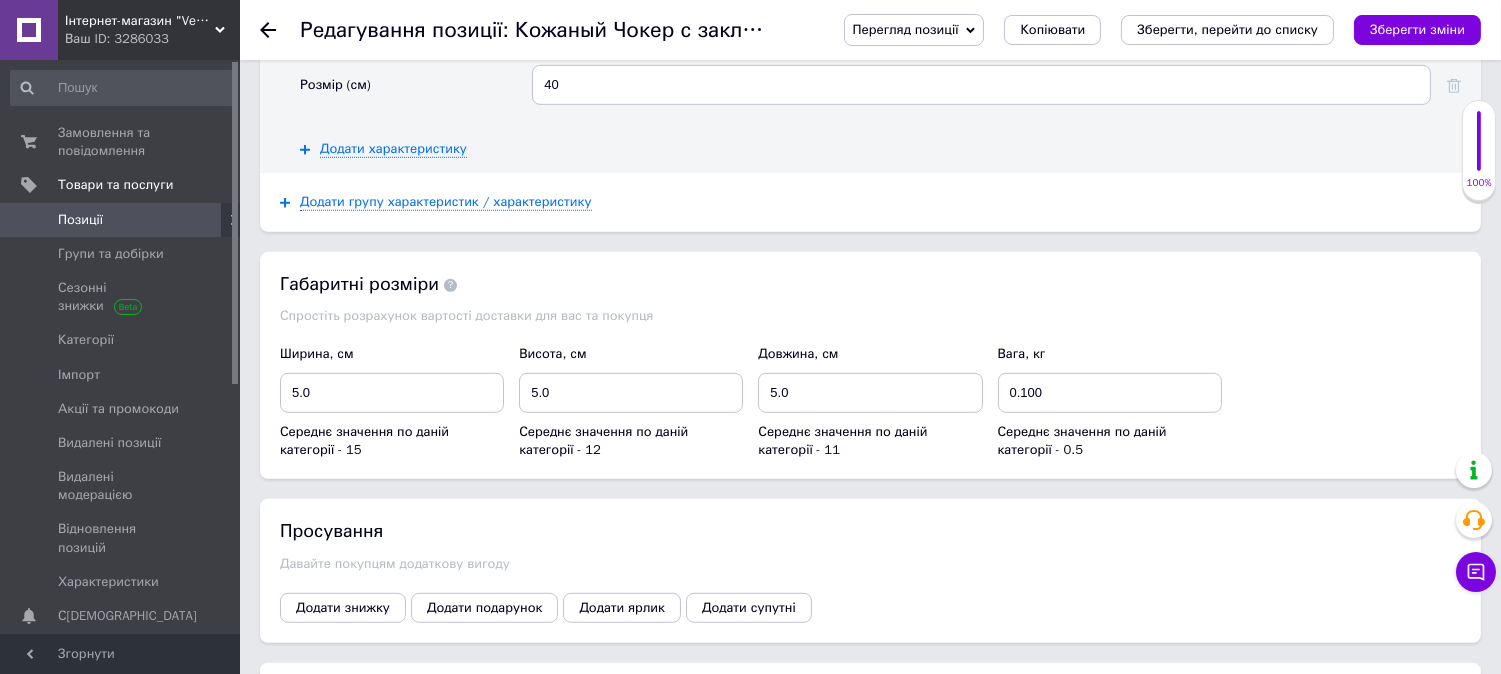 scroll, scrollTop: 2333, scrollLeft: 0, axis: vertical 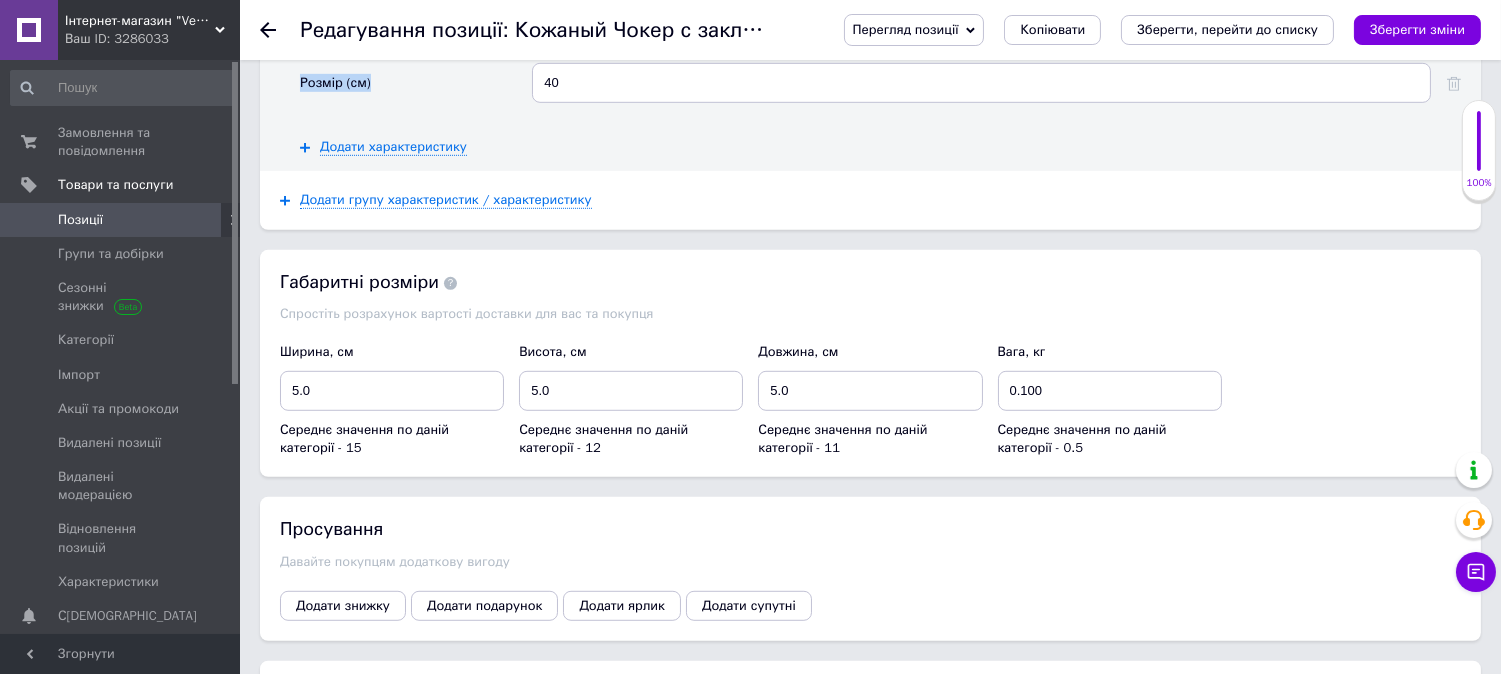 drag, startPoint x: 300, startPoint y: 262, endPoint x: 373, endPoint y: 266, distance: 73.109505 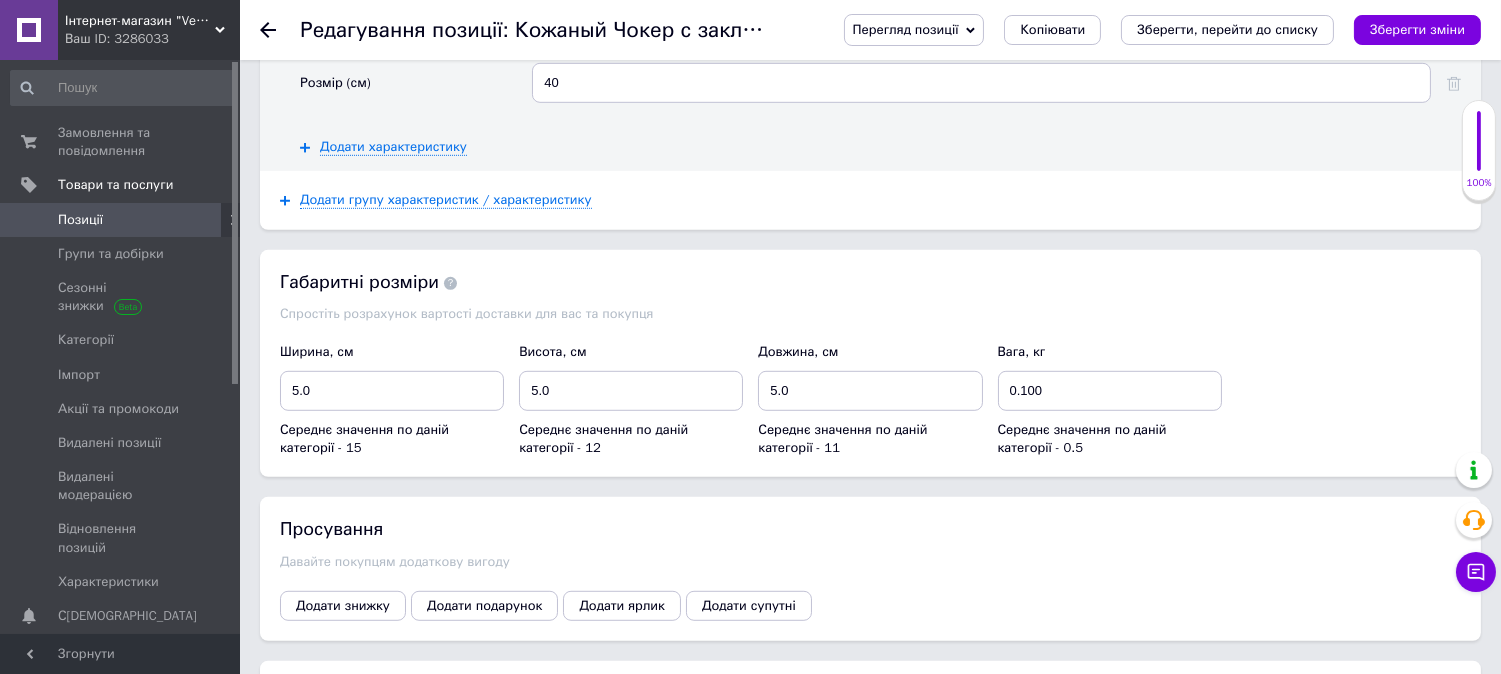 click on "Розмір (см) 40 Додати характеристику" at bounding box center [880, 109] 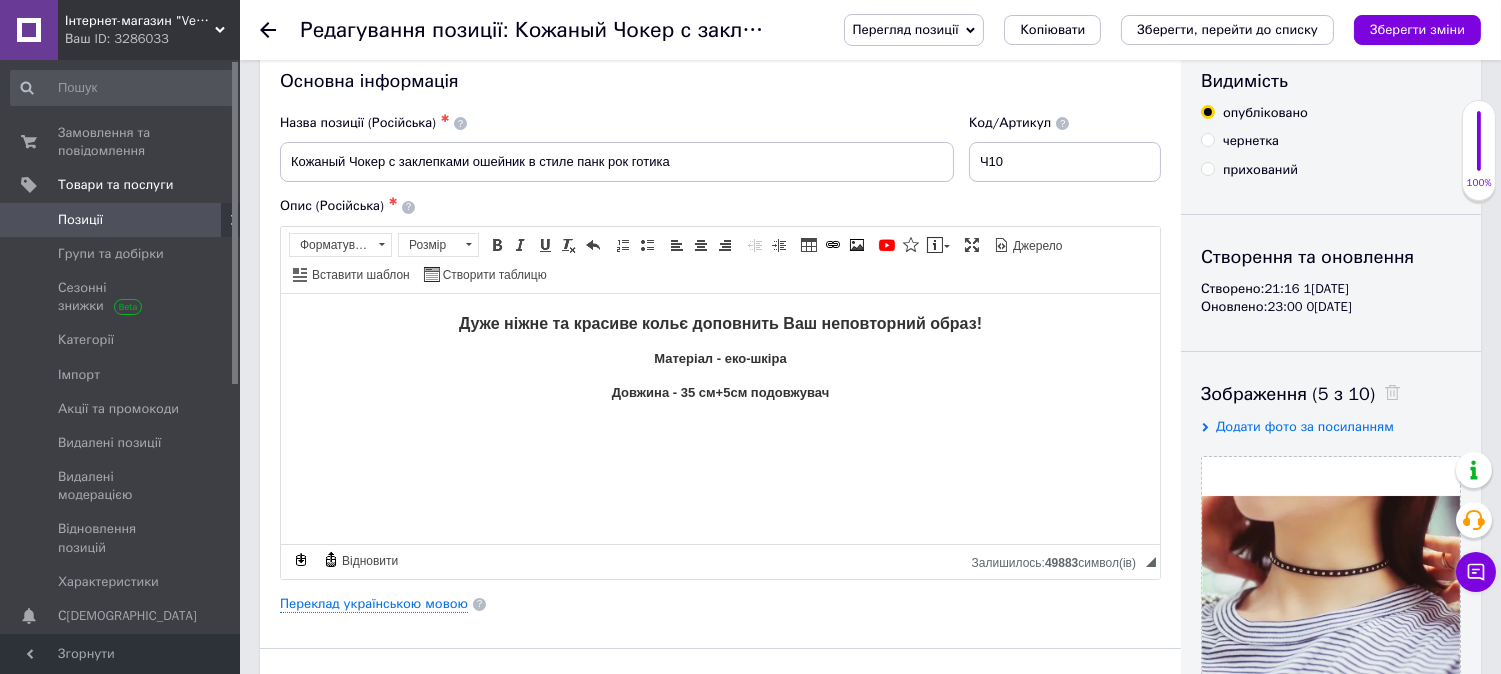 scroll, scrollTop: 0, scrollLeft: 0, axis: both 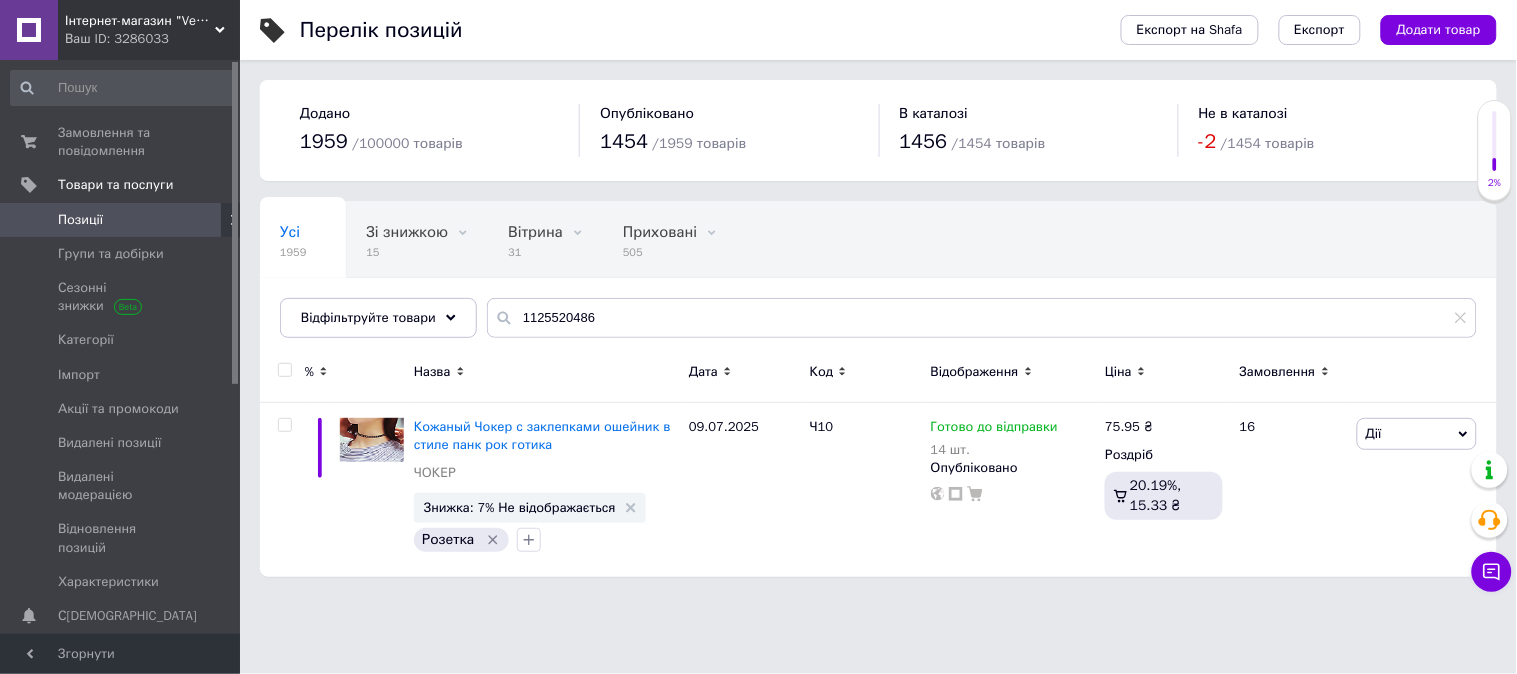 type on "1125519815" 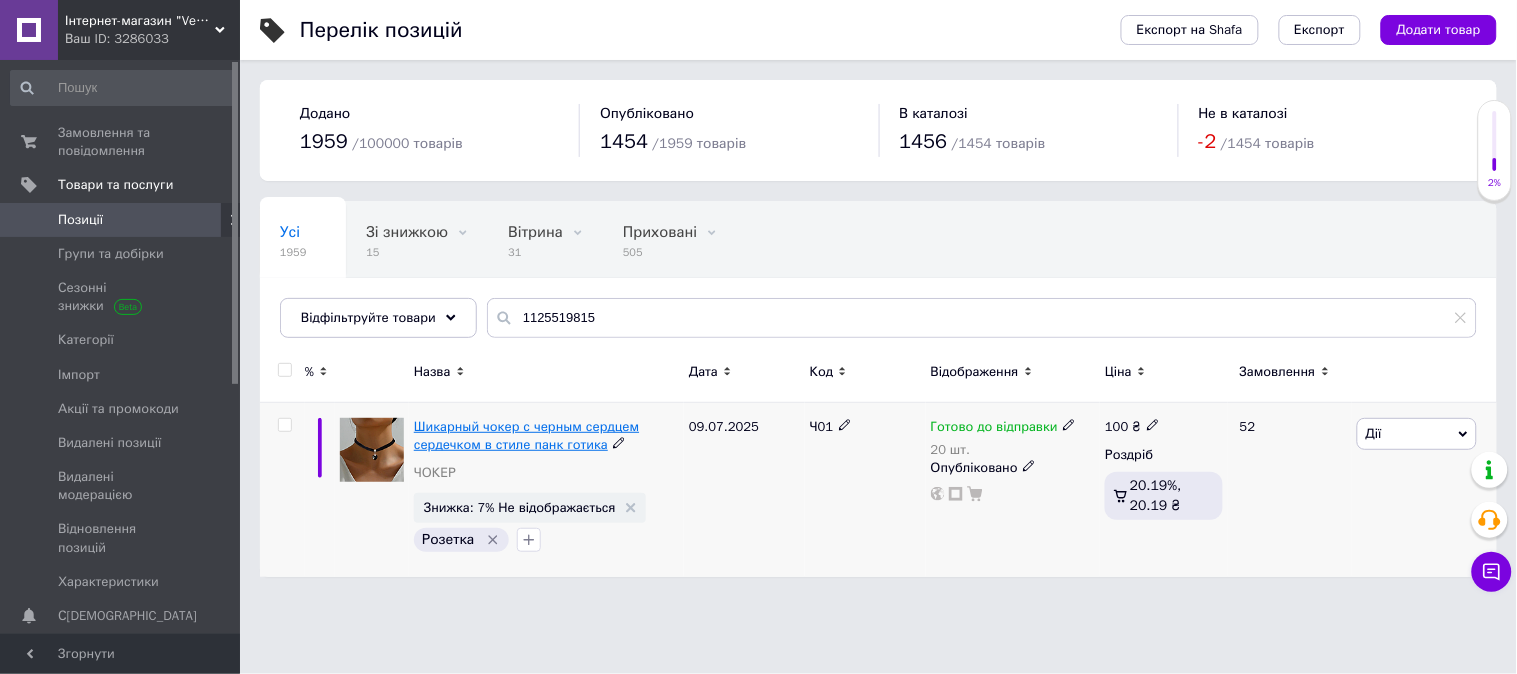 click on "Шикарный чокер с черным сердцем сердечком в стиле панк готика" at bounding box center [526, 435] 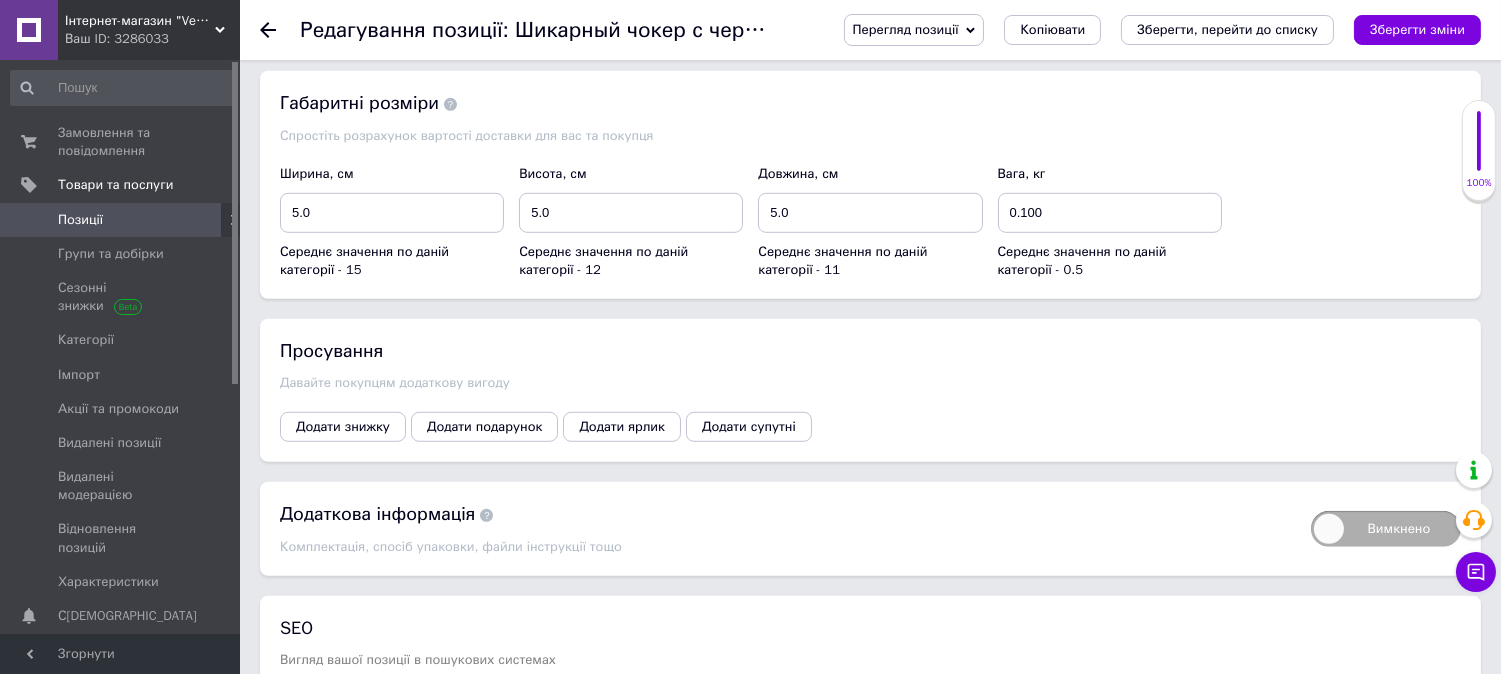 scroll, scrollTop: 2333, scrollLeft: 0, axis: vertical 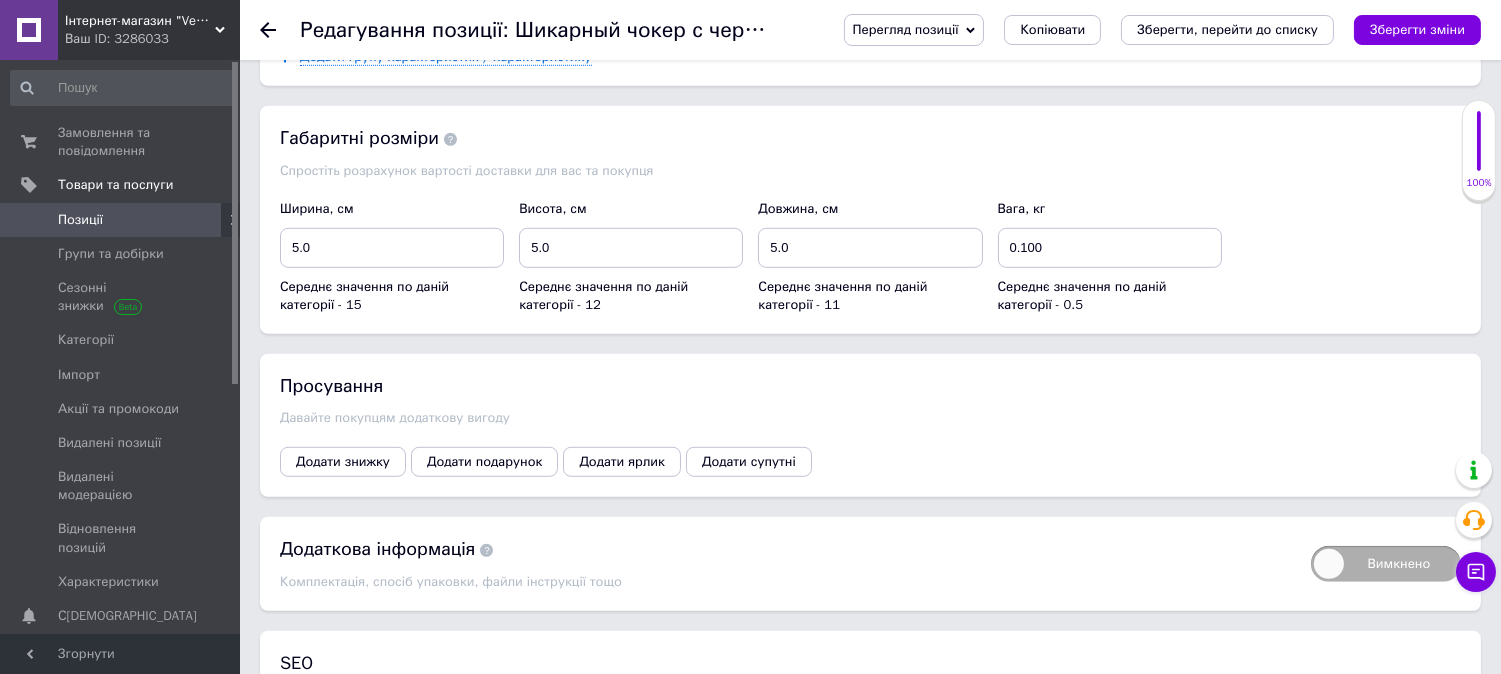 click on "Основные" at bounding box center (339, 1) 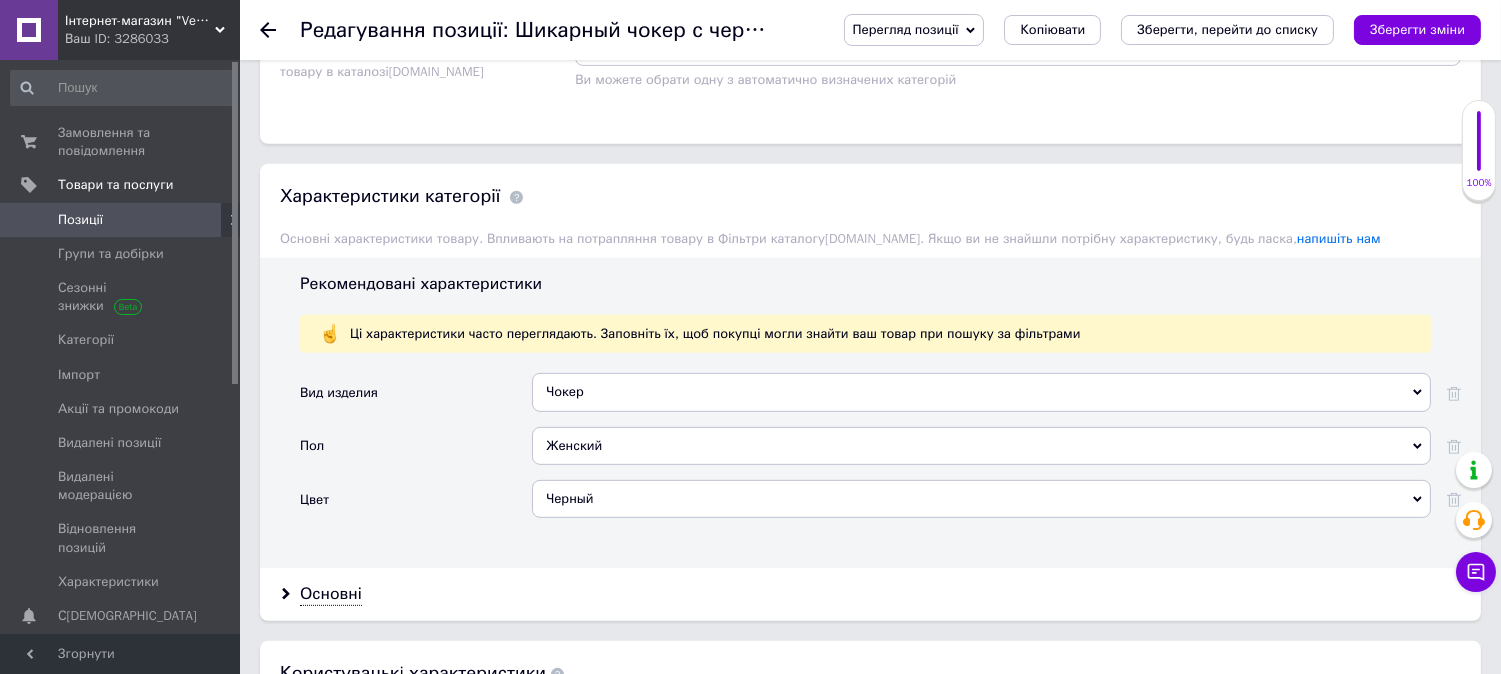 scroll, scrollTop: 1888, scrollLeft: 0, axis: vertical 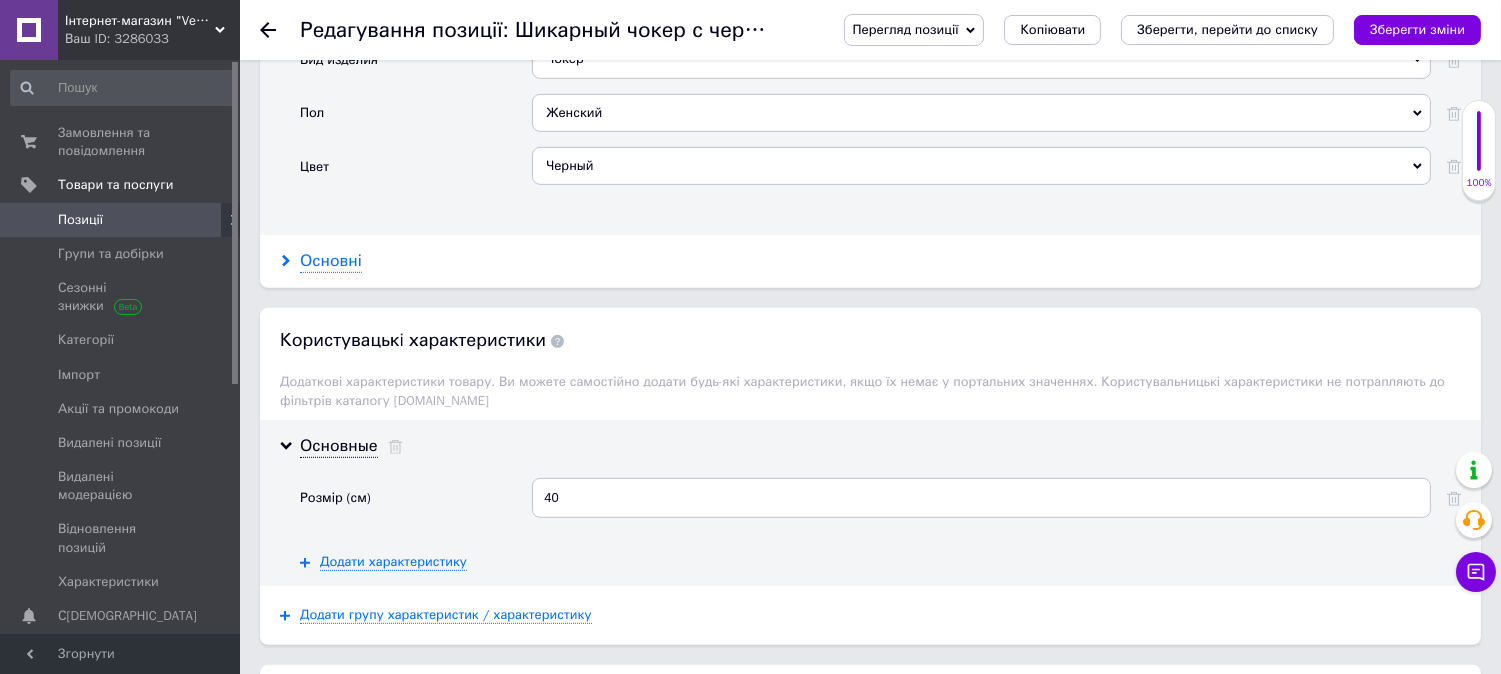 click on "Основні" at bounding box center [331, 261] 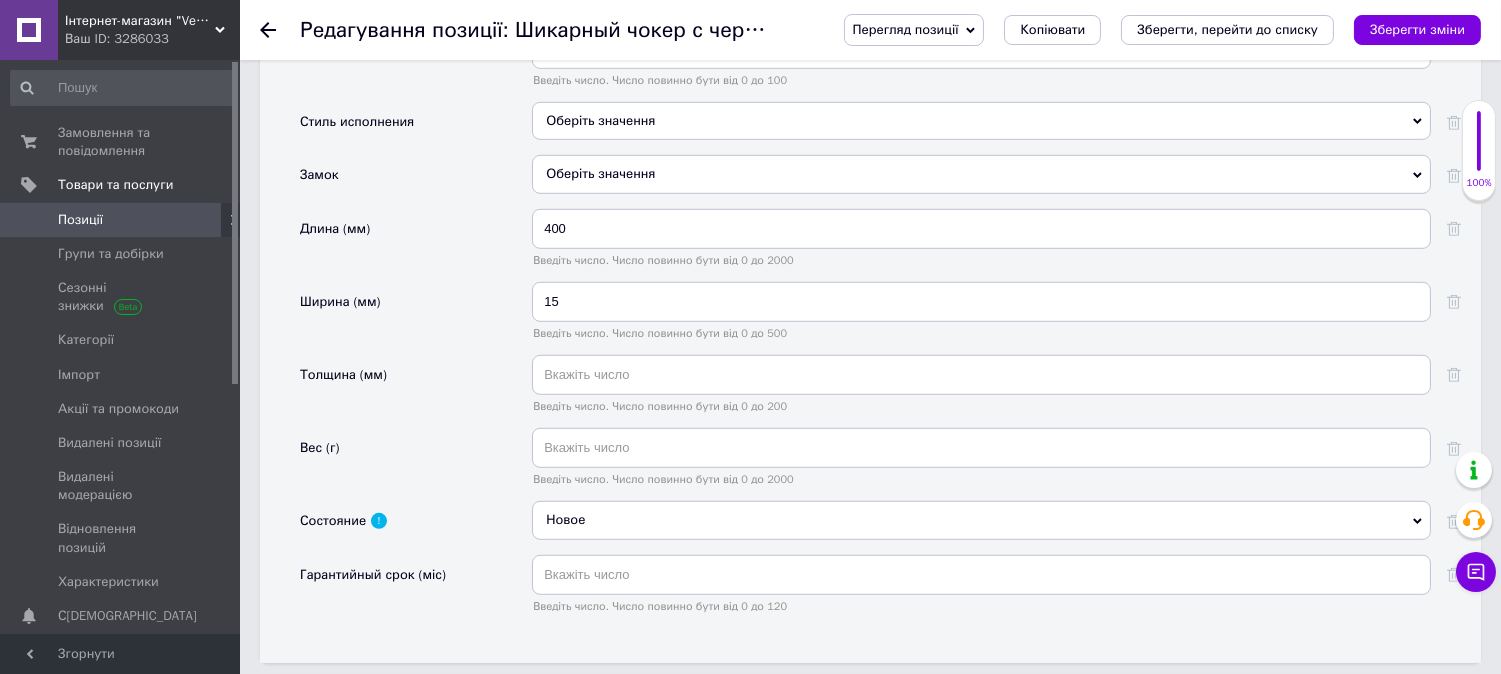 scroll, scrollTop: 1777, scrollLeft: 0, axis: vertical 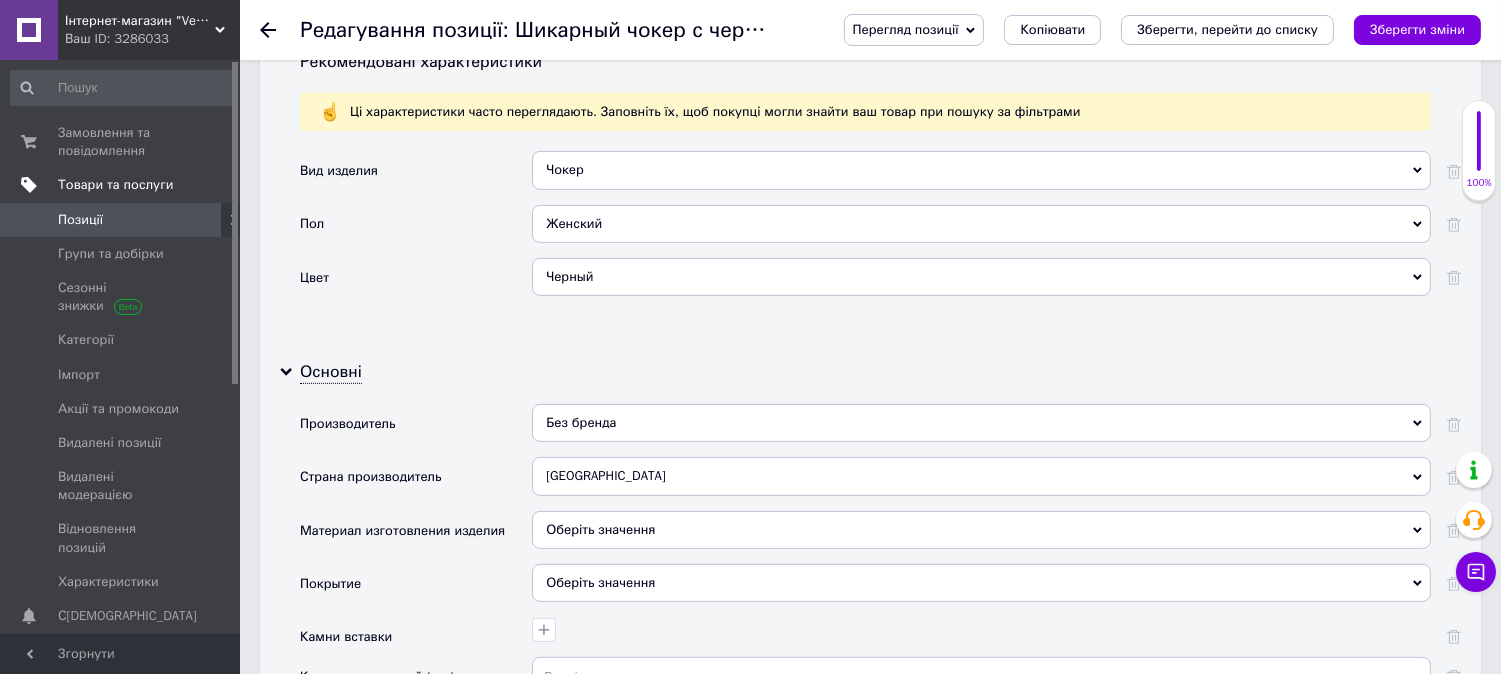 click on "Позиції" at bounding box center [121, 220] 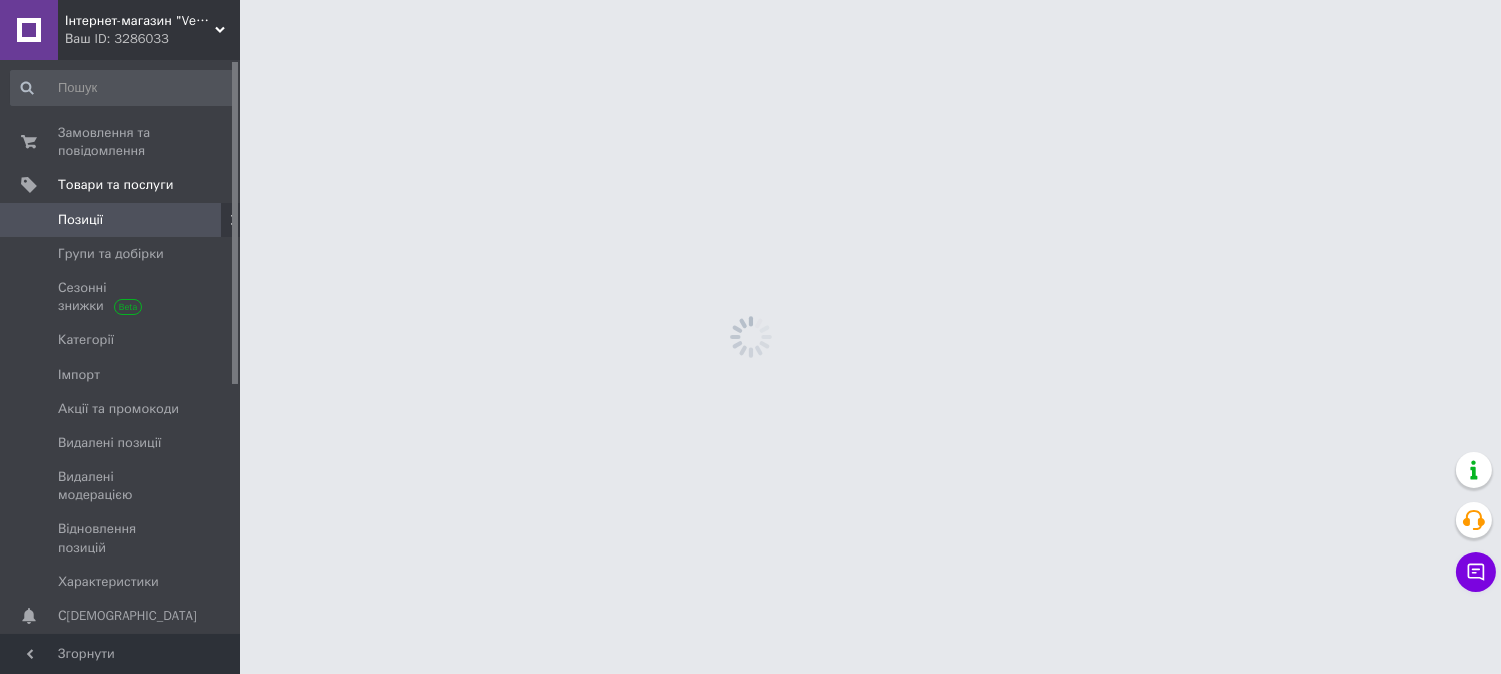 scroll, scrollTop: 0, scrollLeft: 0, axis: both 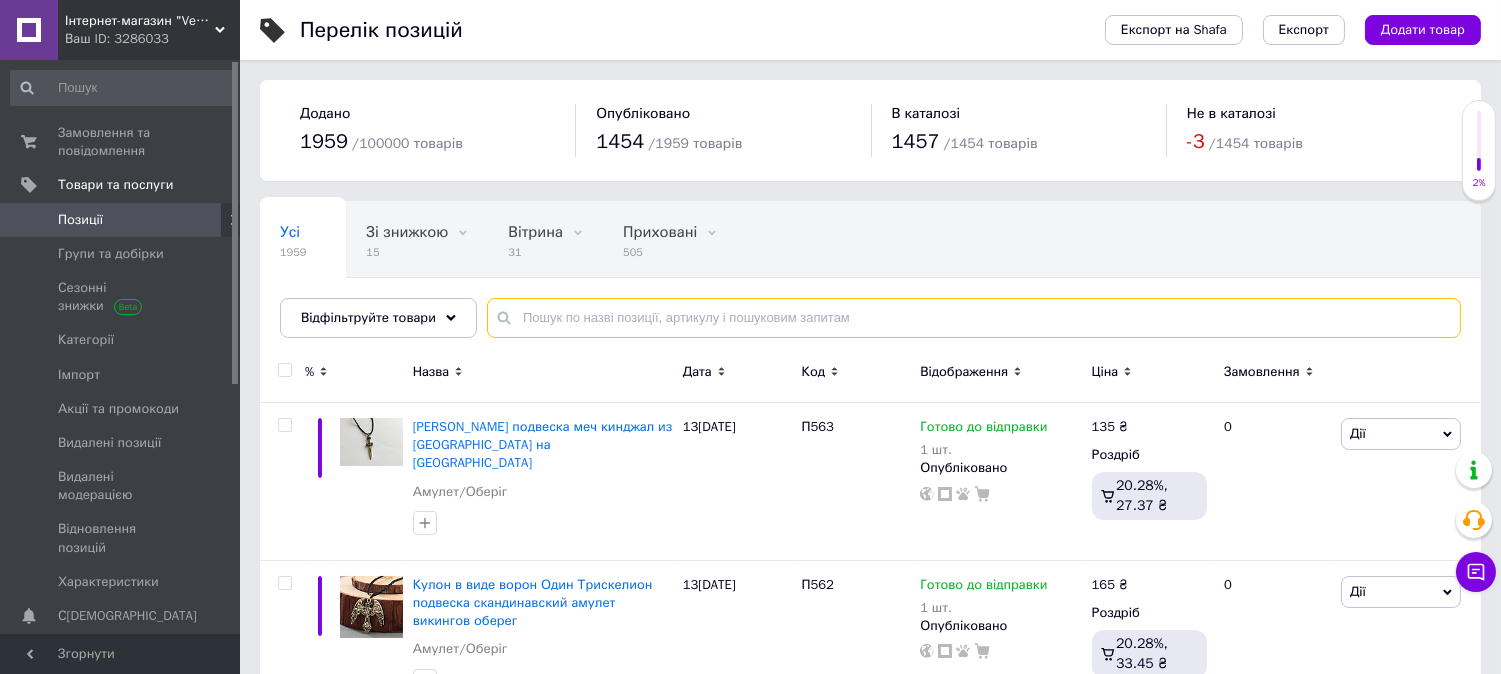 click at bounding box center [974, 318] 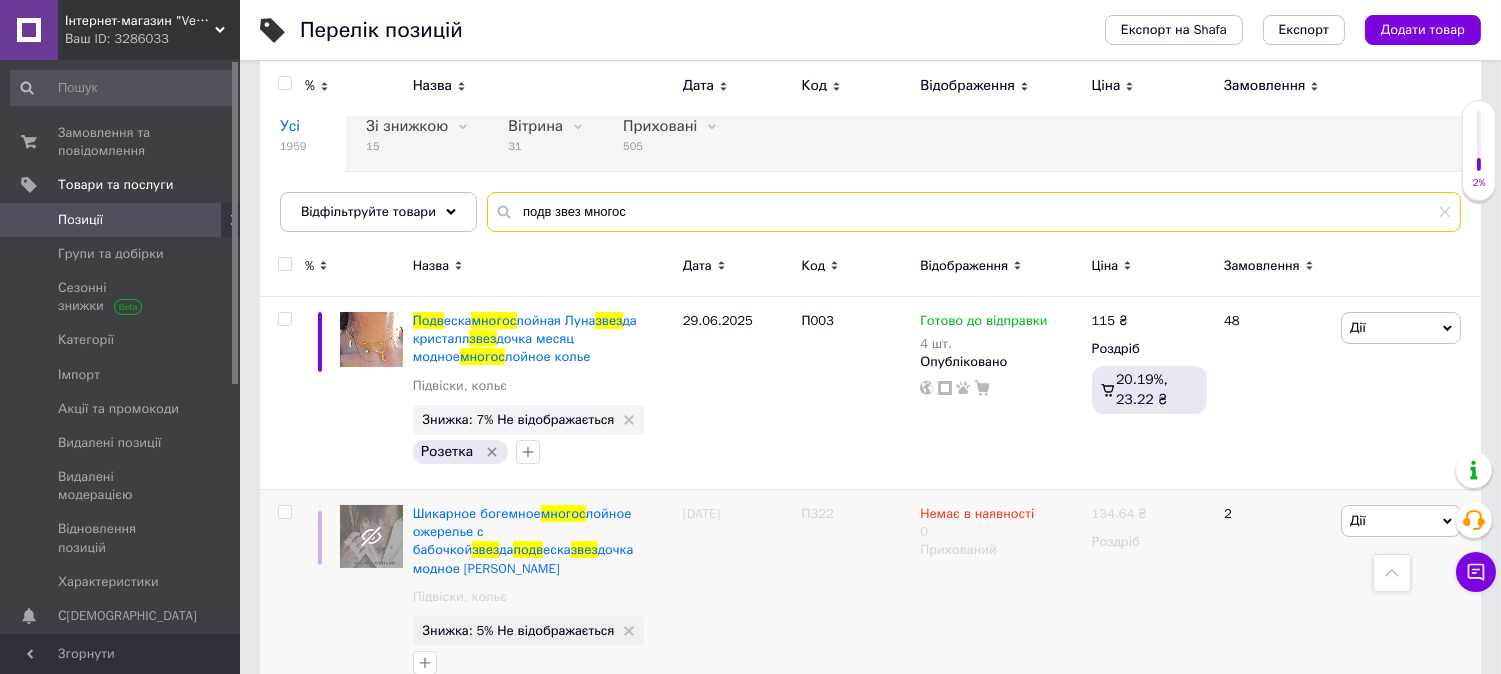 scroll, scrollTop: 92, scrollLeft: 0, axis: vertical 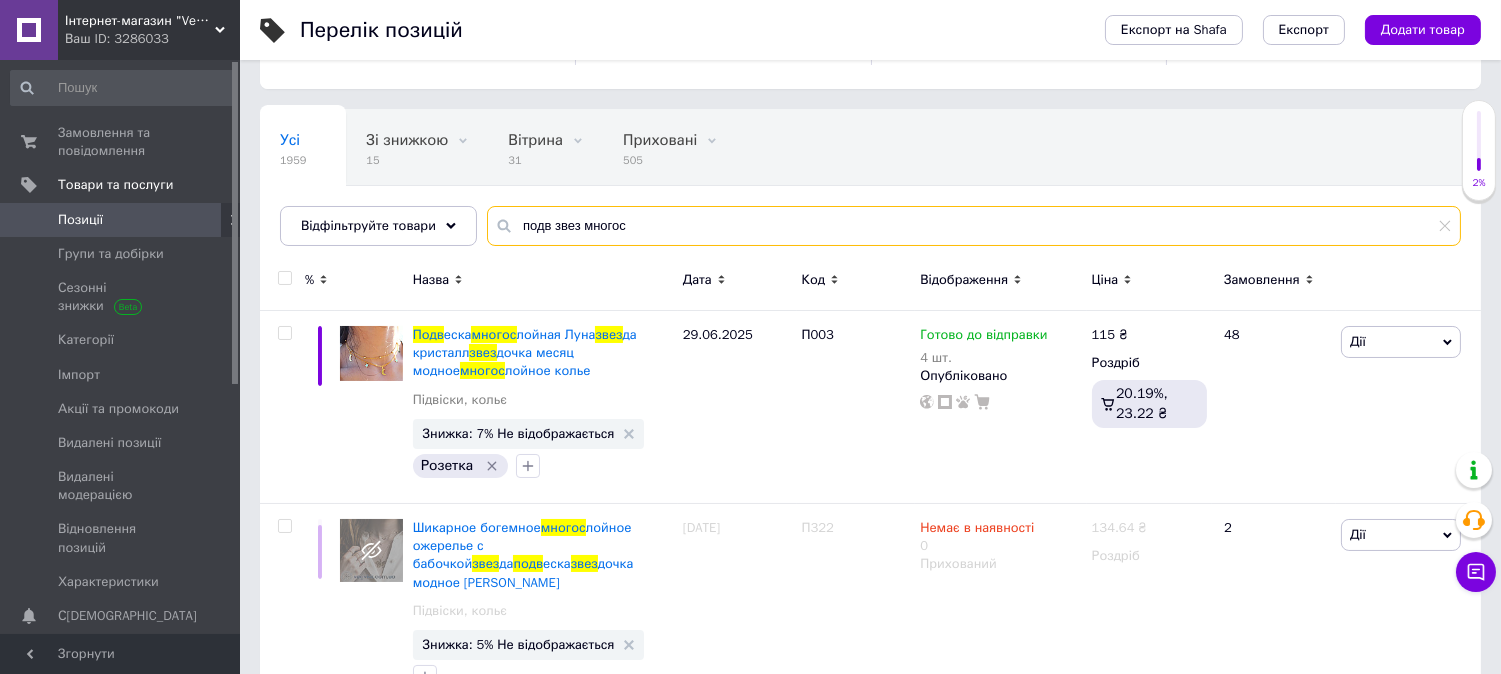 click on "подв звез многос" at bounding box center [974, 226] 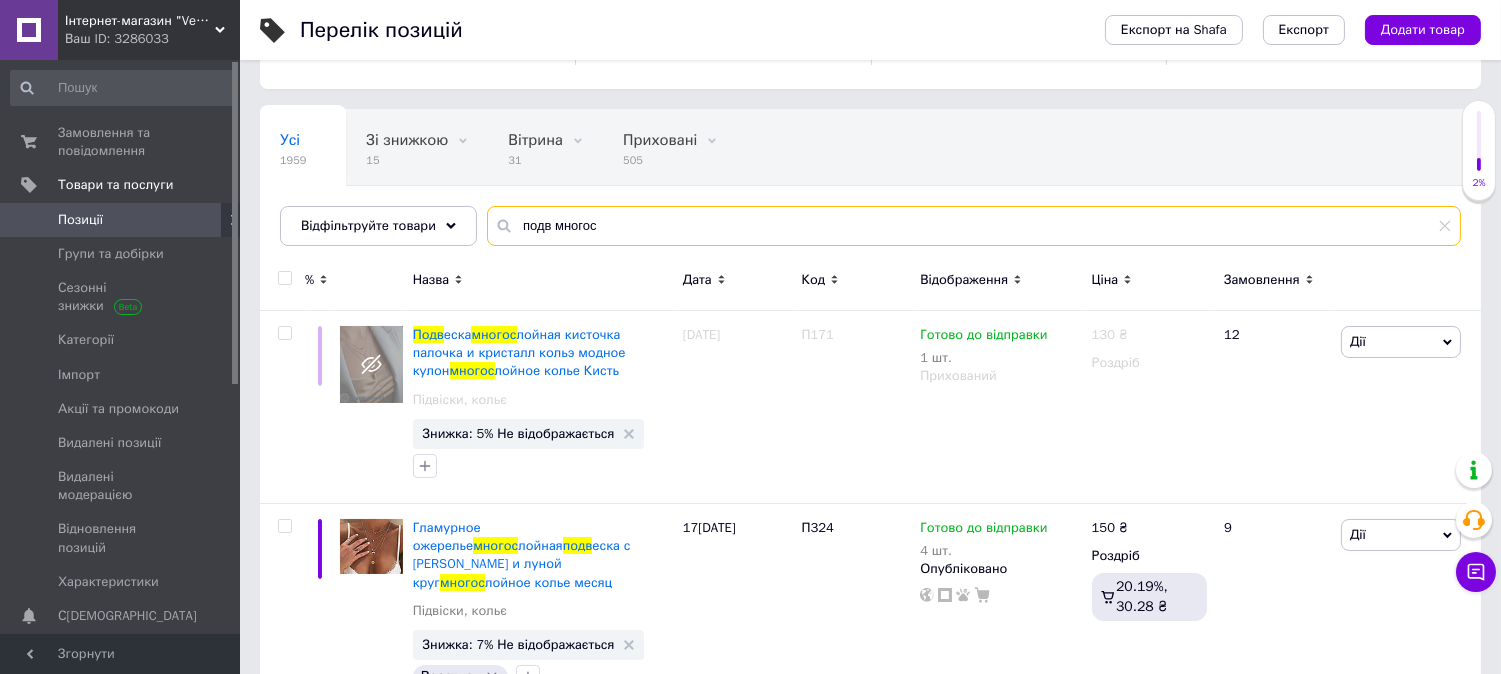 click on "подв многос" at bounding box center [974, 226] 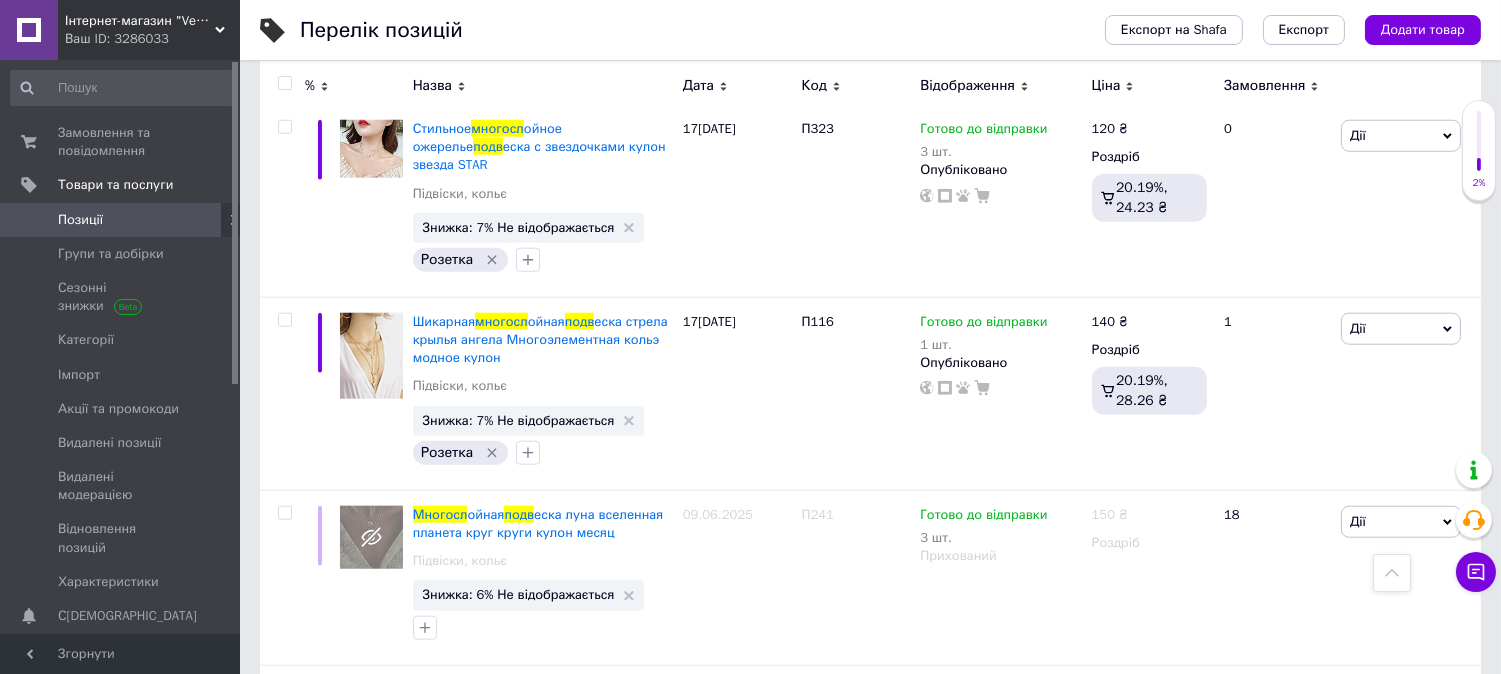 scroll, scrollTop: 3640, scrollLeft: 0, axis: vertical 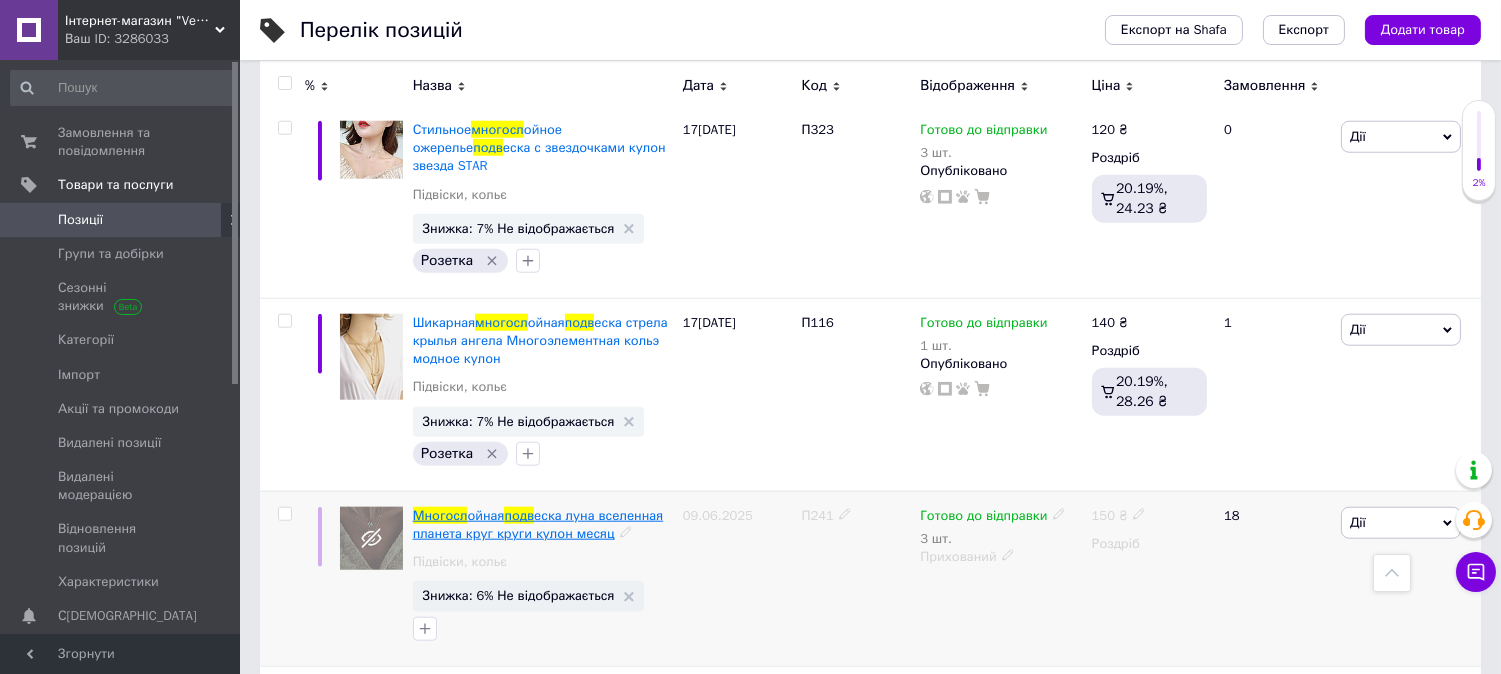 type on "подв многосл" 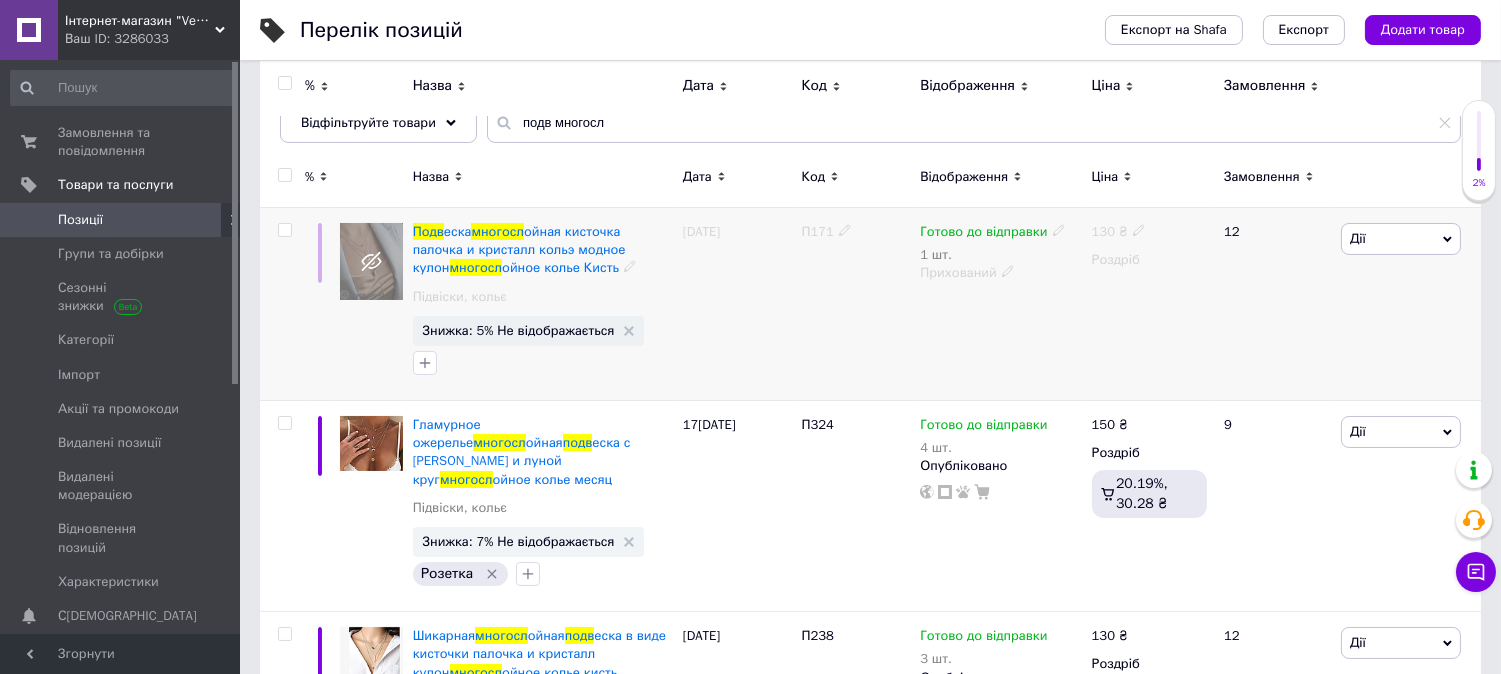 scroll, scrollTop: 84, scrollLeft: 0, axis: vertical 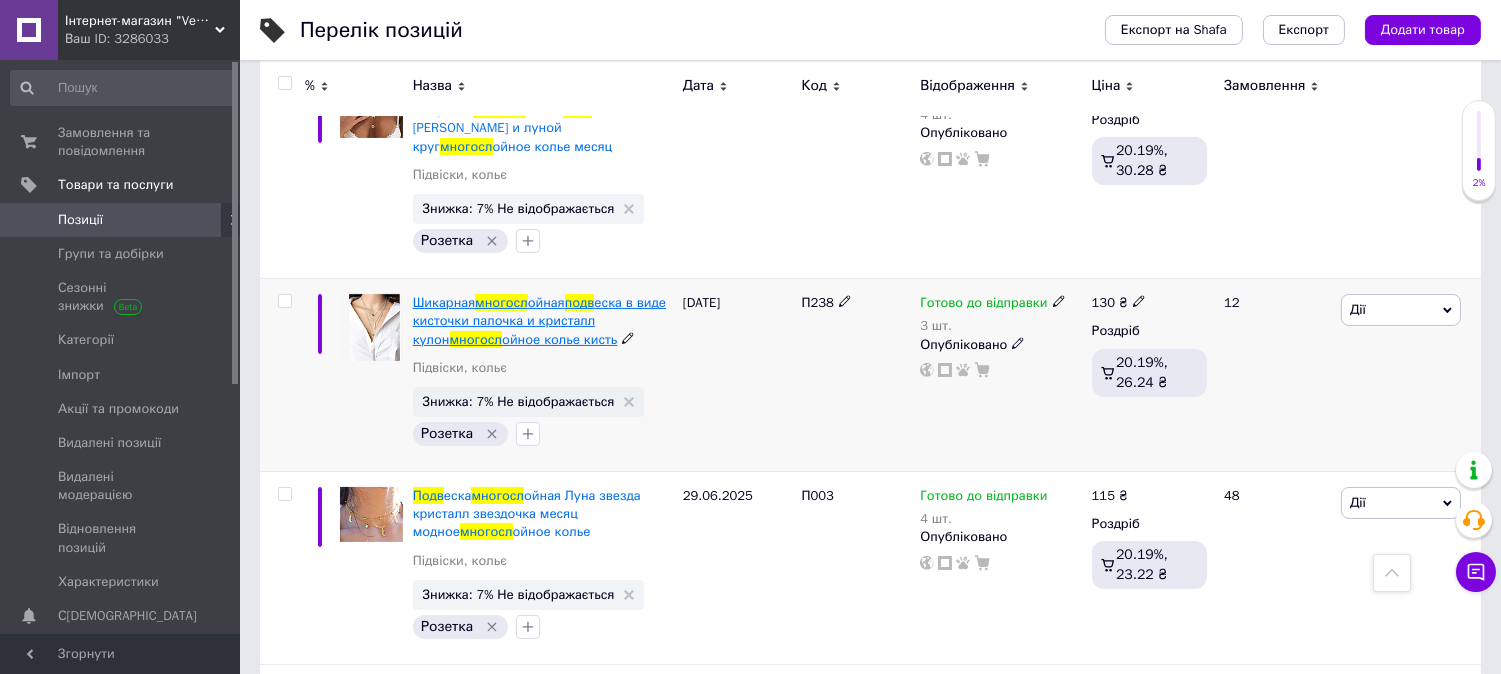 click on "ойное колье кисть" at bounding box center (559, 339) 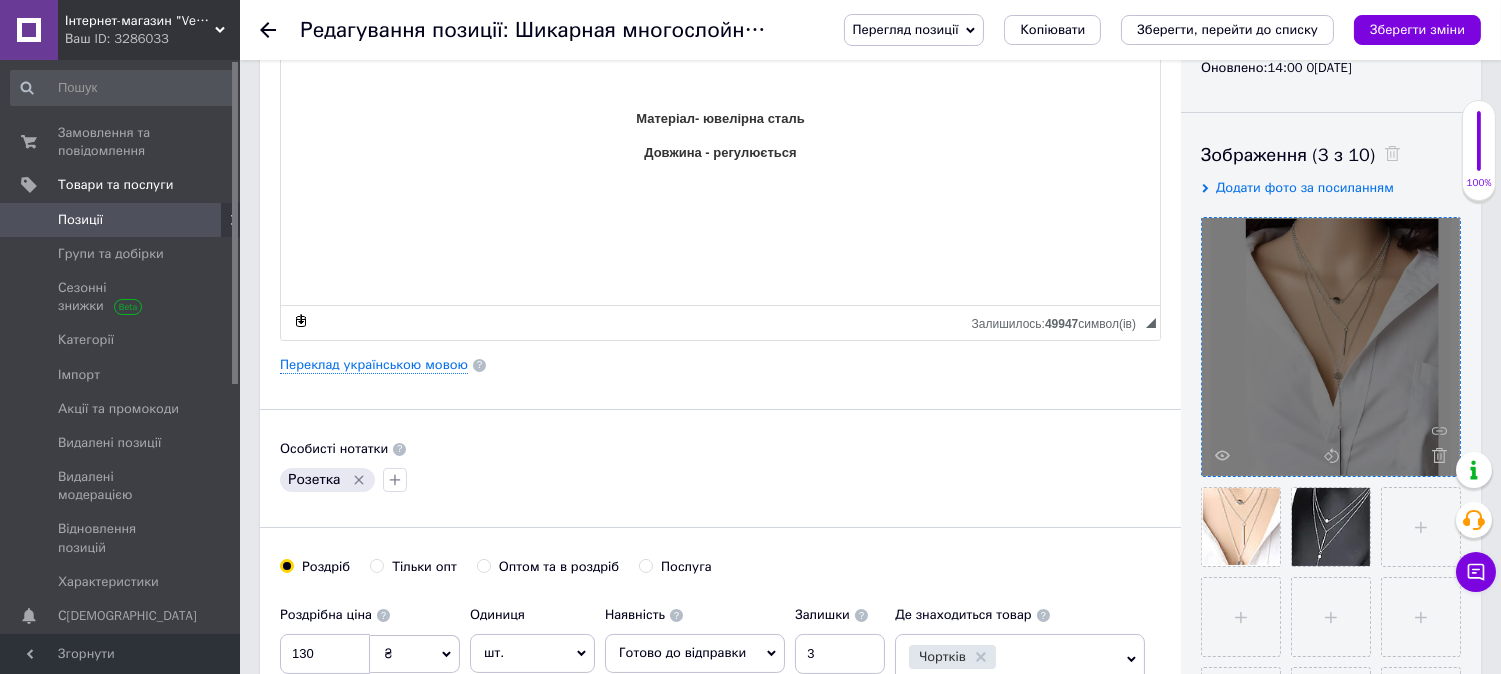 scroll, scrollTop: 444, scrollLeft: 0, axis: vertical 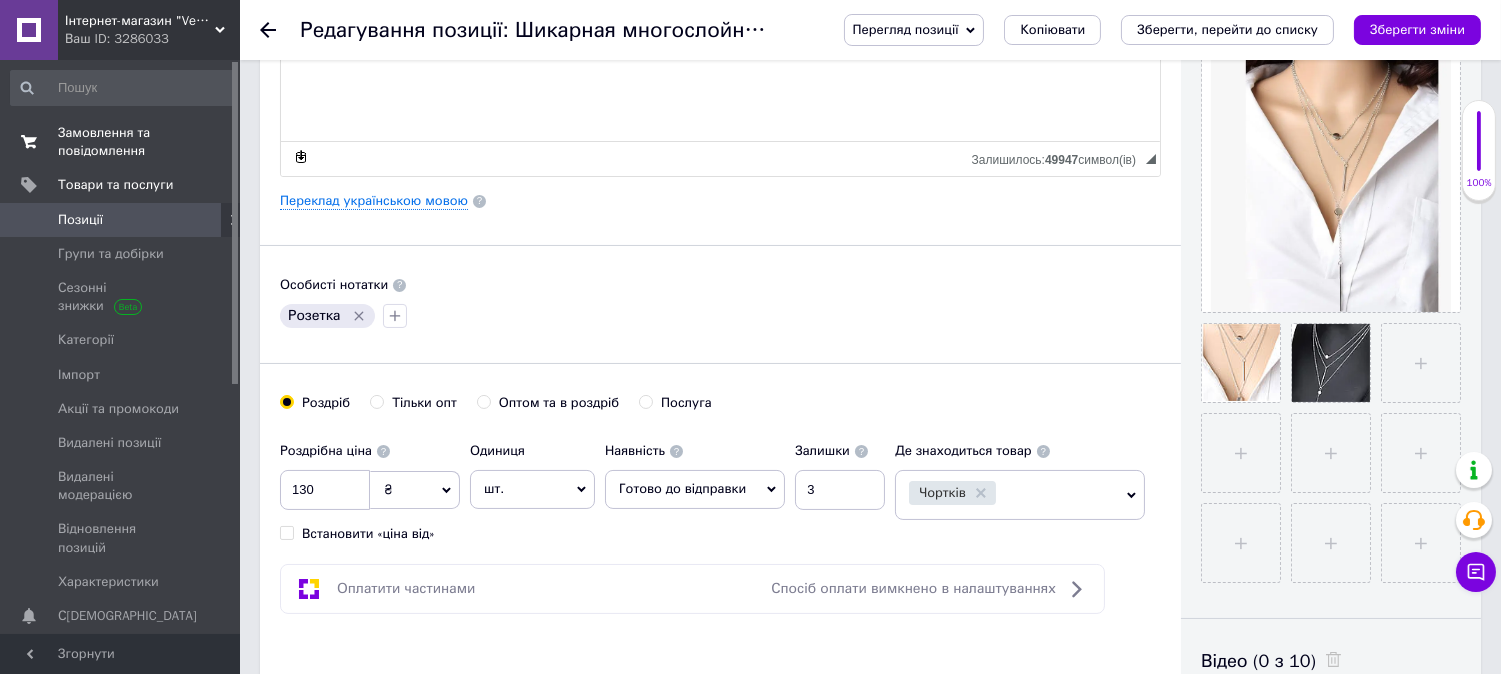 click on "Замовлення та повідомлення" at bounding box center (121, 142) 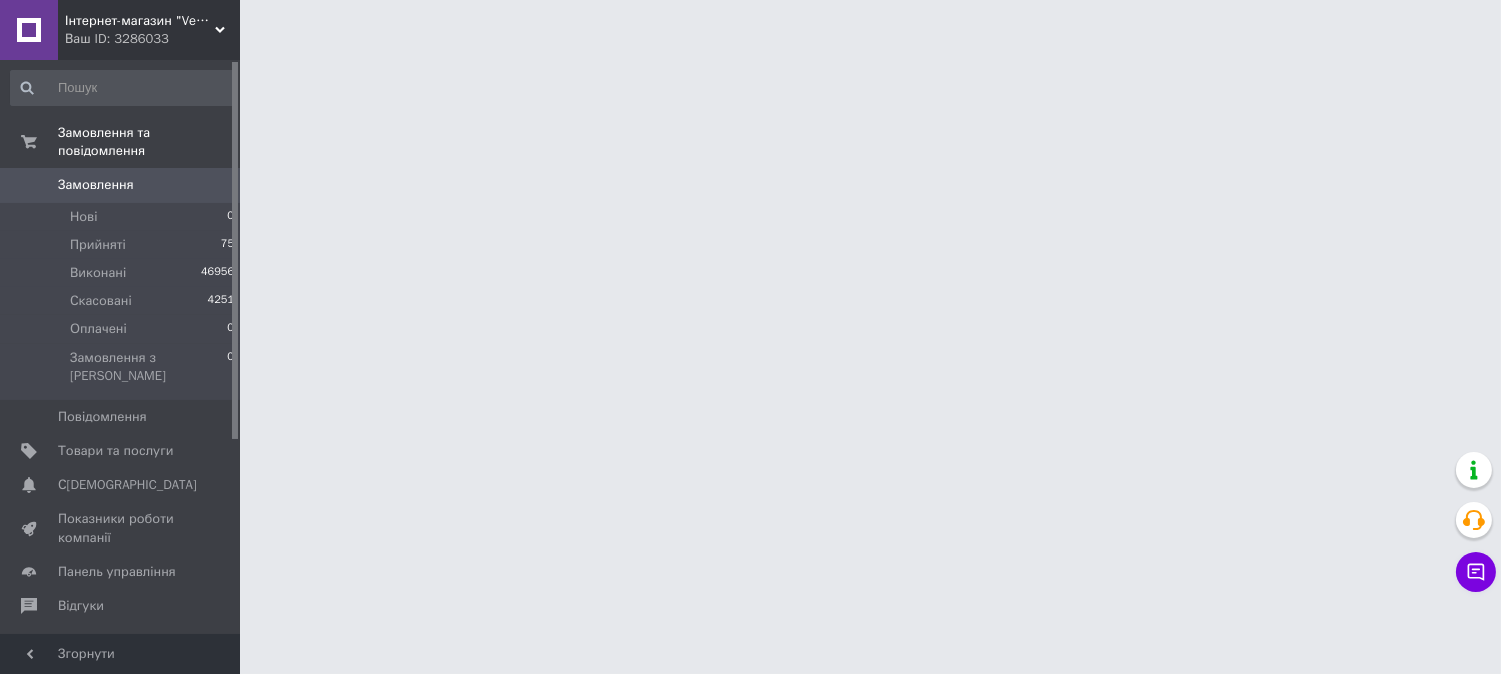 scroll, scrollTop: 0, scrollLeft: 0, axis: both 